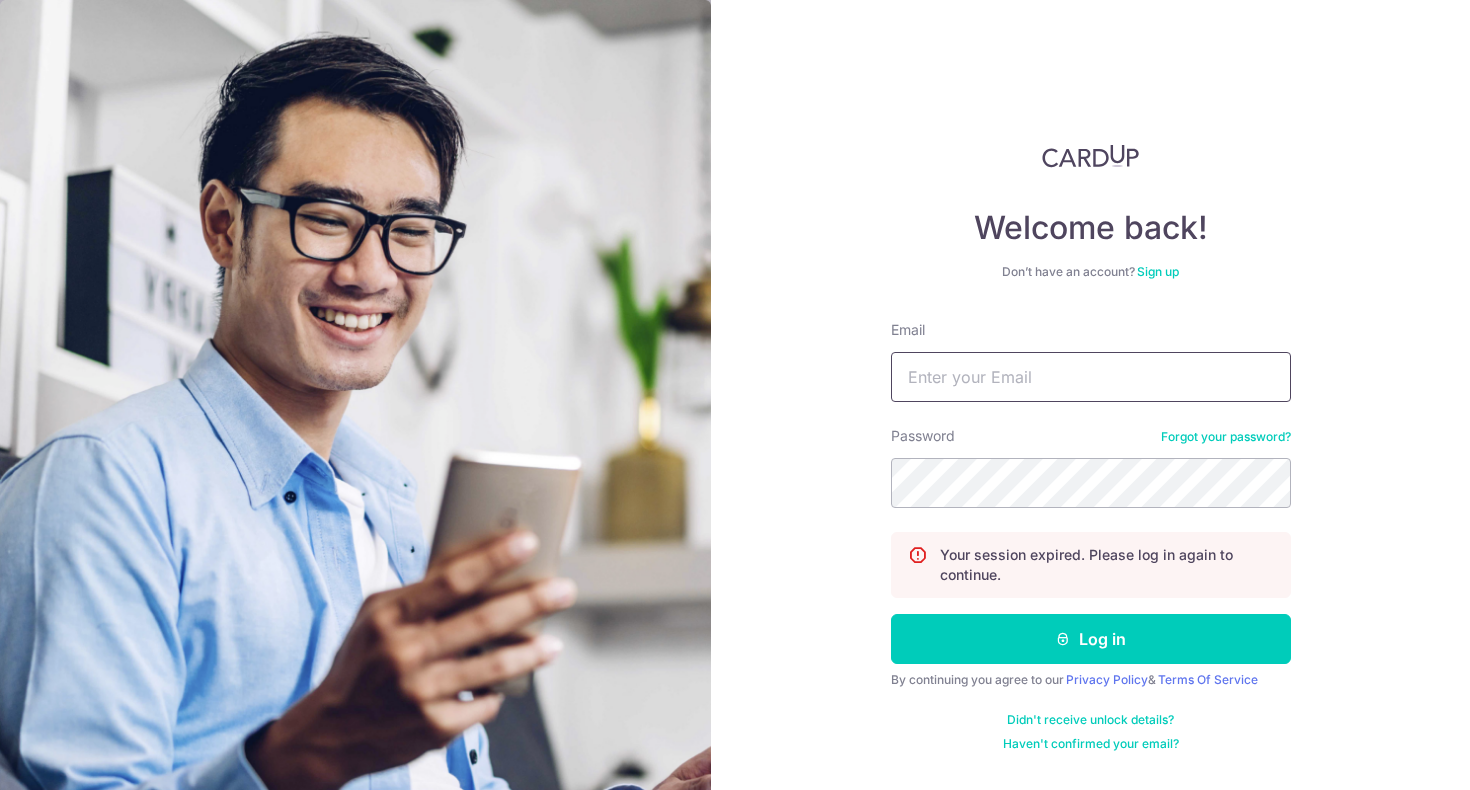 scroll, scrollTop: 0, scrollLeft: 0, axis: both 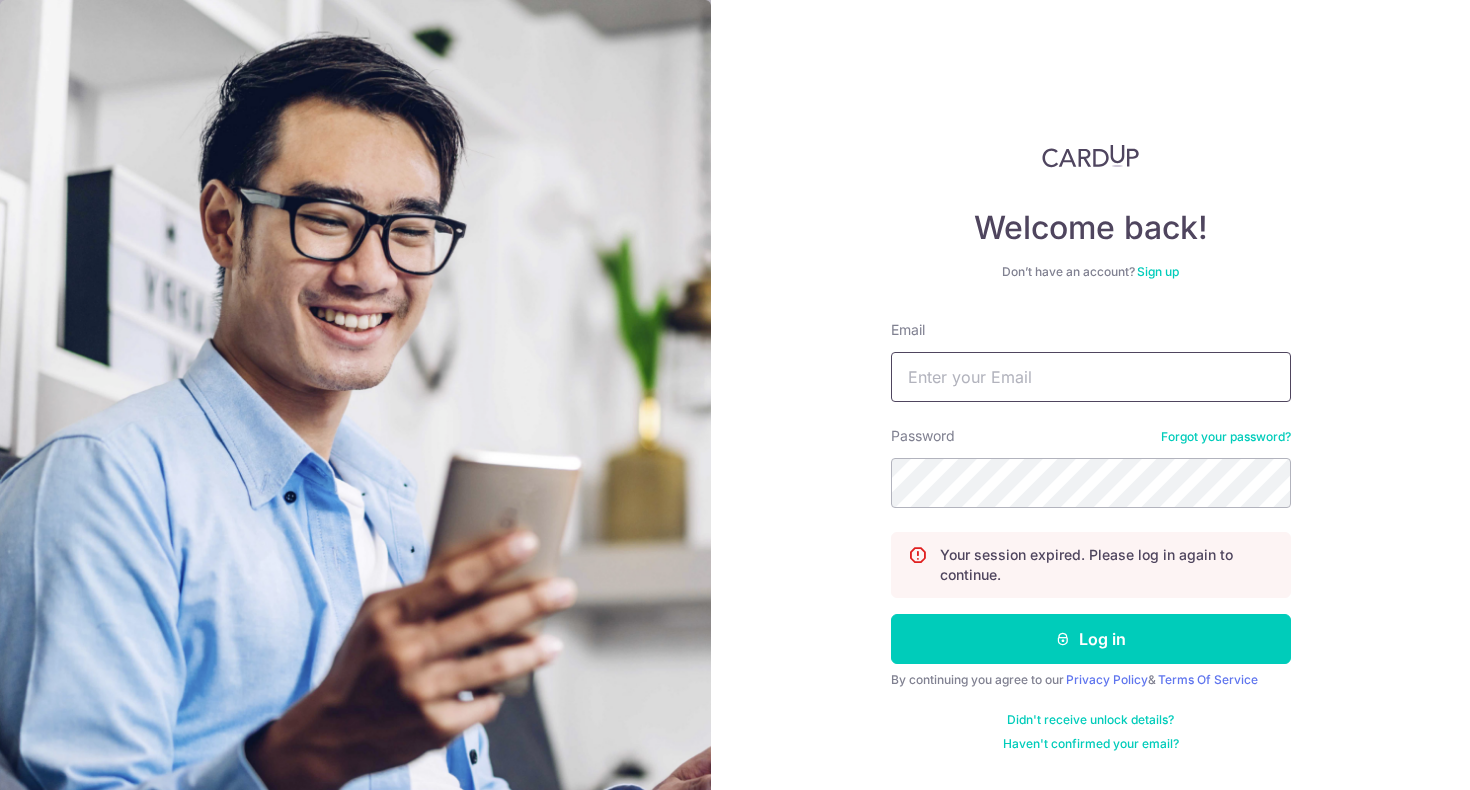 click on "Email" at bounding box center (1091, 377) 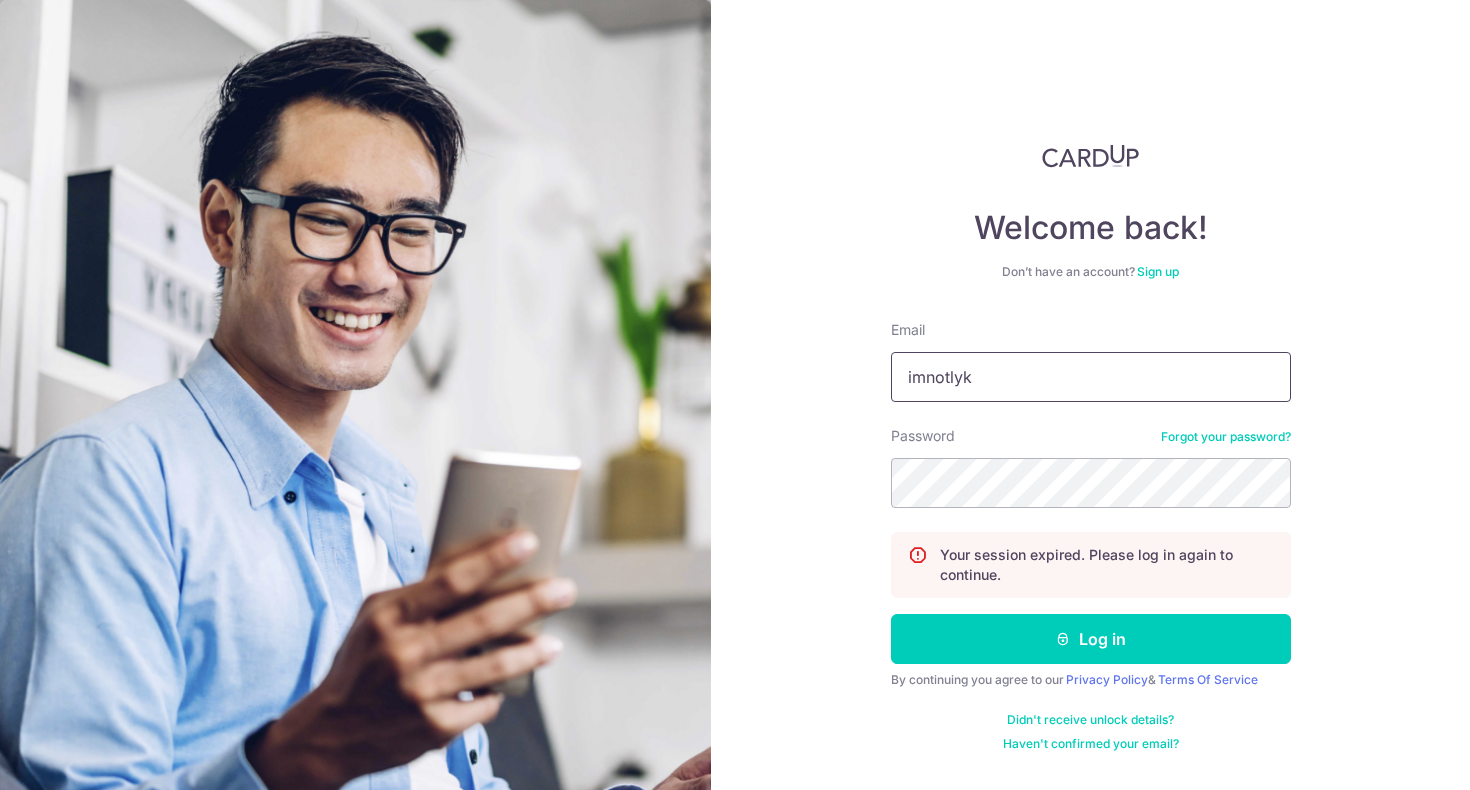 type on "imnotlyku@gmail.com" 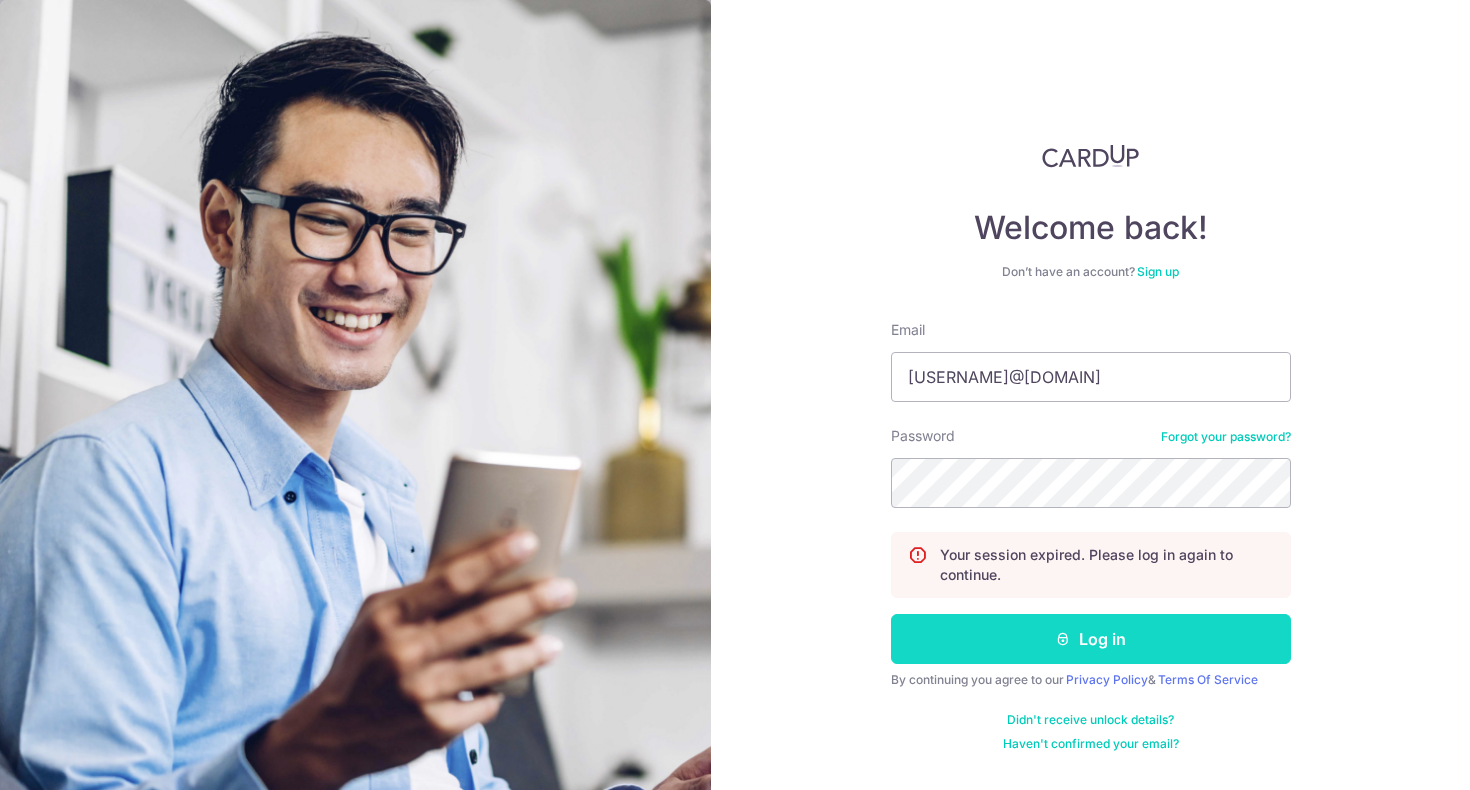 click on "Log in" at bounding box center [1091, 639] 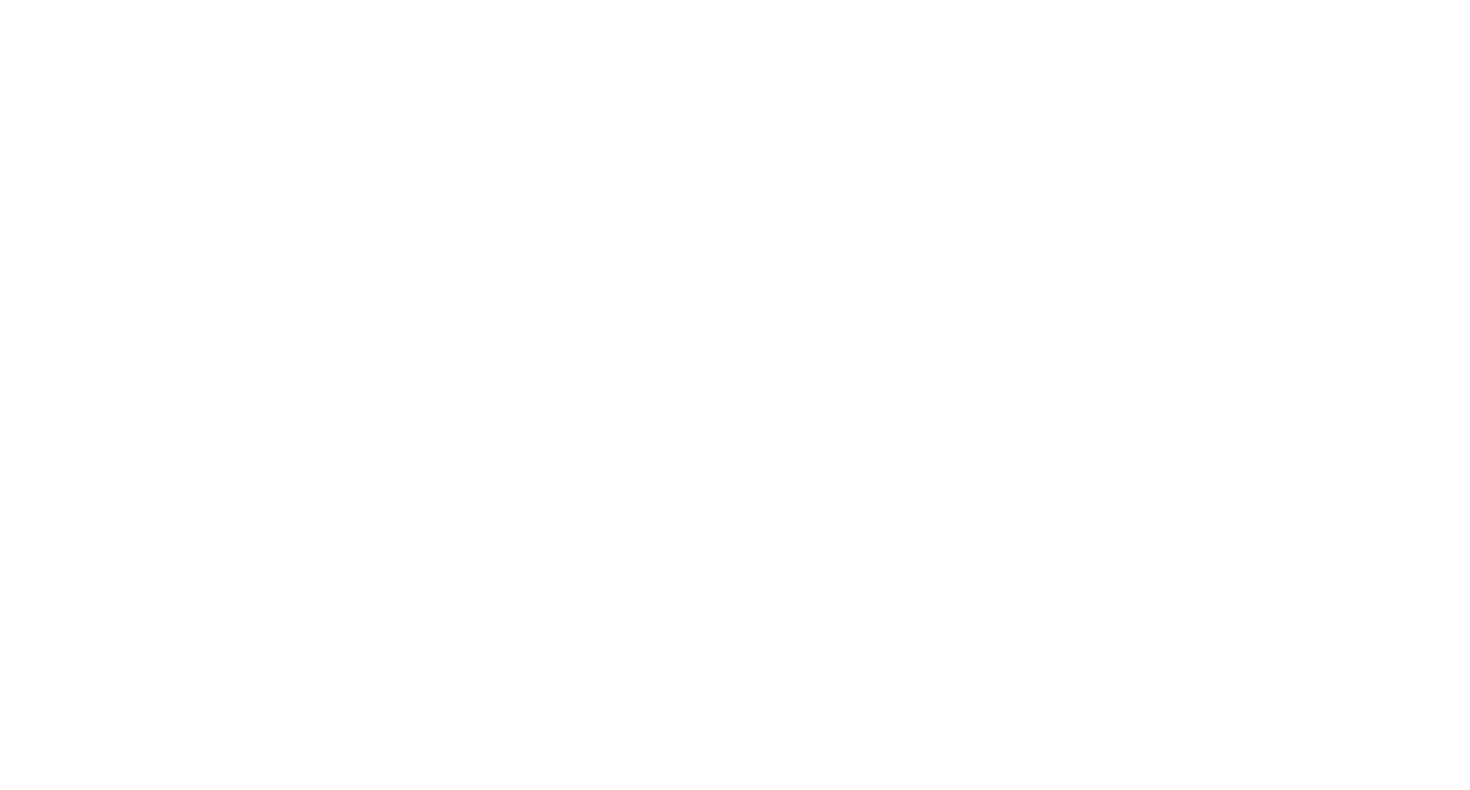 scroll, scrollTop: 0, scrollLeft: 0, axis: both 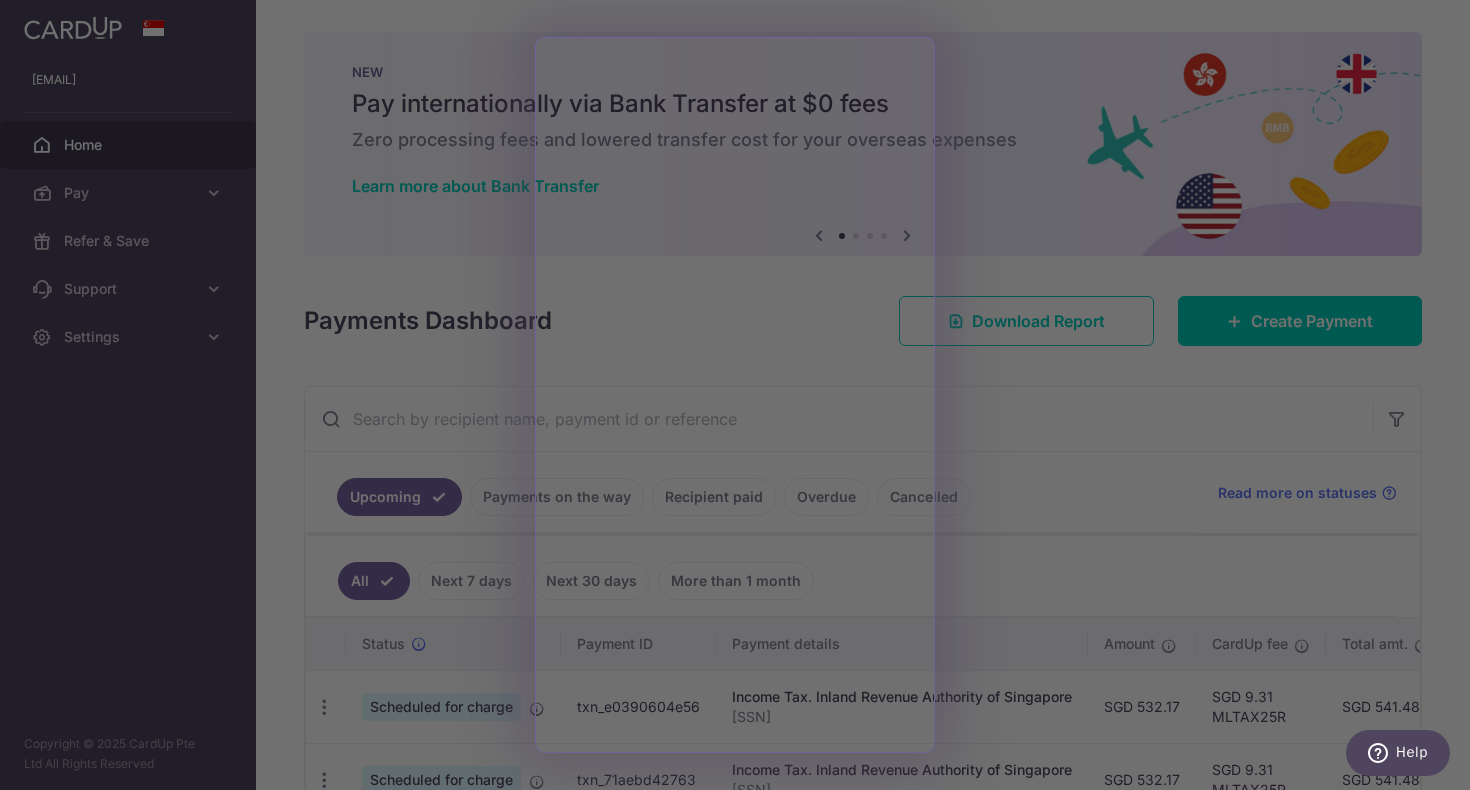 click at bounding box center [742, 399] 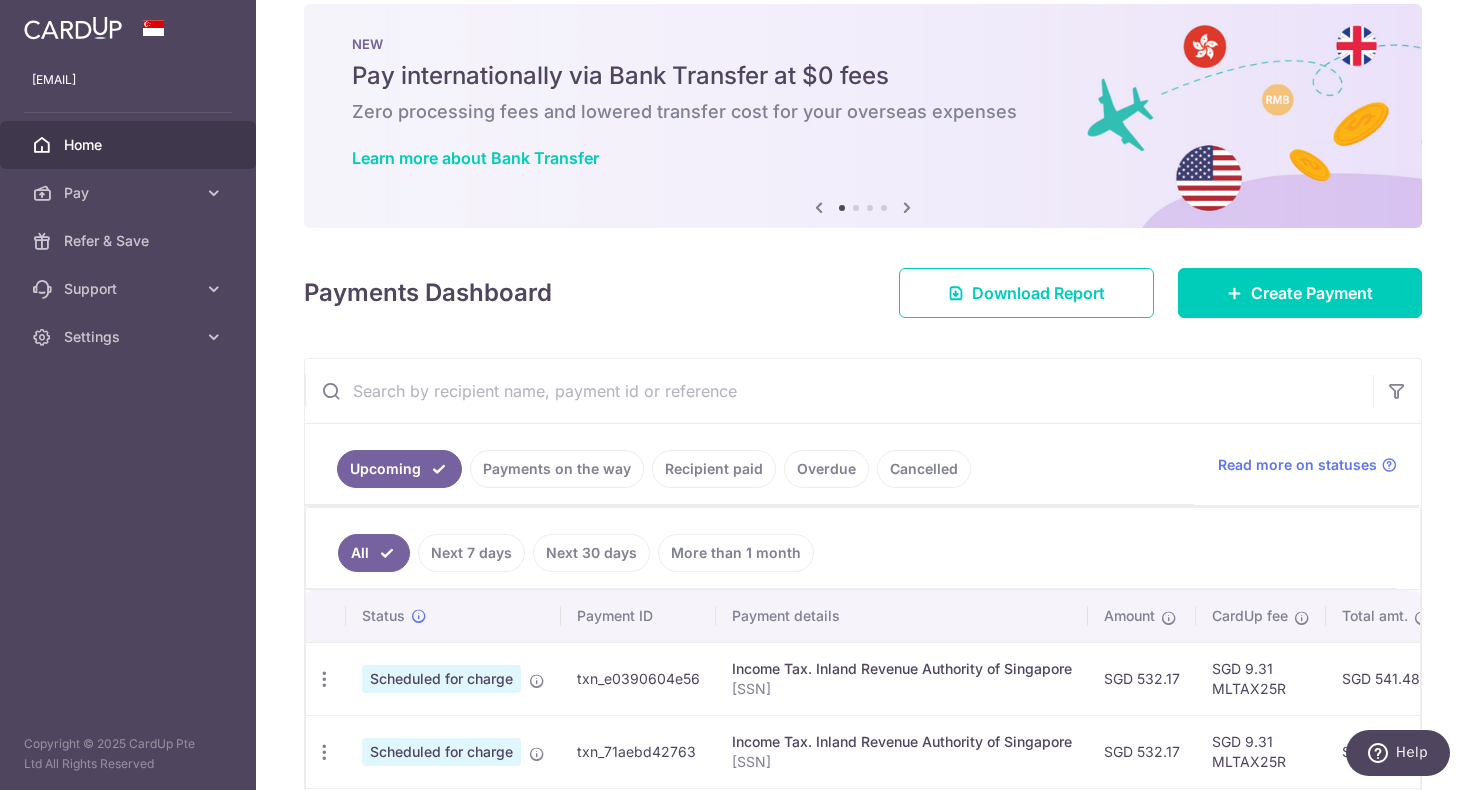 scroll, scrollTop: 40, scrollLeft: 0, axis: vertical 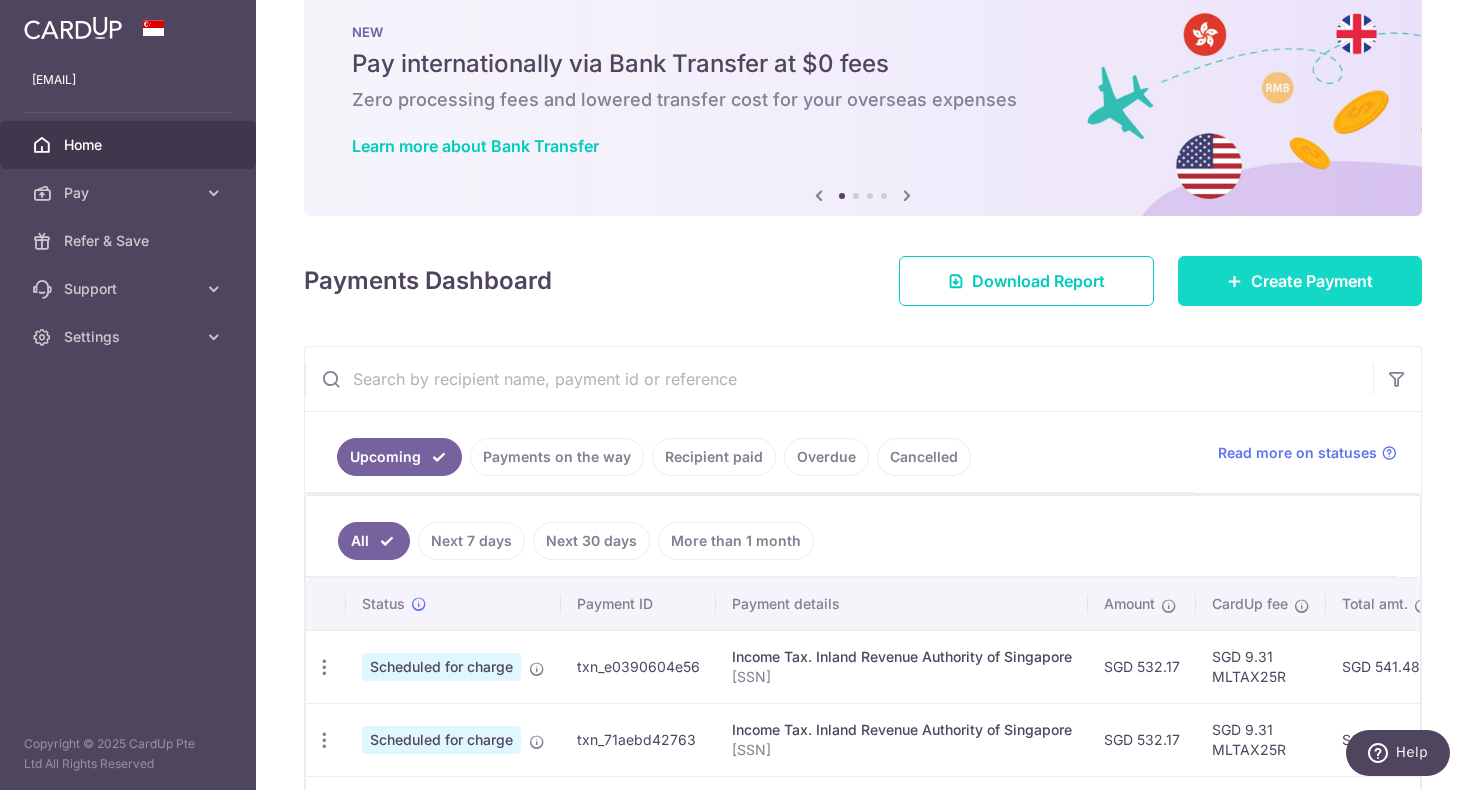 click on "Create Payment" at bounding box center [1300, 281] 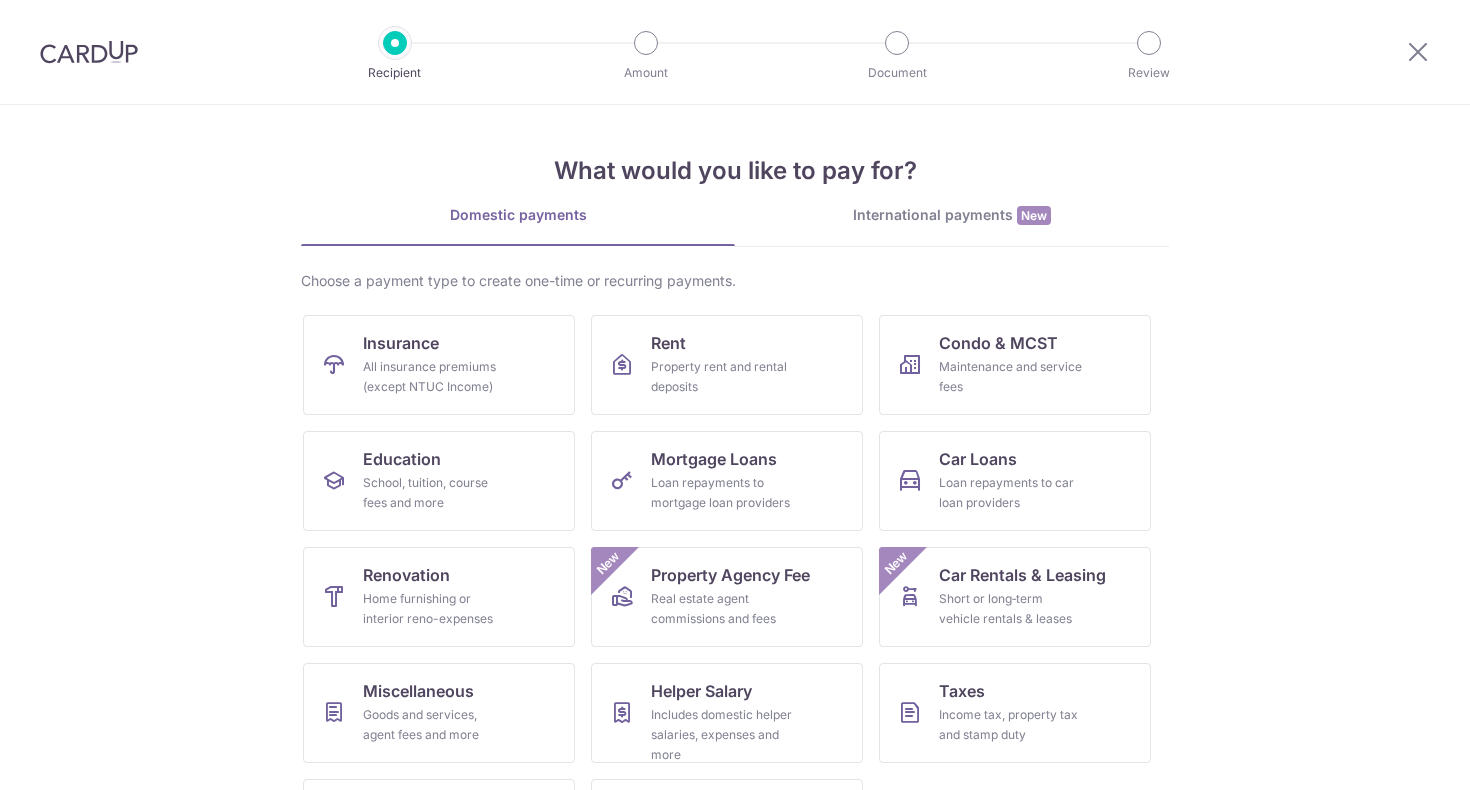 scroll, scrollTop: 0, scrollLeft: 0, axis: both 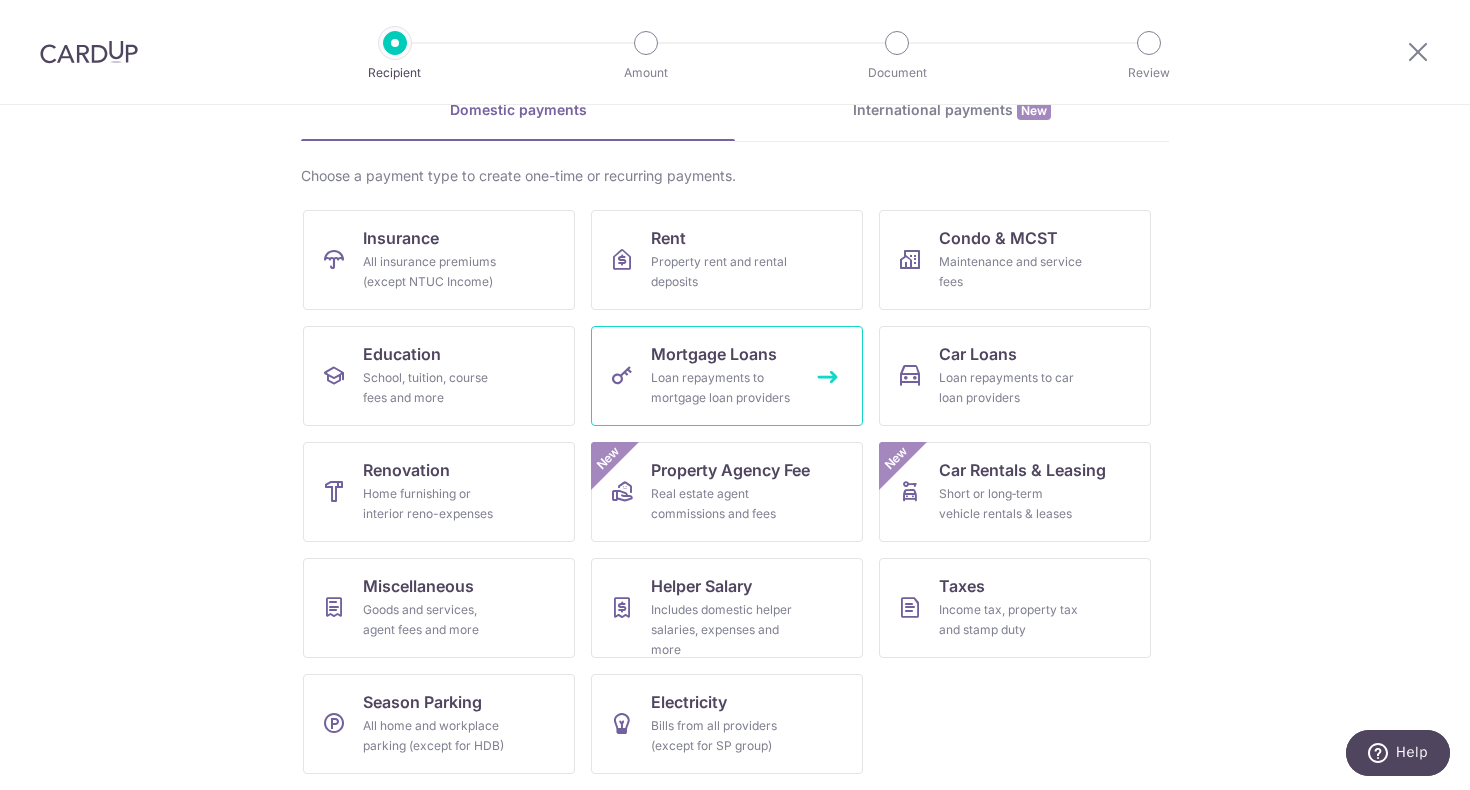click on "Loan repayments to mortgage loan providers" at bounding box center [723, 388] 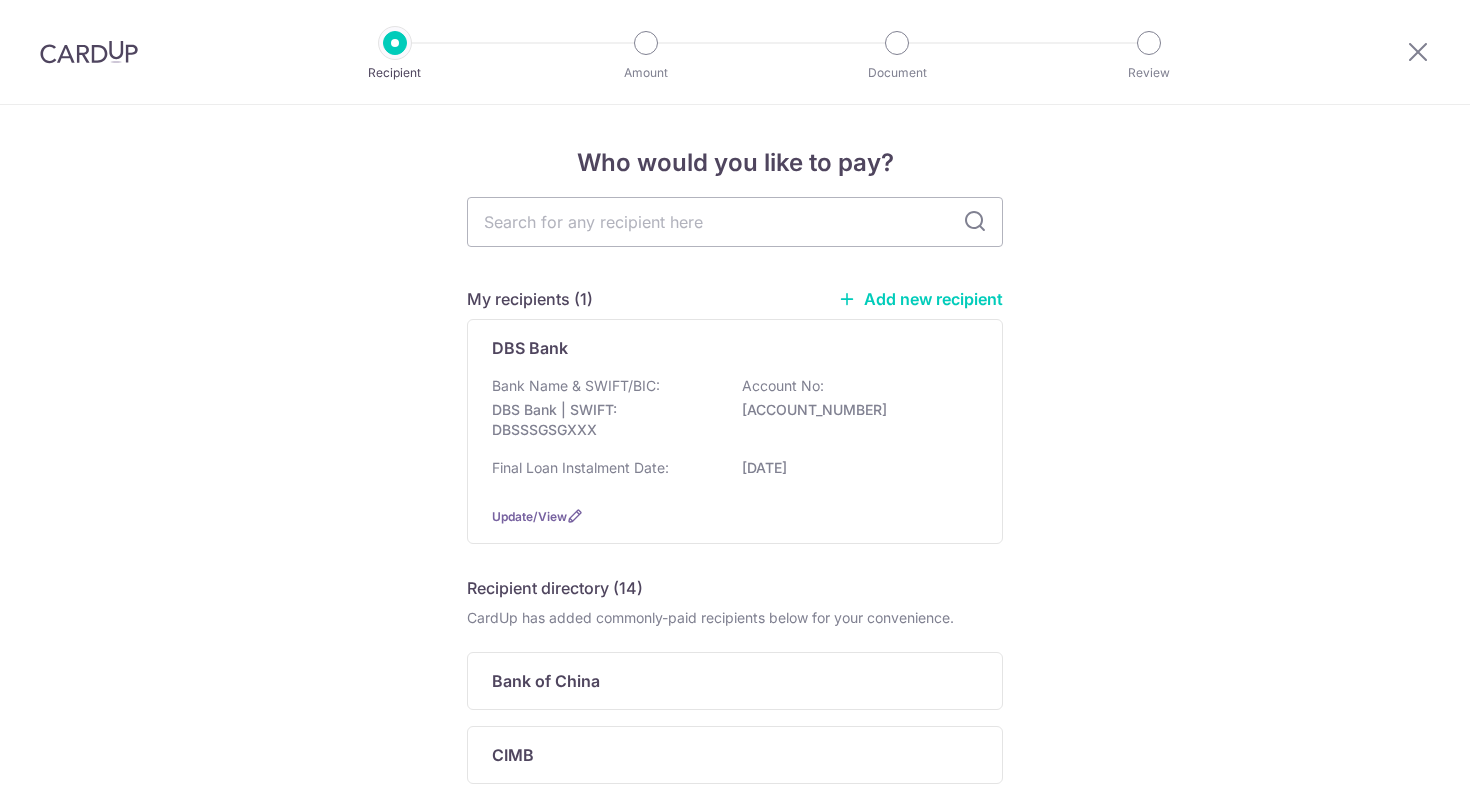 scroll, scrollTop: 0, scrollLeft: 0, axis: both 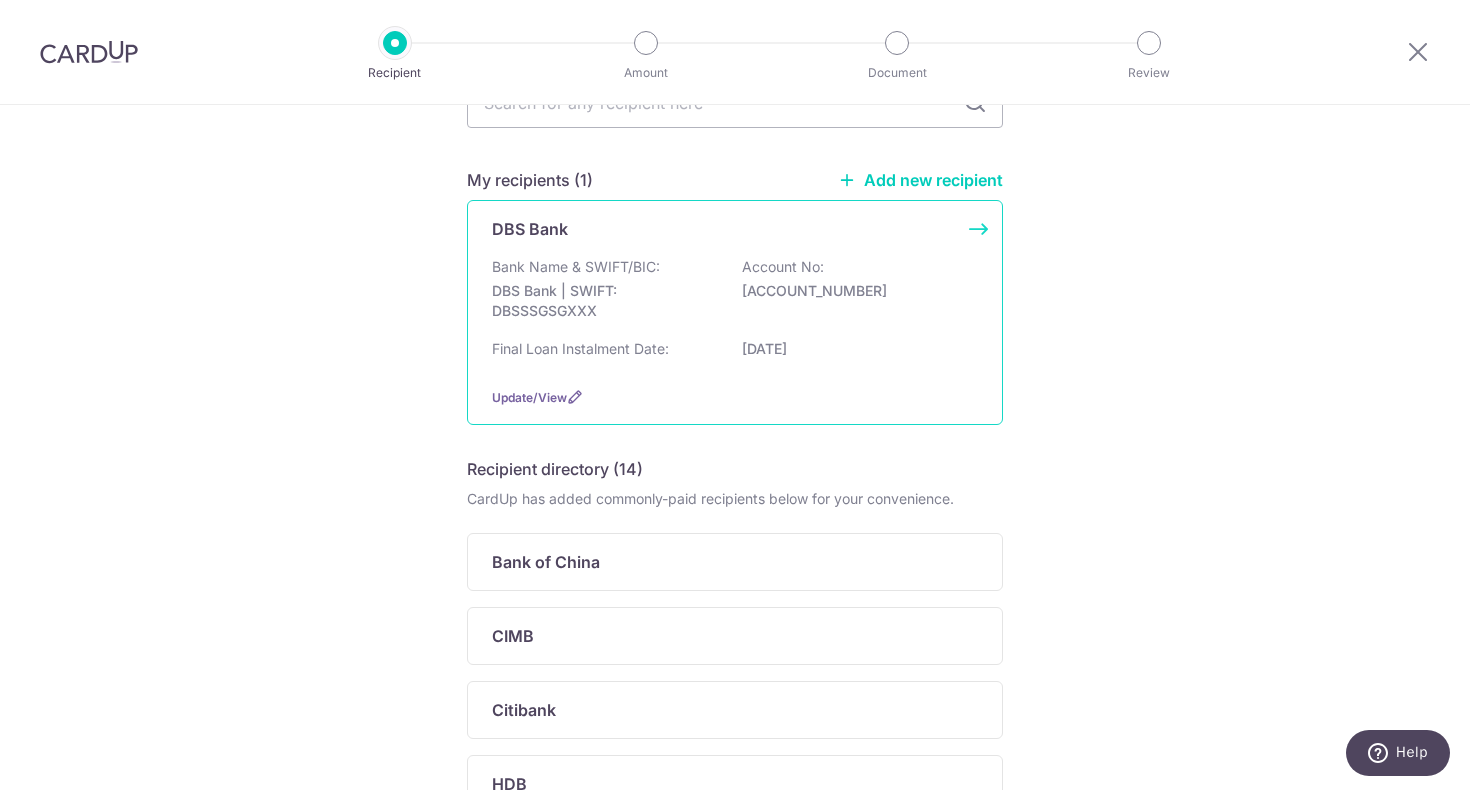 click on "Bank Name & SWIFT/BIC:
DBS Bank | SWIFT: DBSSSGSGXXX
Account No:
0100293871
Final Loan Instalment Date:
15/03/2047" at bounding box center [735, 314] 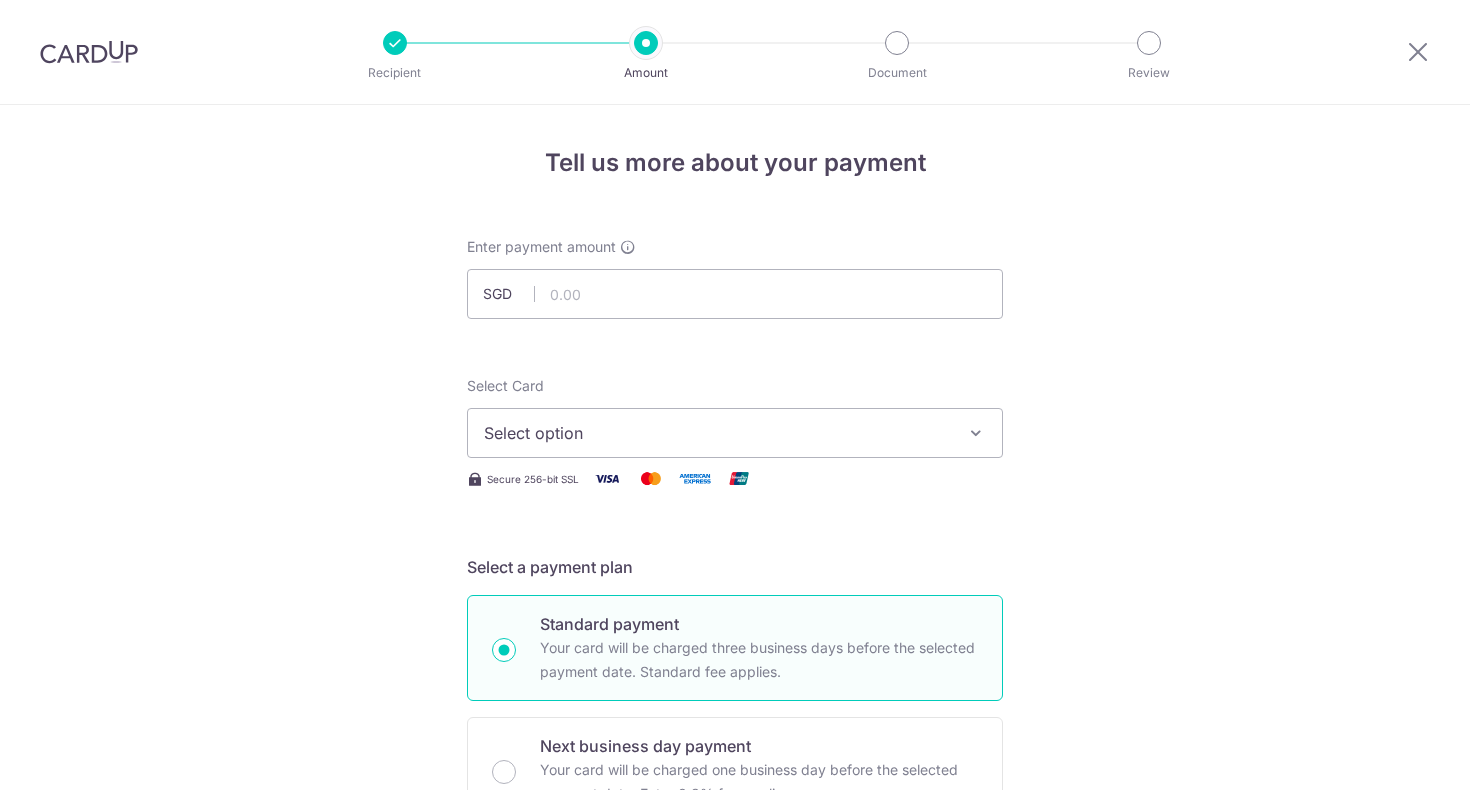 scroll, scrollTop: 0, scrollLeft: 0, axis: both 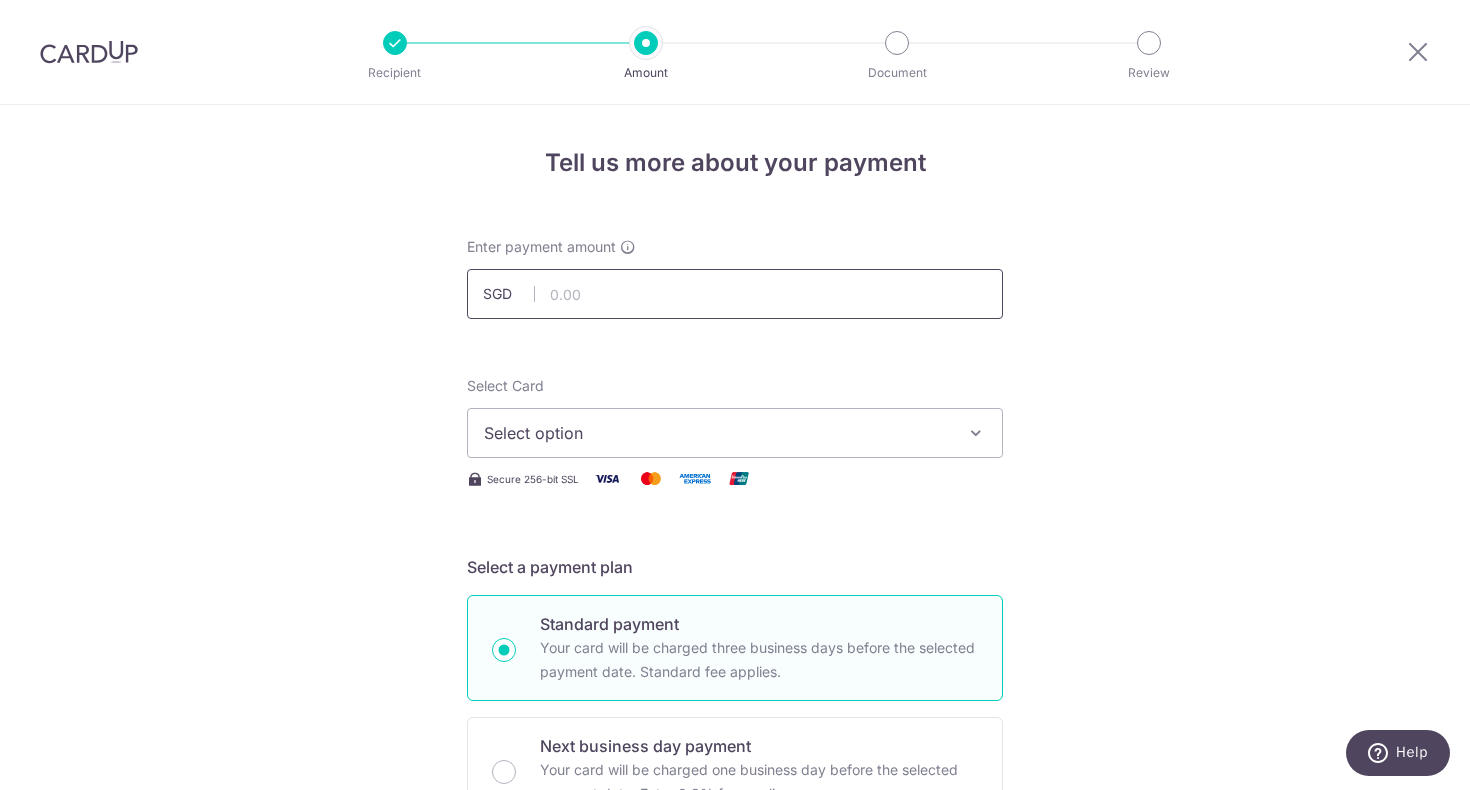 click at bounding box center (735, 294) 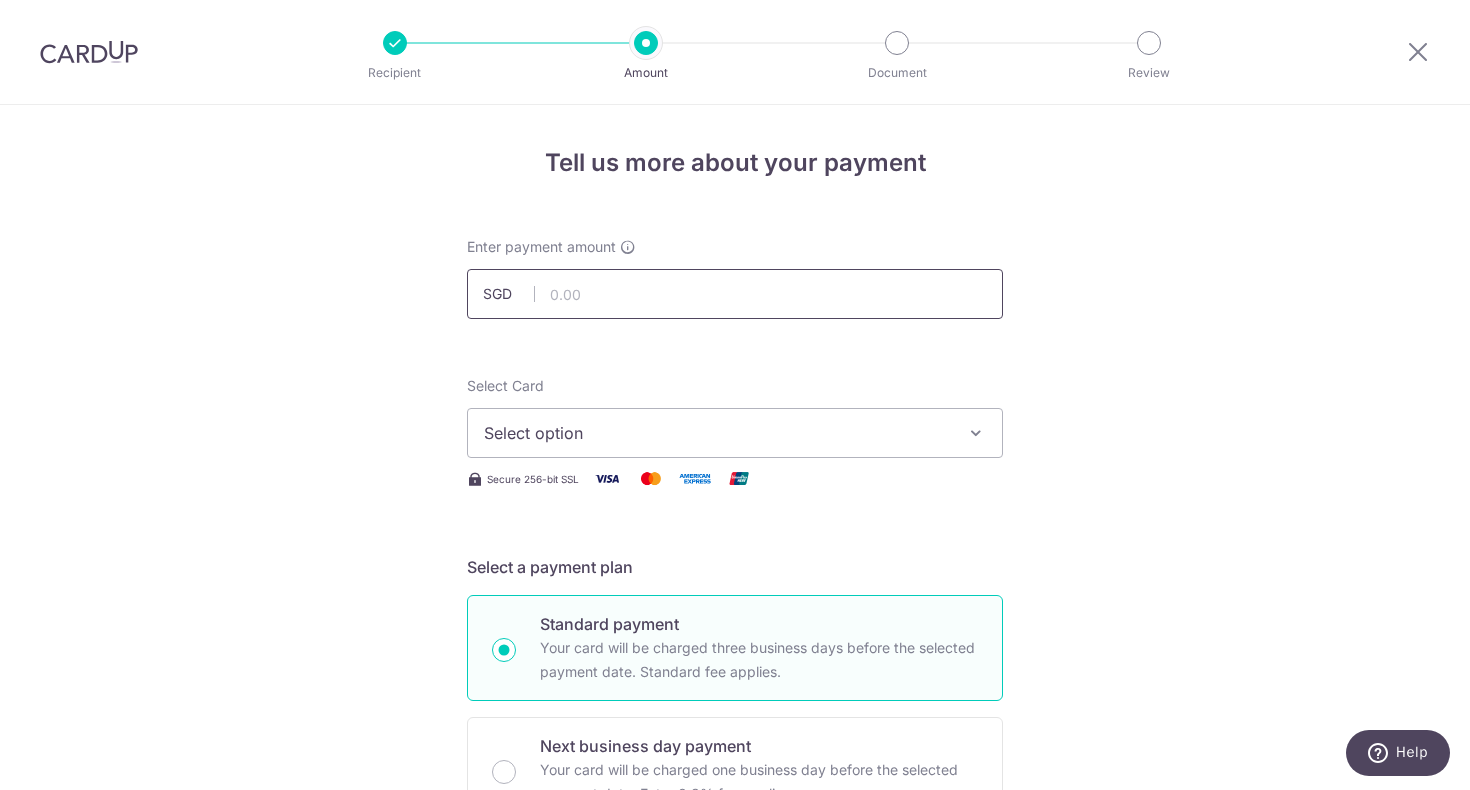click at bounding box center [735, 294] 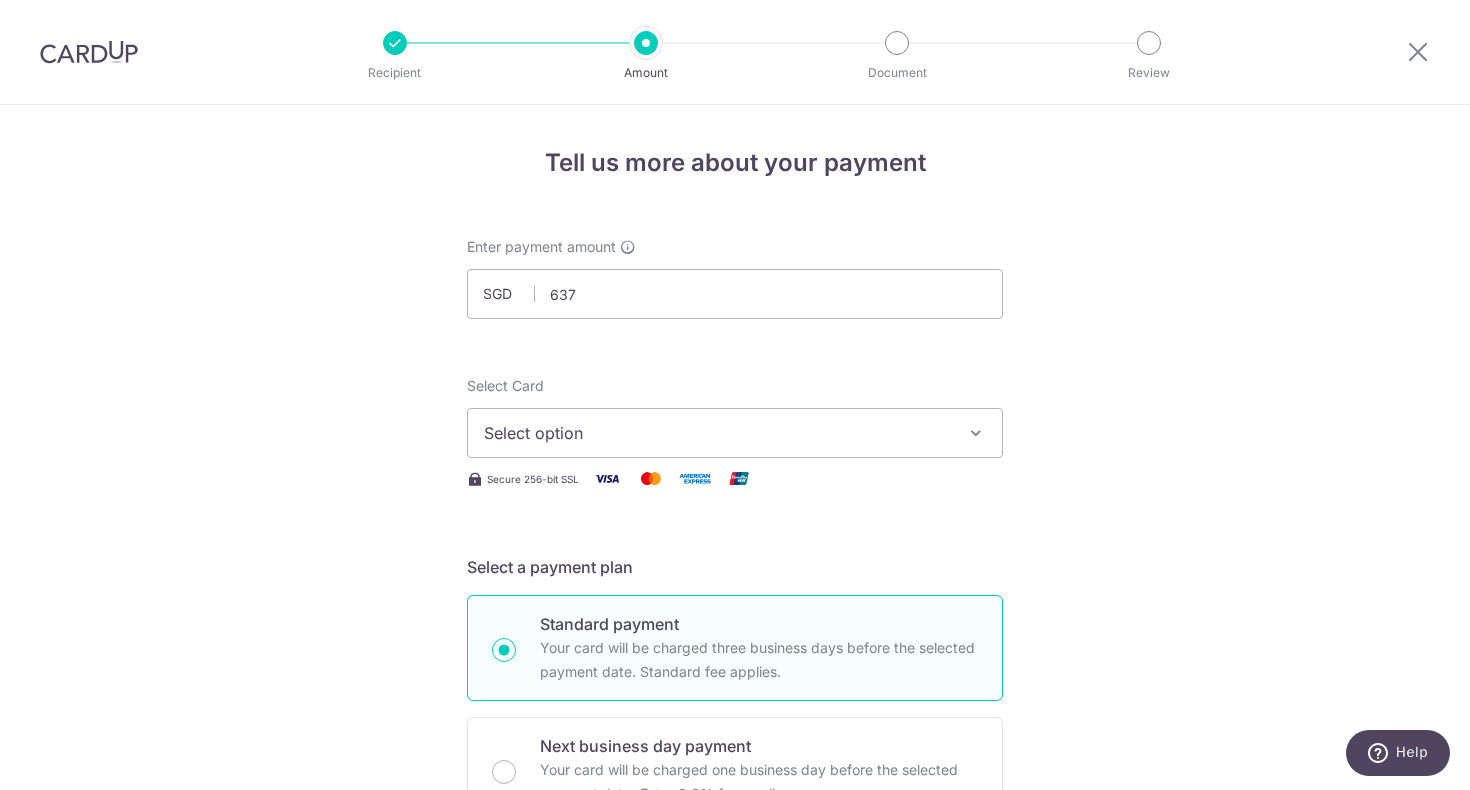 type on "637.00" 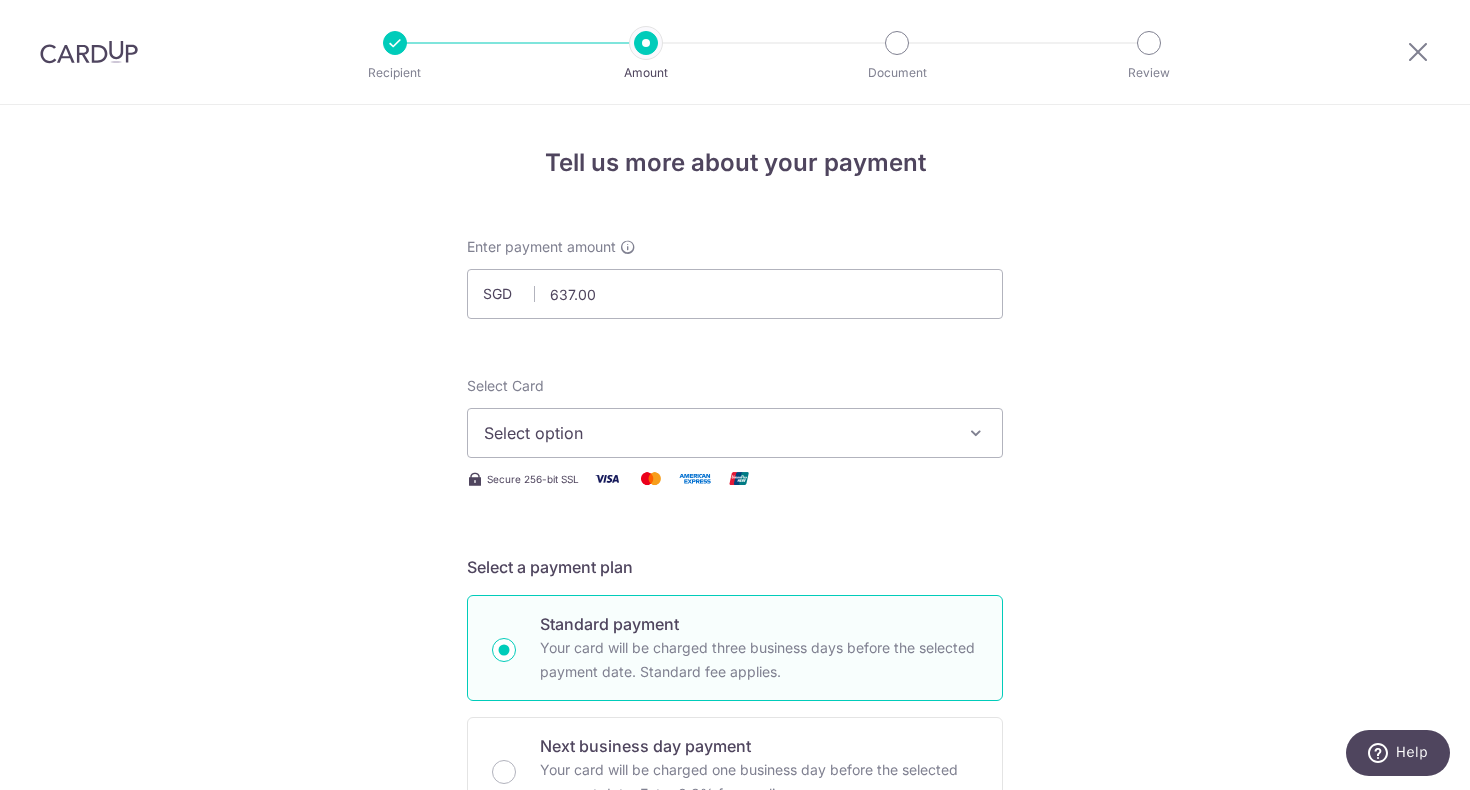 click on "Tell us more about your payment
Enter payment amount
SGD
637.00
637.00
Select Card
Select option
Add credit card
Your Cards
**** 5609
**** 9445
Secure 256-bit SSL
Text
New card details
Card" at bounding box center (735, 1009) 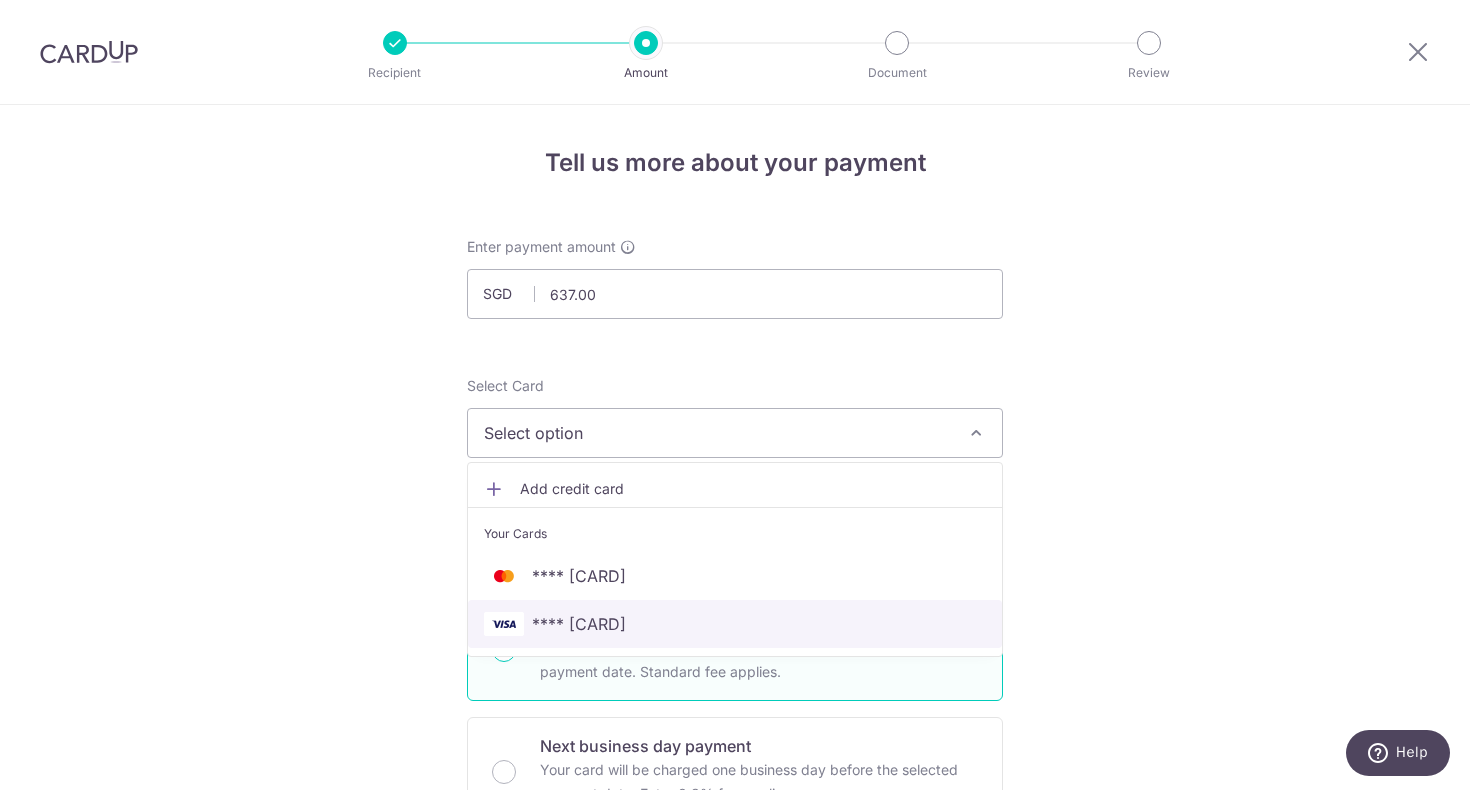click on "**** 9445" at bounding box center [735, 624] 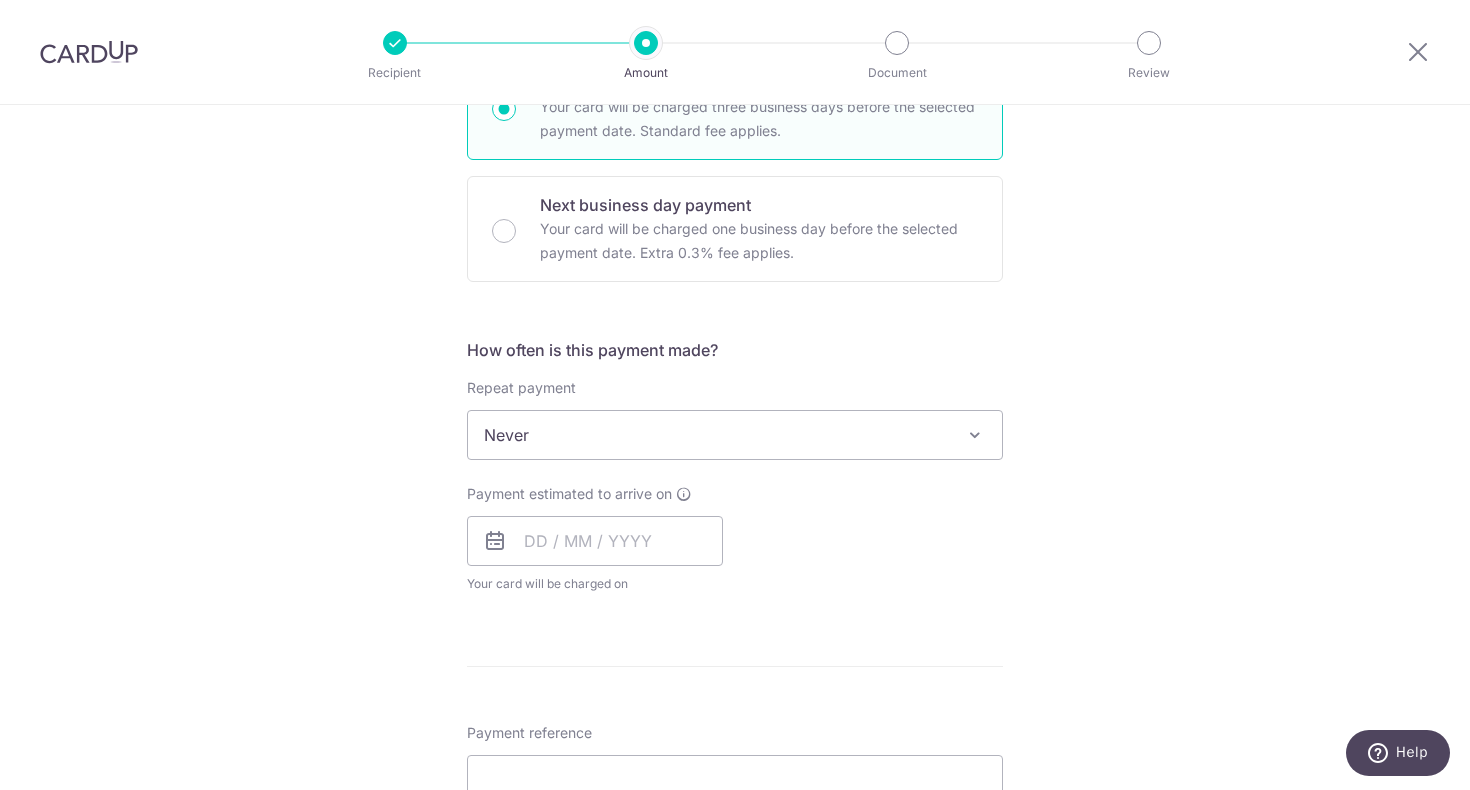 scroll, scrollTop: 553, scrollLeft: 0, axis: vertical 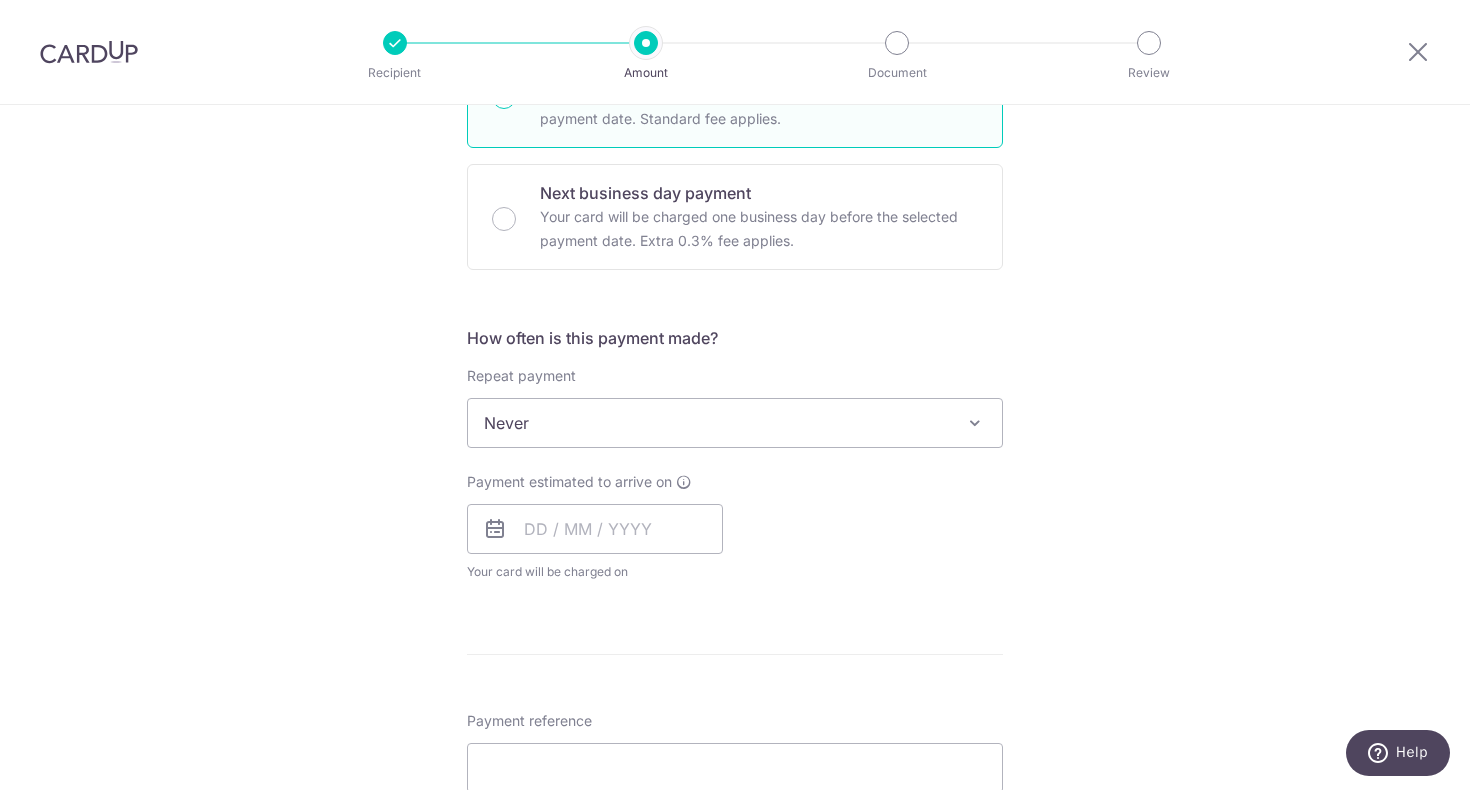 click on "Never" at bounding box center (735, 423) 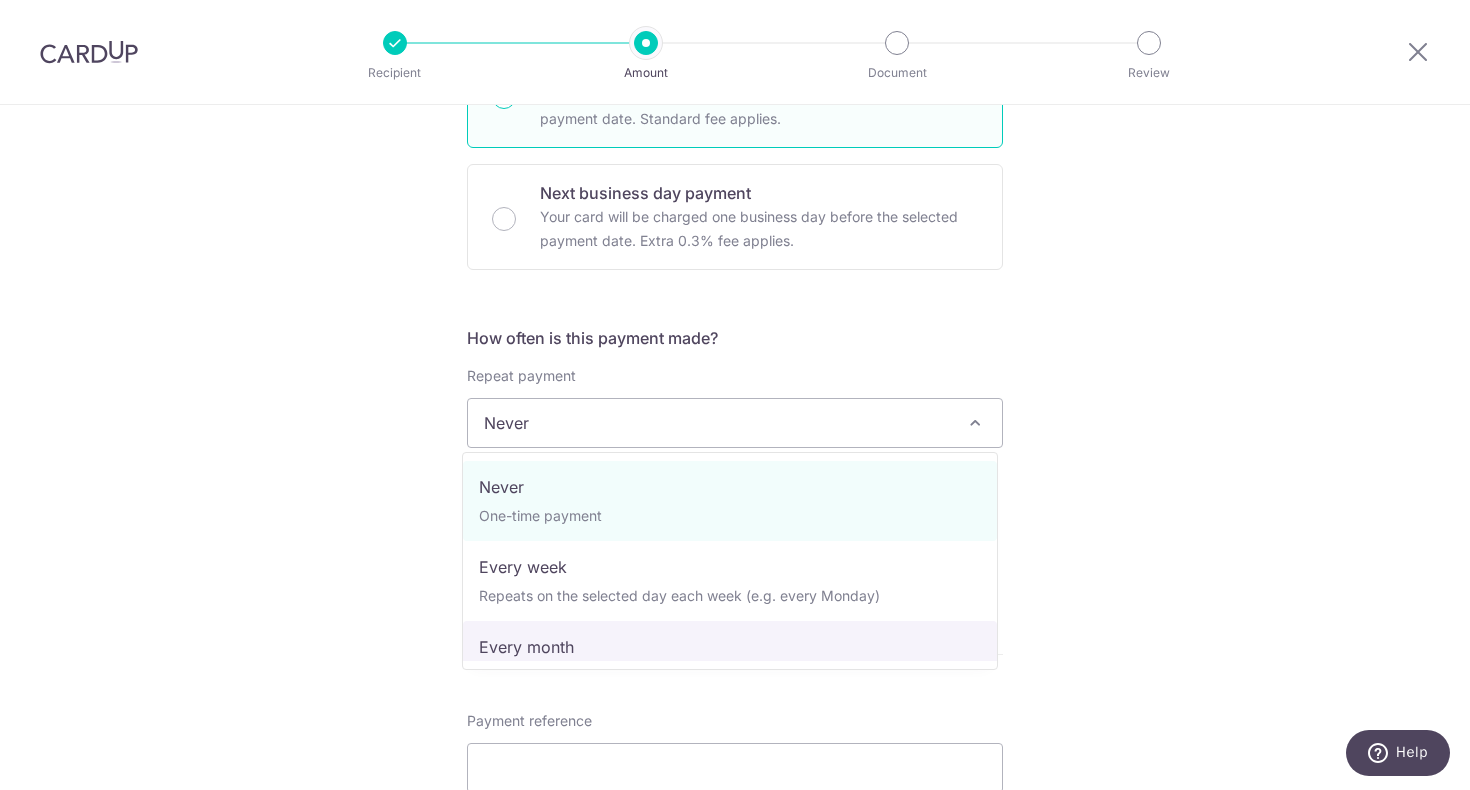 select on "3" 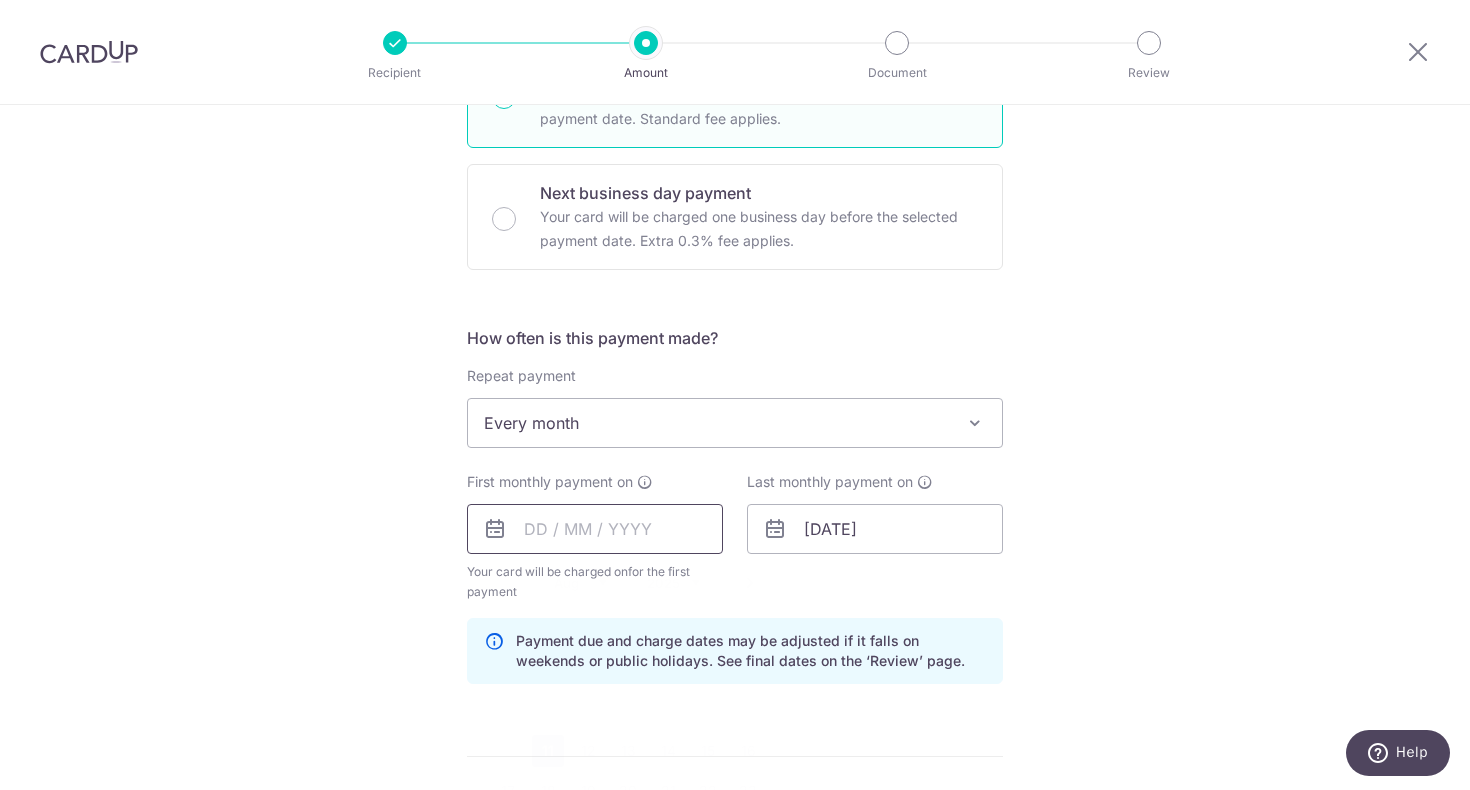 click at bounding box center [595, 529] 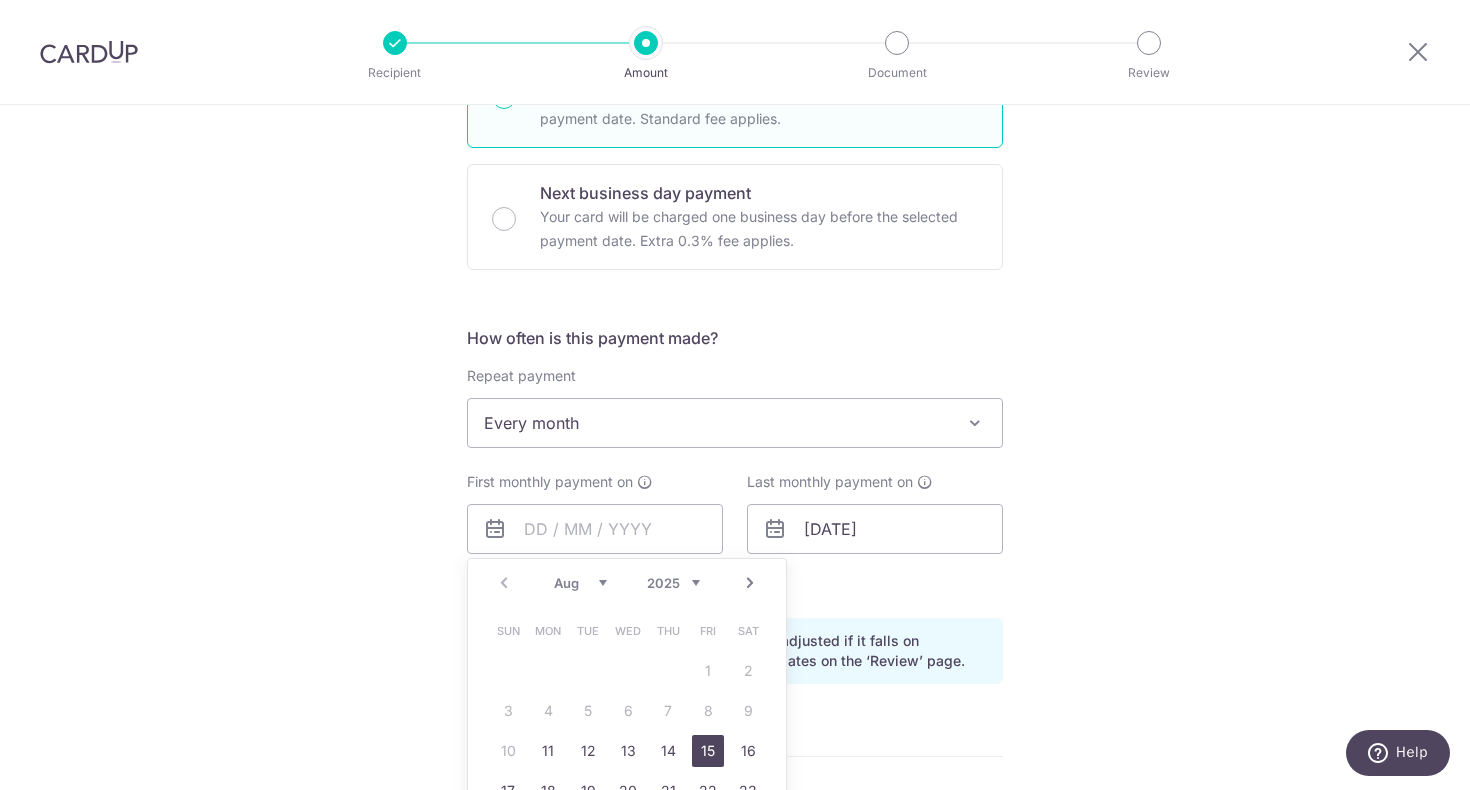 click on "15" at bounding box center [708, 751] 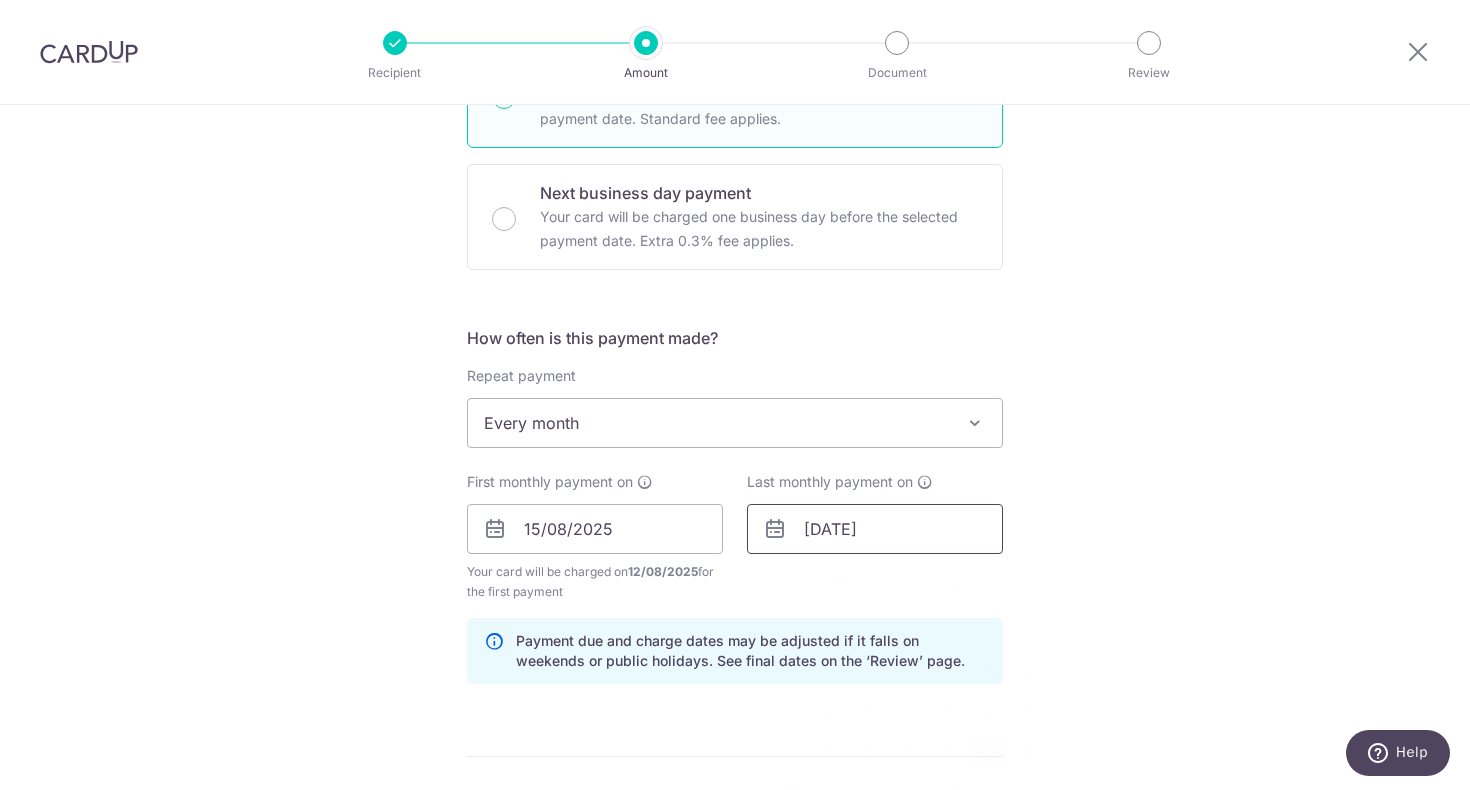 click on "15/03/2047" at bounding box center (875, 529) 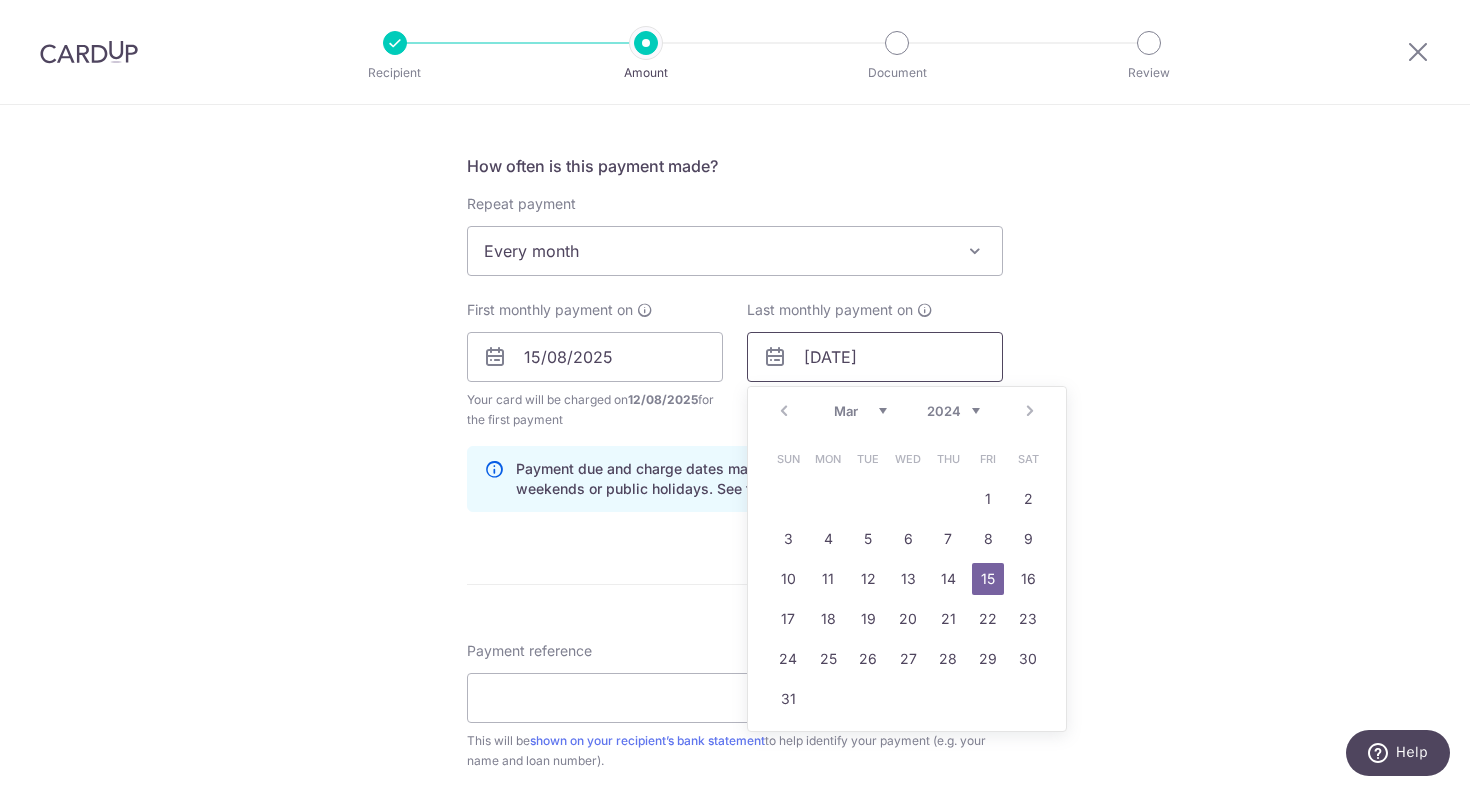 scroll, scrollTop: 732, scrollLeft: 0, axis: vertical 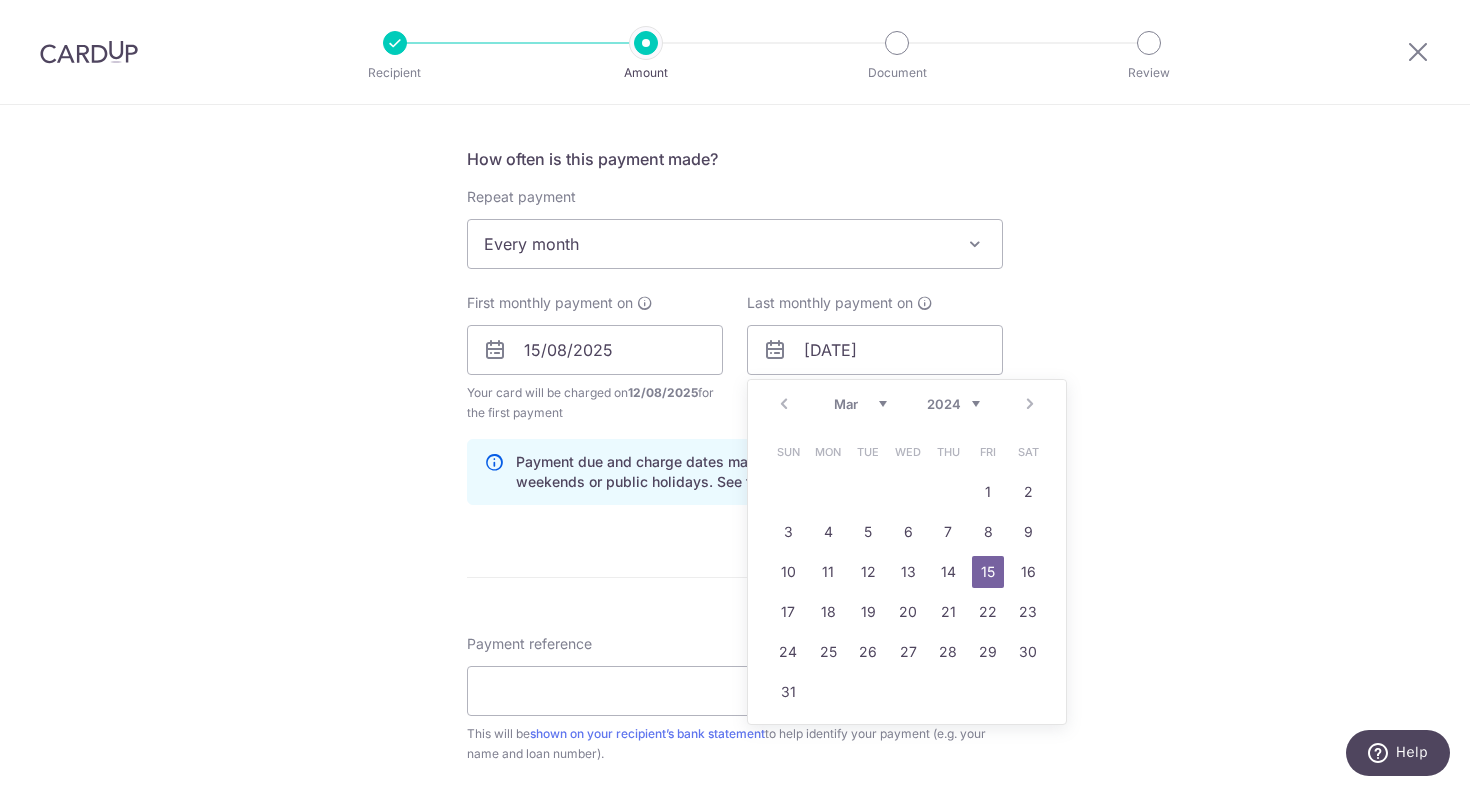 click on "2024 2025 2026 2027 2028 2029 2030 2031 2032 2033 2034 2035" at bounding box center [953, 404] 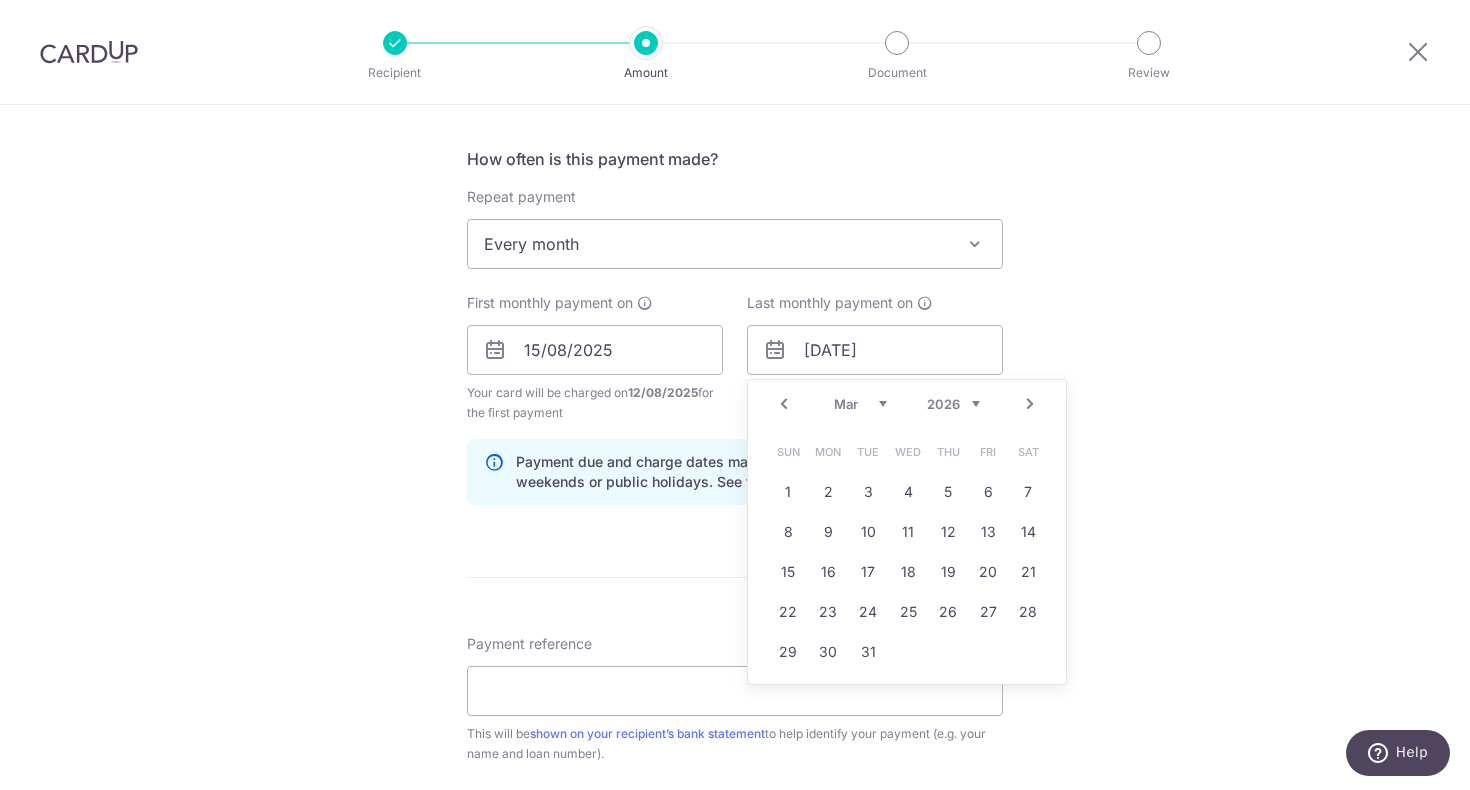 click on "Jan Feb Mar Apr May Jun Jul Aug Sep Oct Nov Dec" at bounding box center [860, 404] 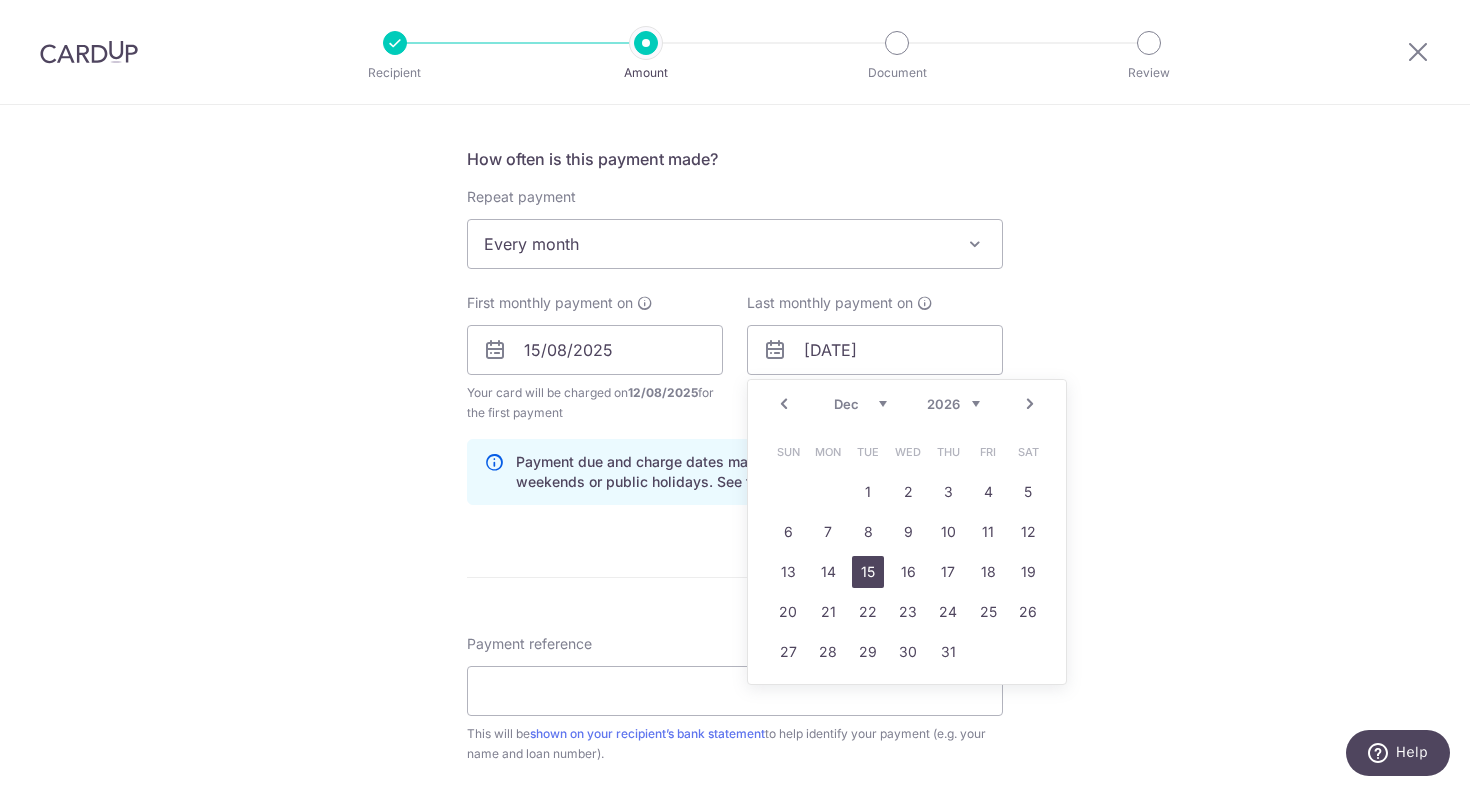 click on "15" at bounding box center [868, 572] 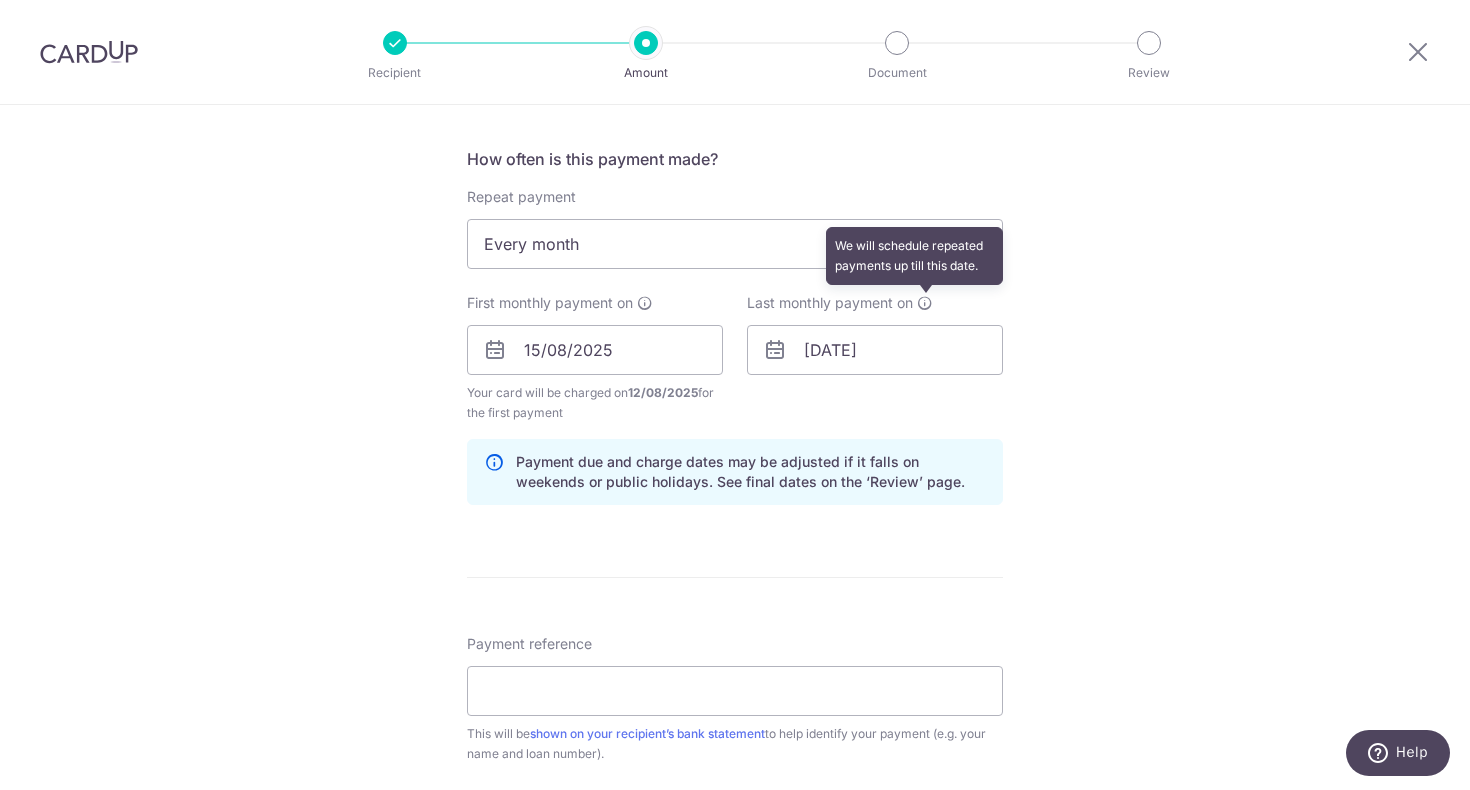 click at bounding box center (925, 303) 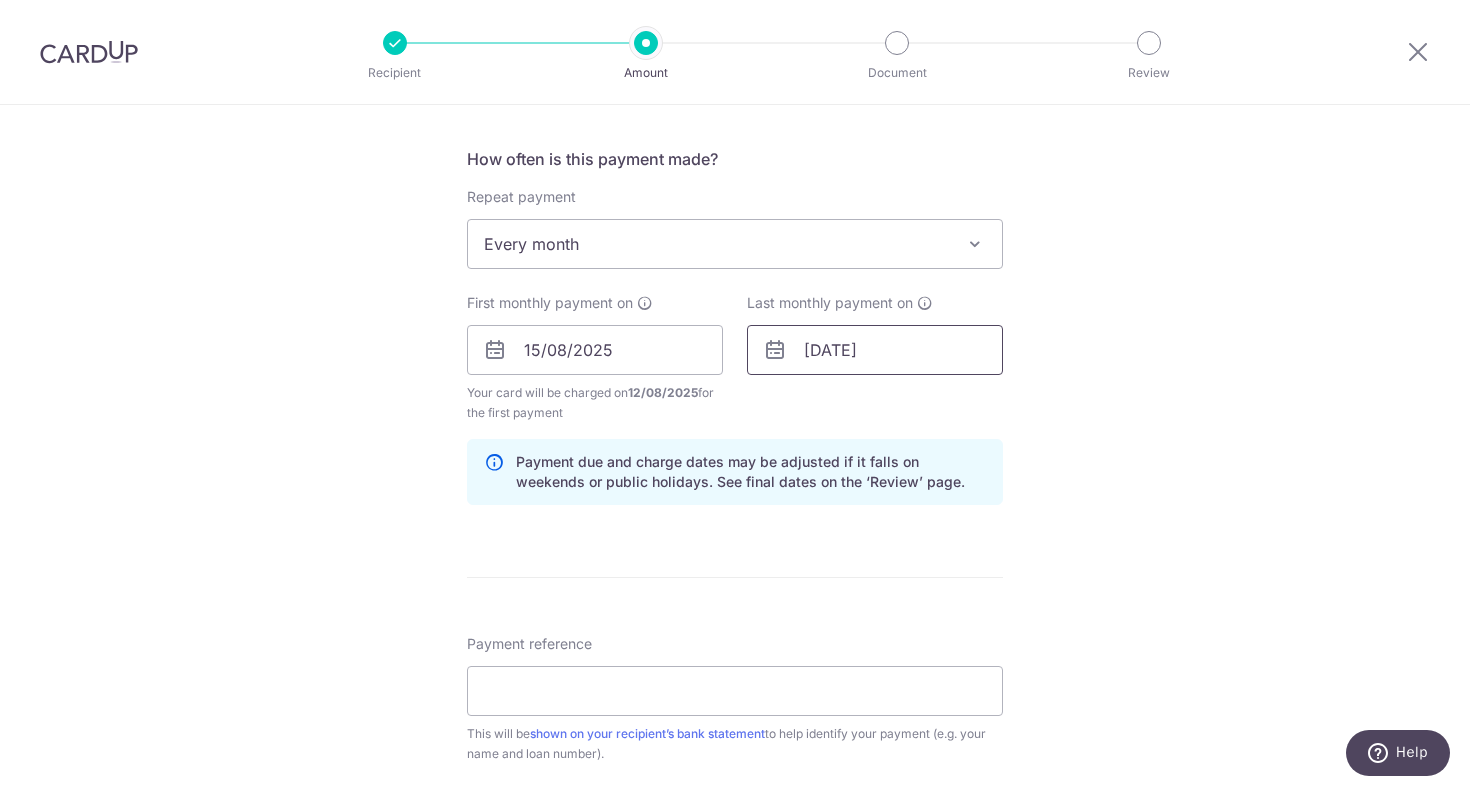click on "15/12/2026" at bounding box center (875, 350) 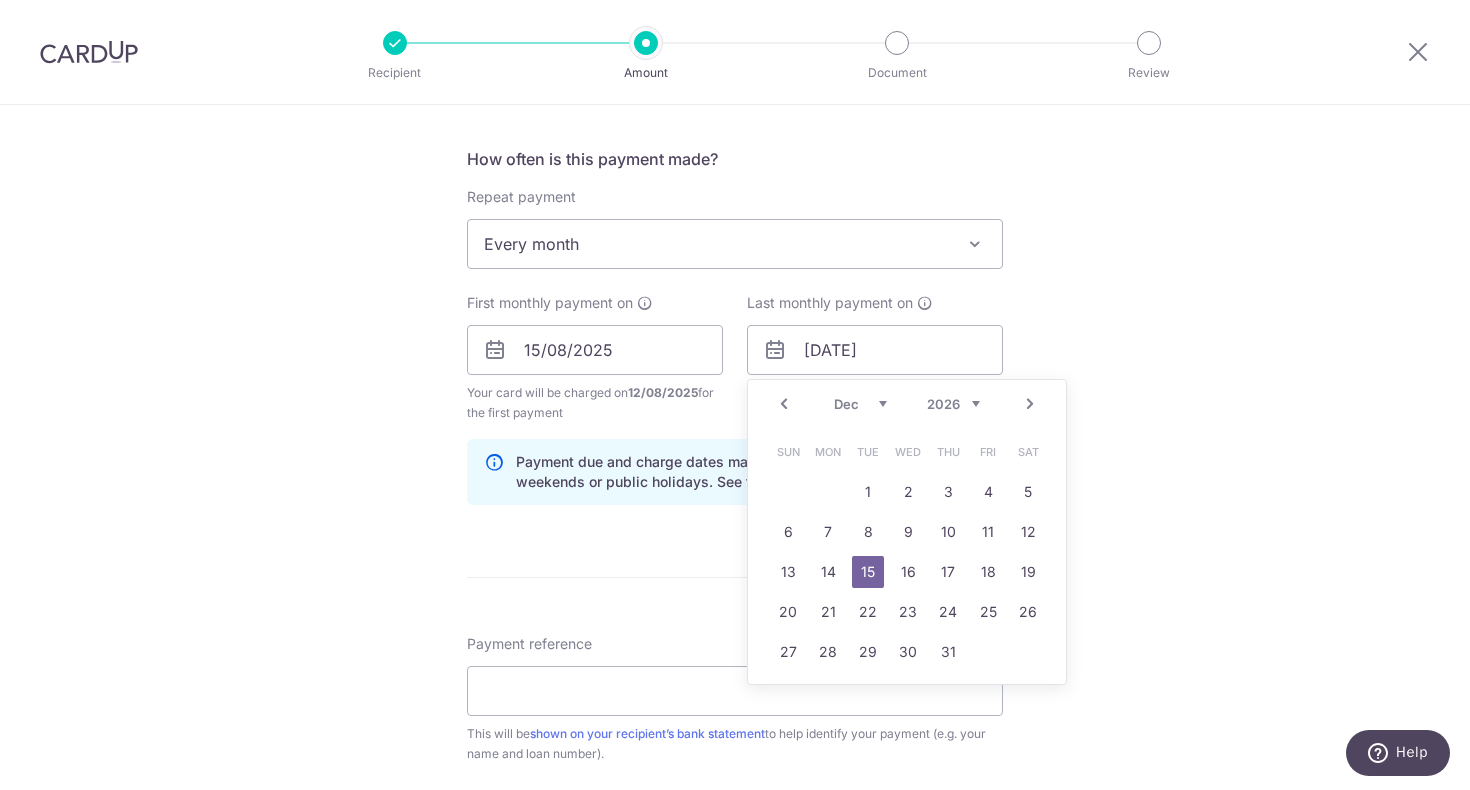 click on "Jan Feb Mar Apr May Jun Jul Aug Sep Oct Nov Dec" at bounding box center [860, 404] 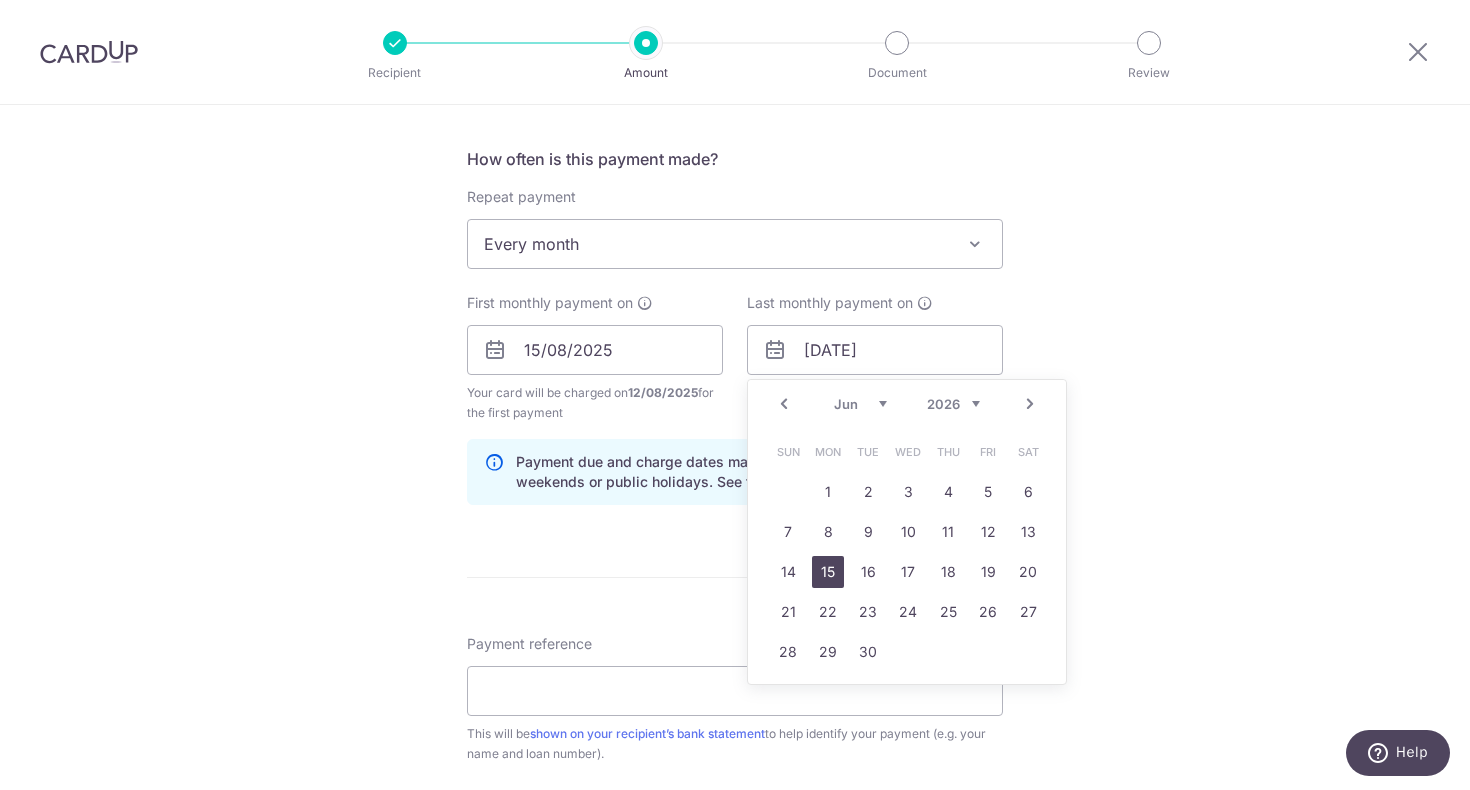 click on "15" at bounding box center (828, 572) 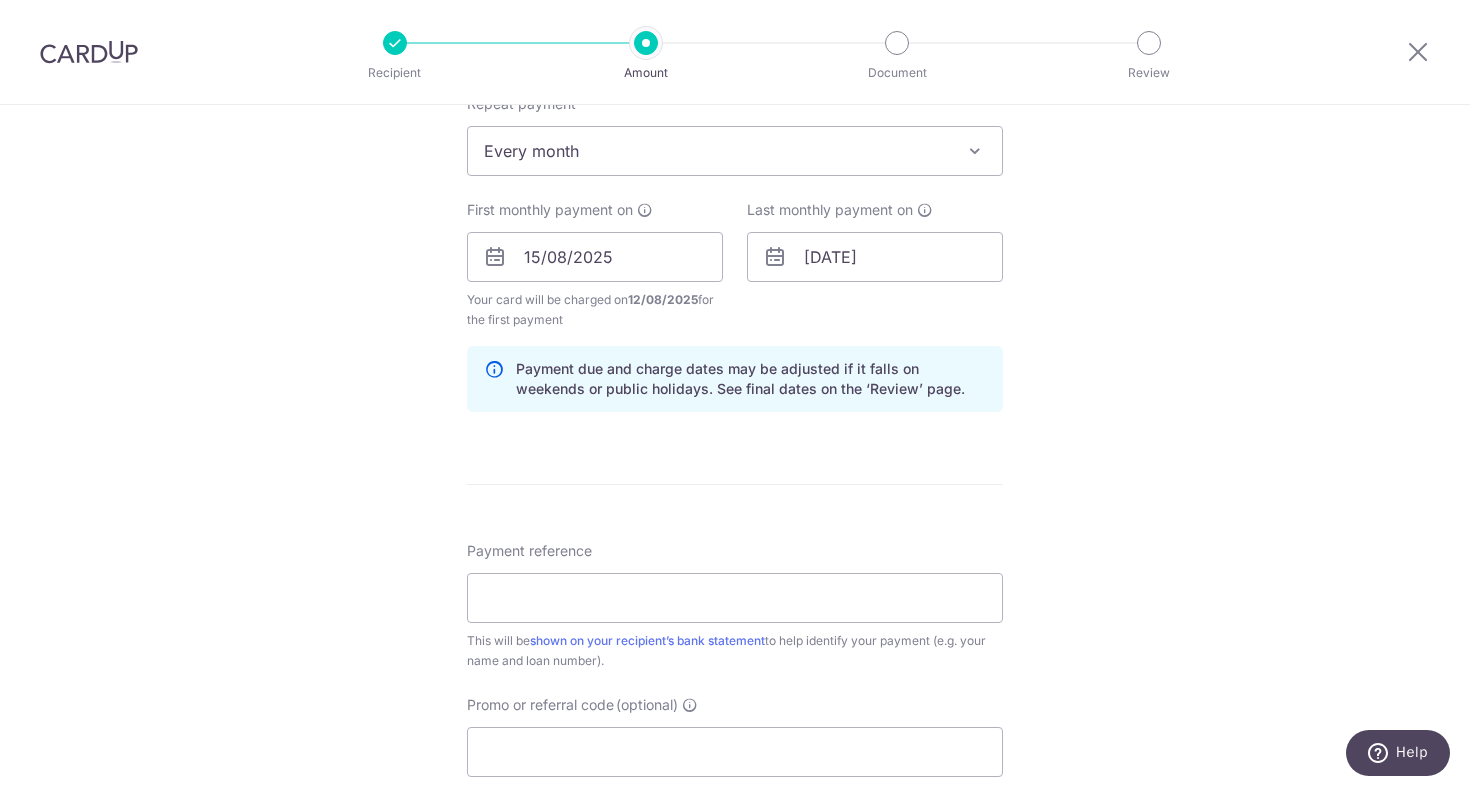 scroll, scrollTop: 841, scrollLeft: 0, axis: vertical 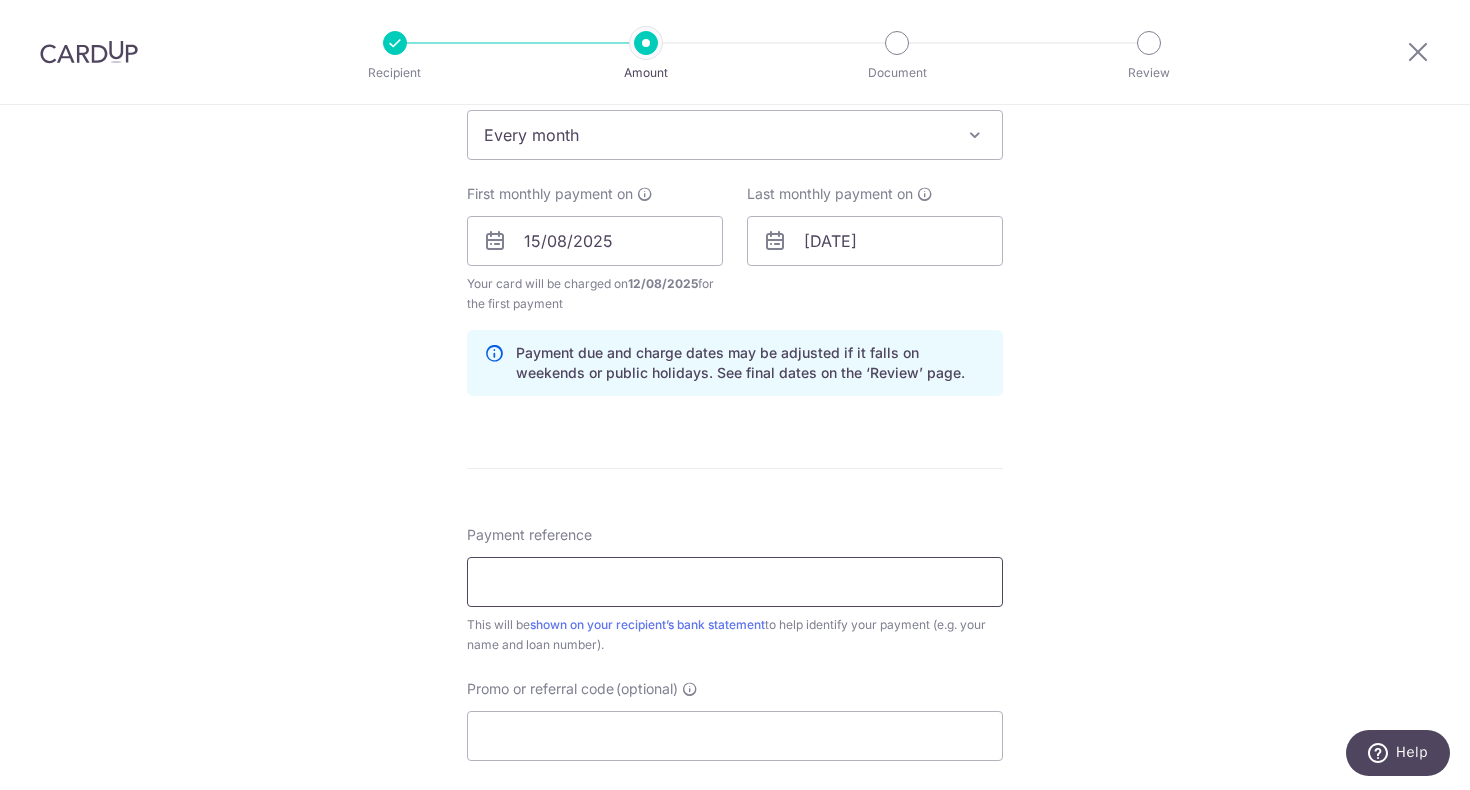 click on "Payment reference" at bounding box center [735, 582] 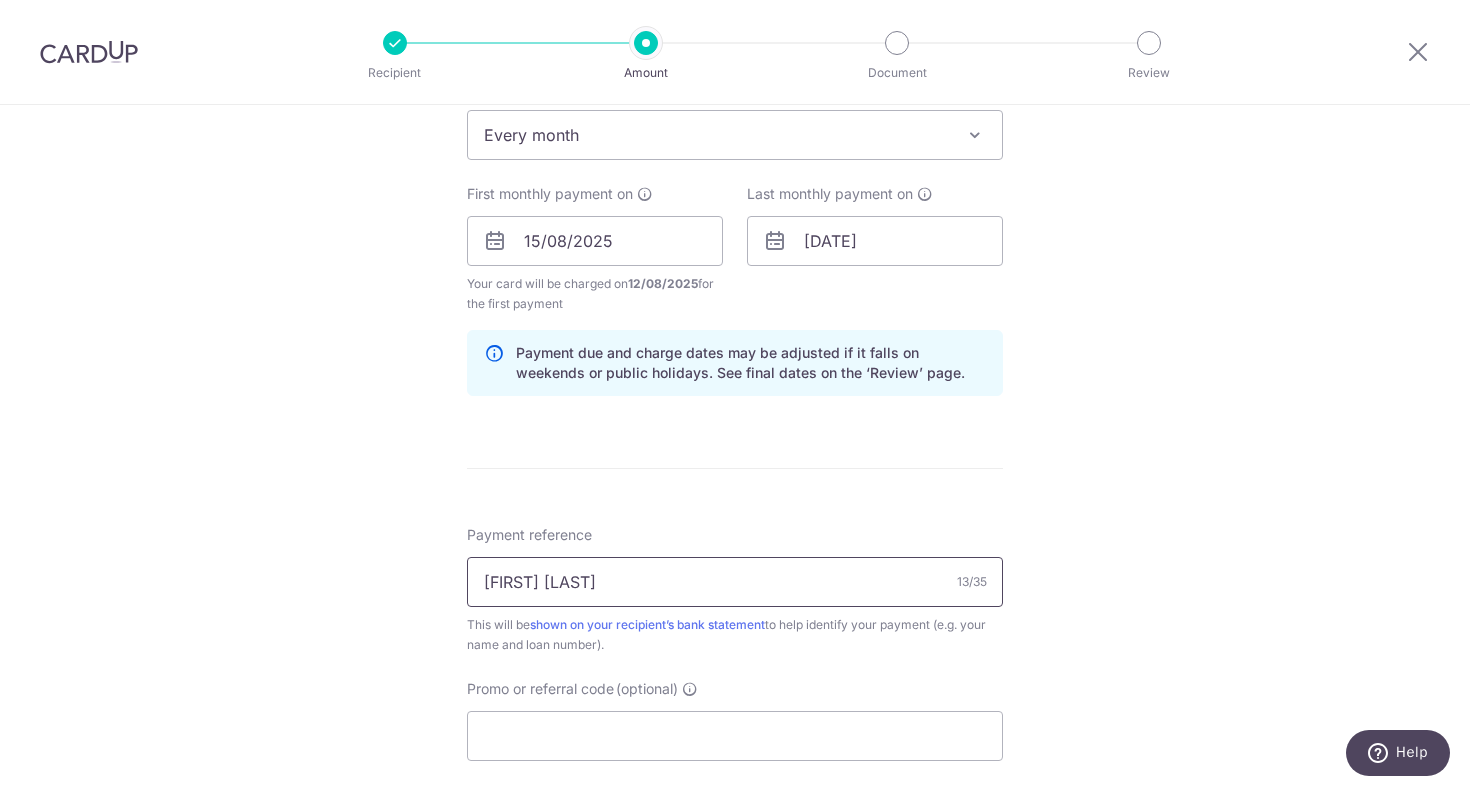 paste on "01-3864519-1 (" 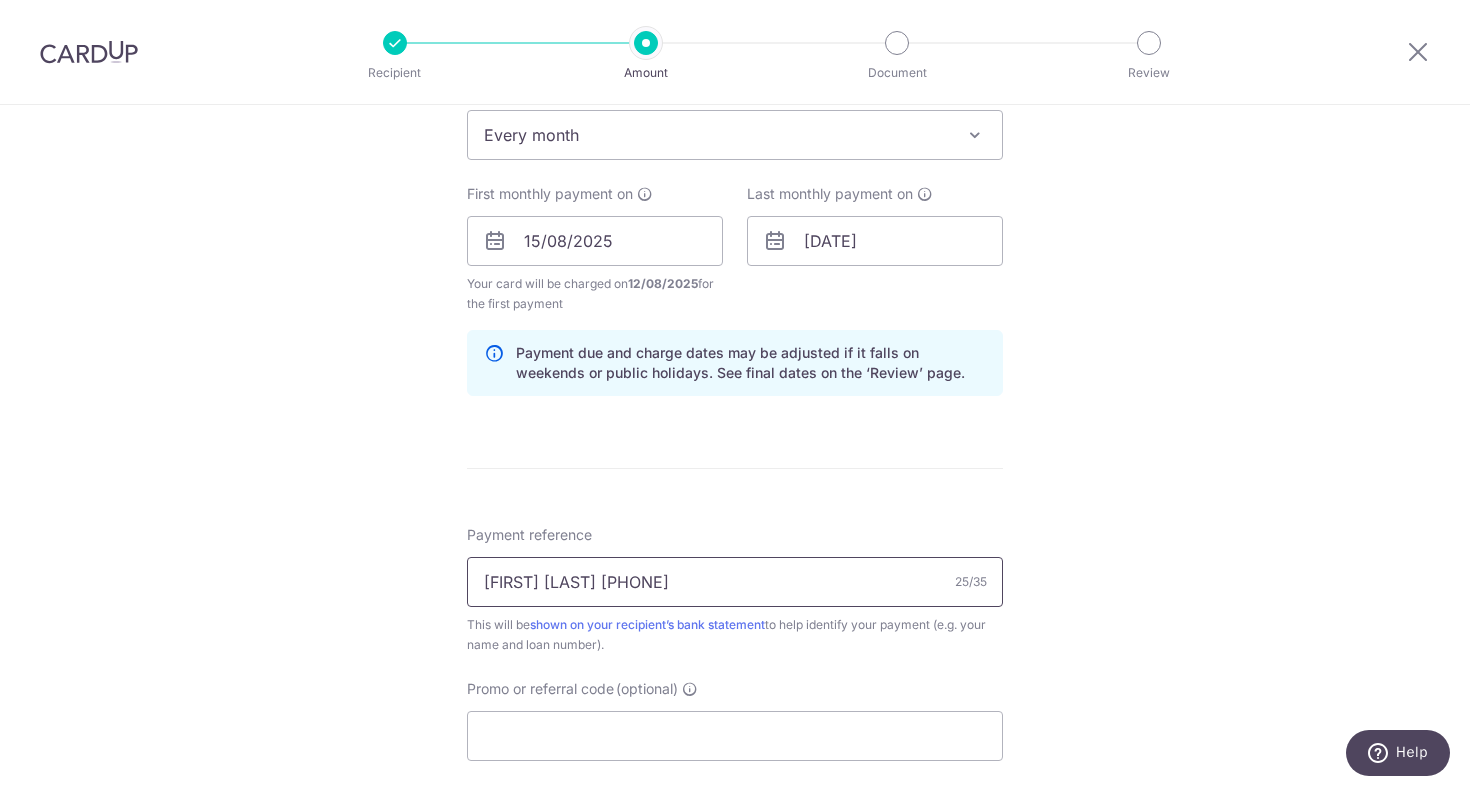 click on "Ryan Thomasz 01-3864519-1" at bounding box center (735, 582) 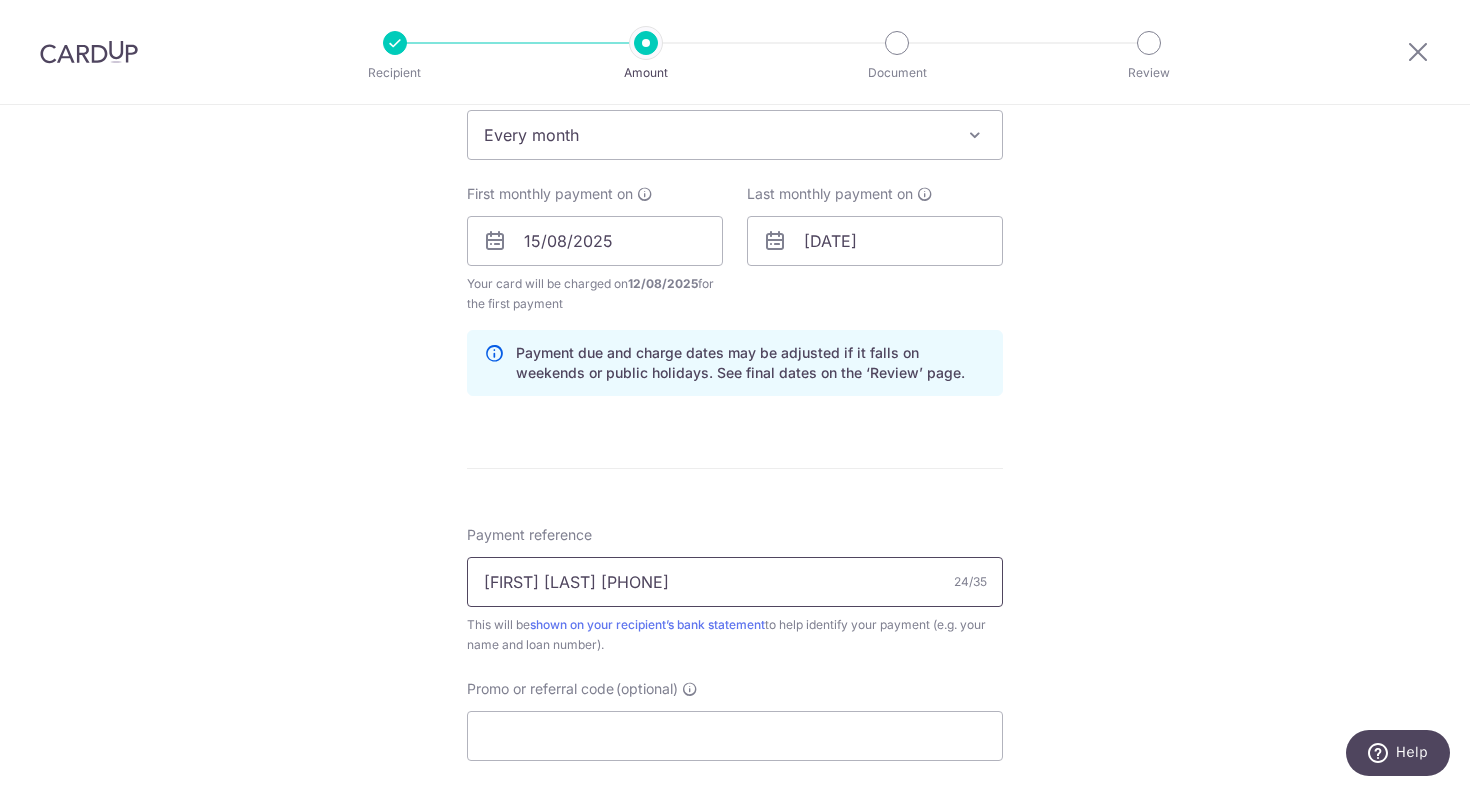 click on "Ryan Thomasz 01-38645191" at bounding box center [735, 582] 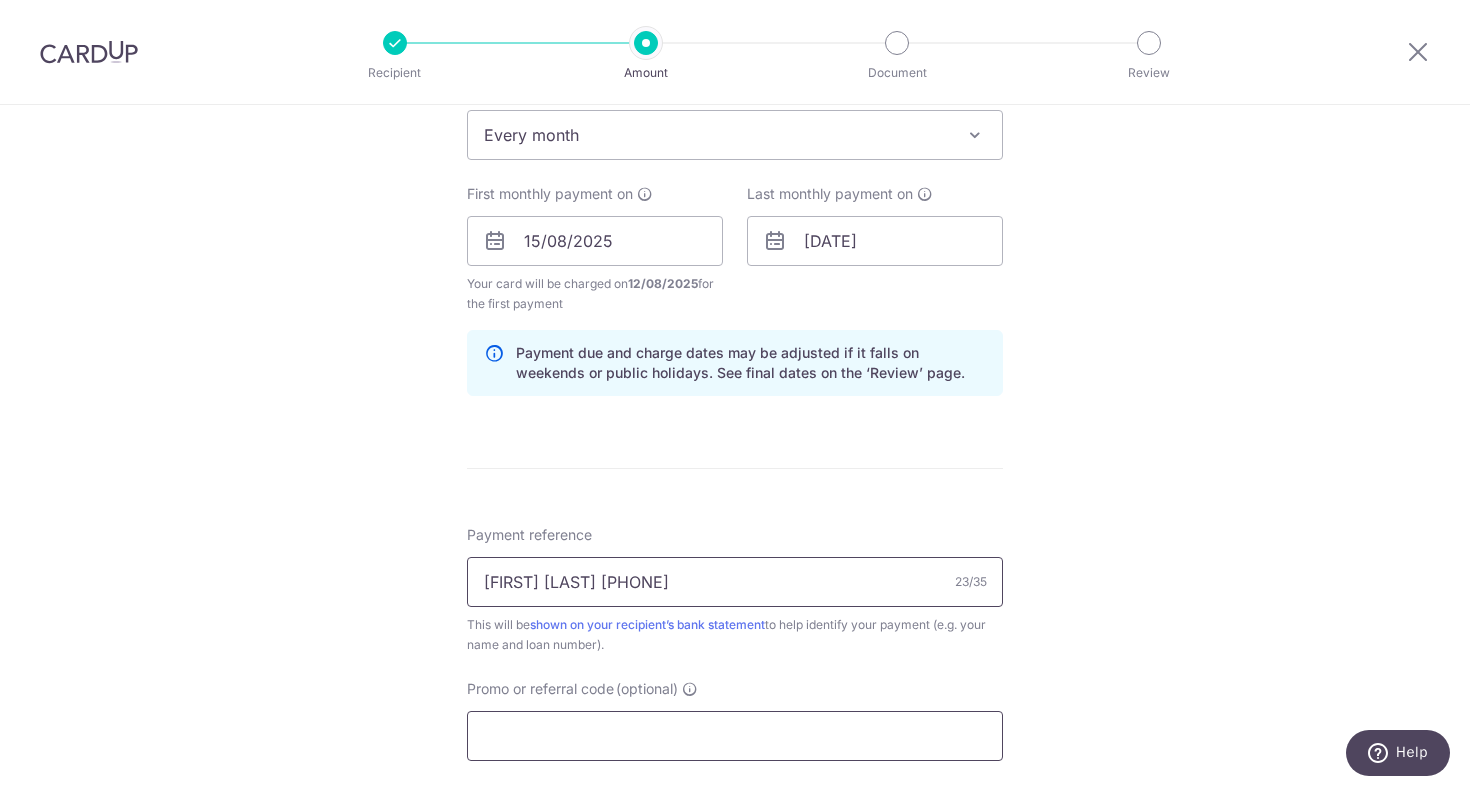 type on "Ryan Thomasz 0138645191" 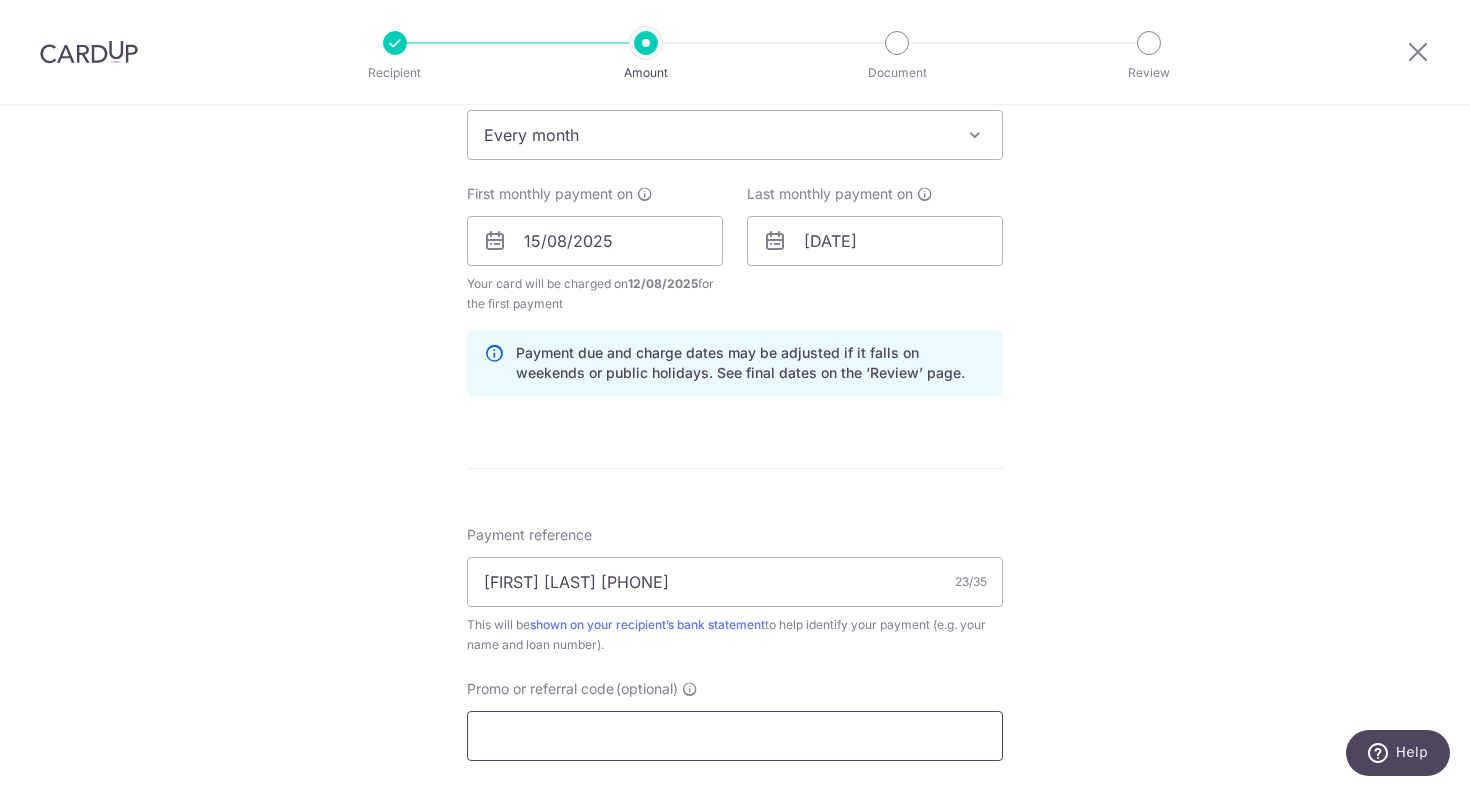 click on "Promo or referral code
(optional)" at bounding box center (735, 736) 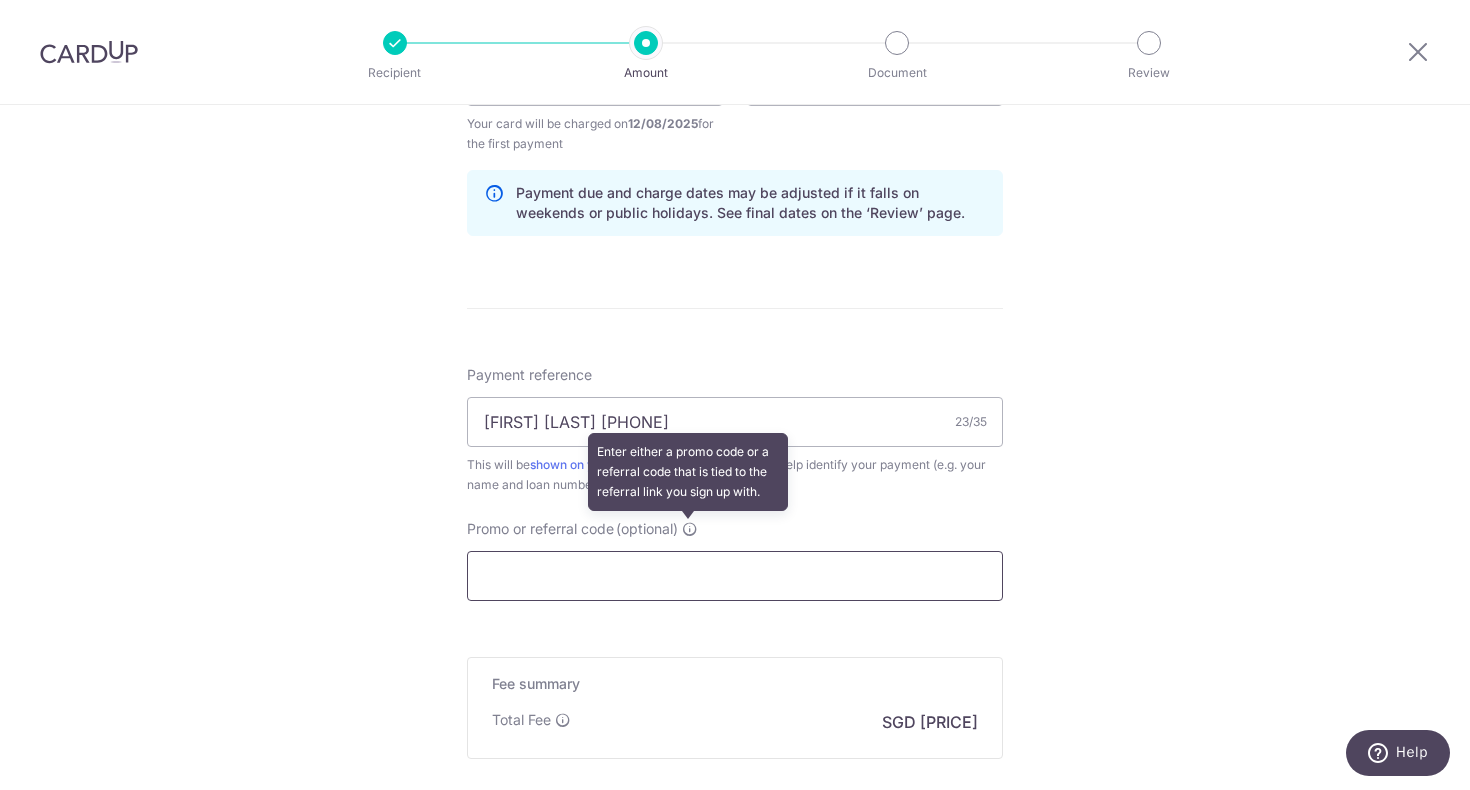 scroll, scrollTop: 1003, scrollLeft: 0, axis: vertical 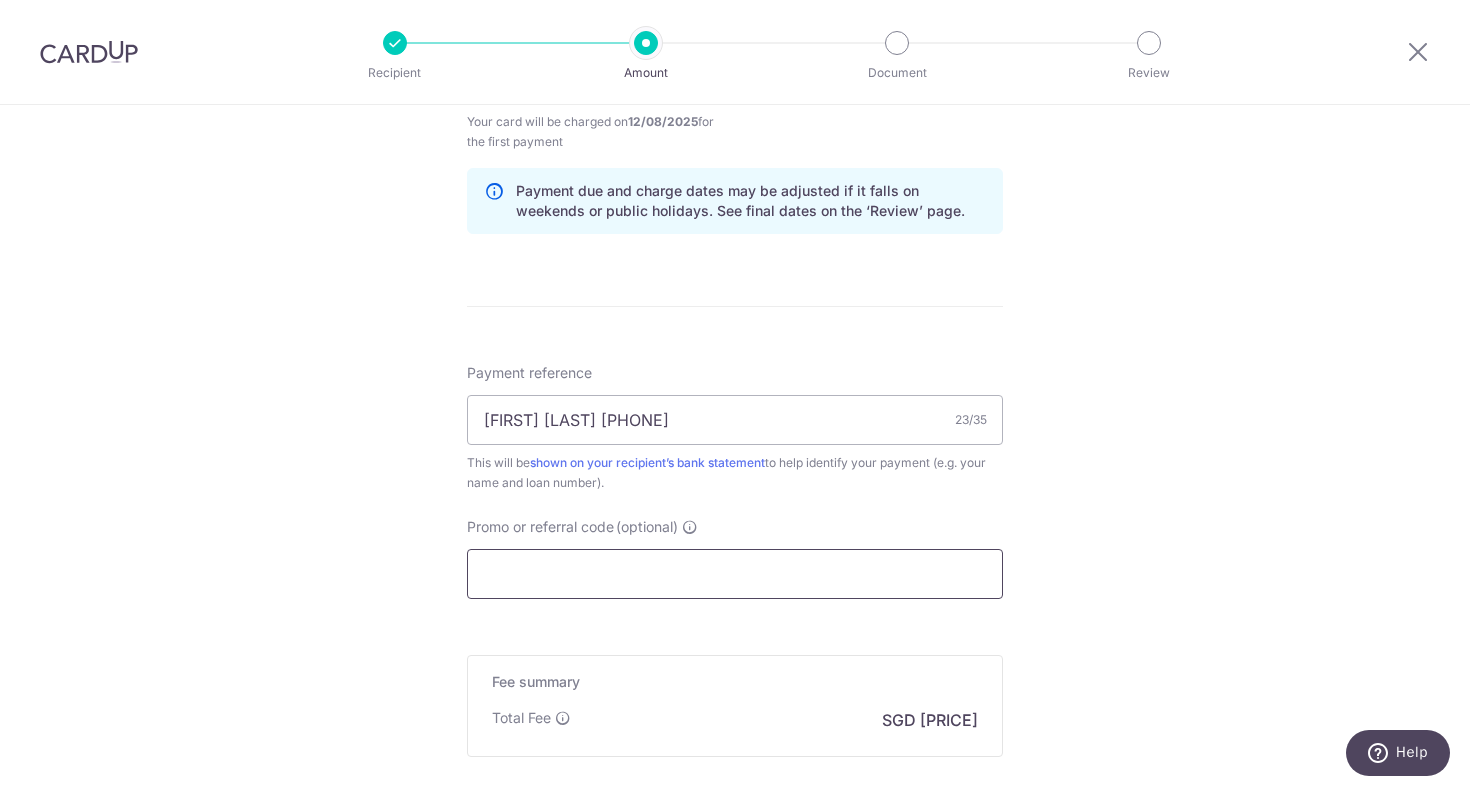 click on "Promo or referral code
(optional)" at bounding box center (735, 574) 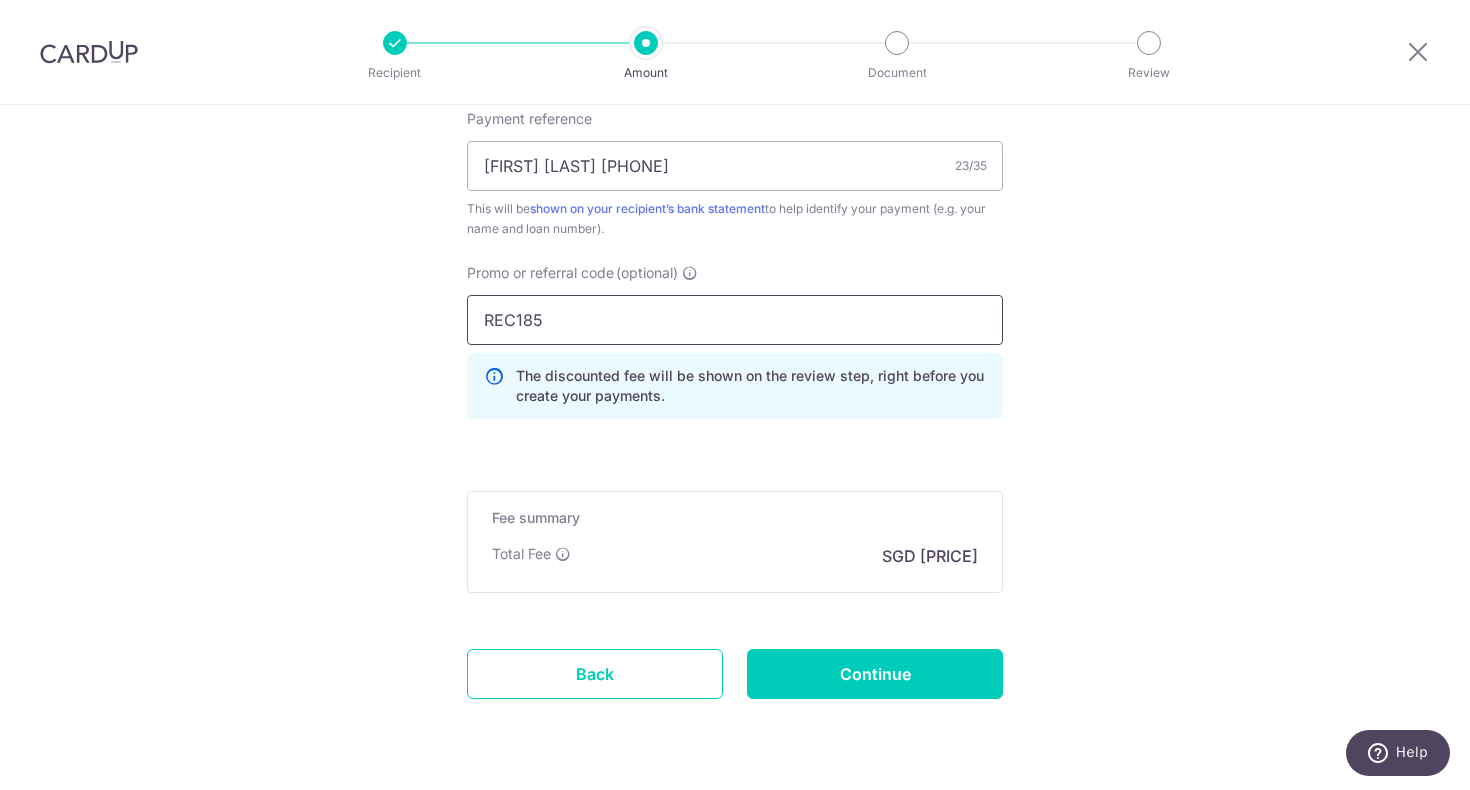 scroll, scrollTop: 1275, scrollLeft: 0, axis: vertical 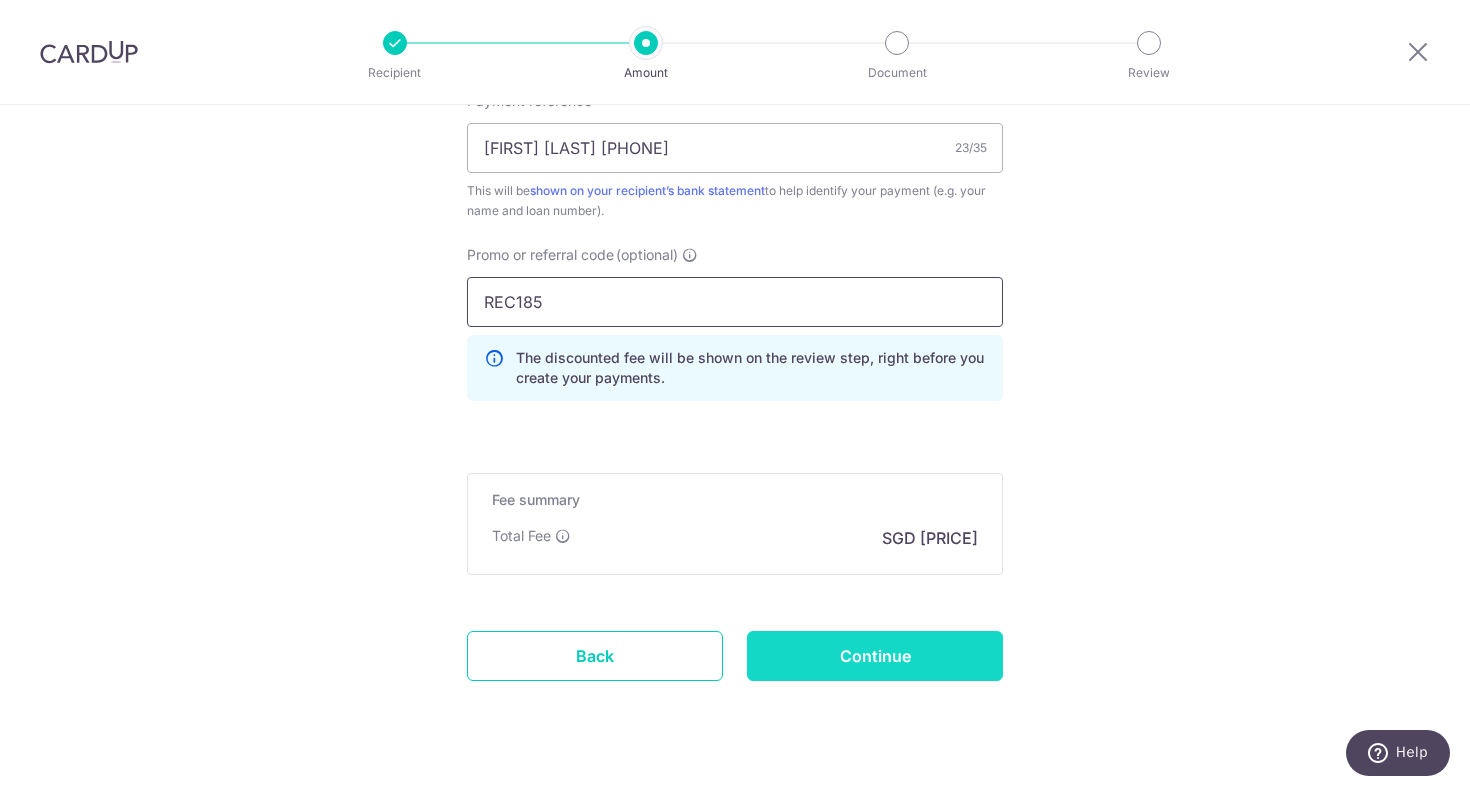 type on "REC185" 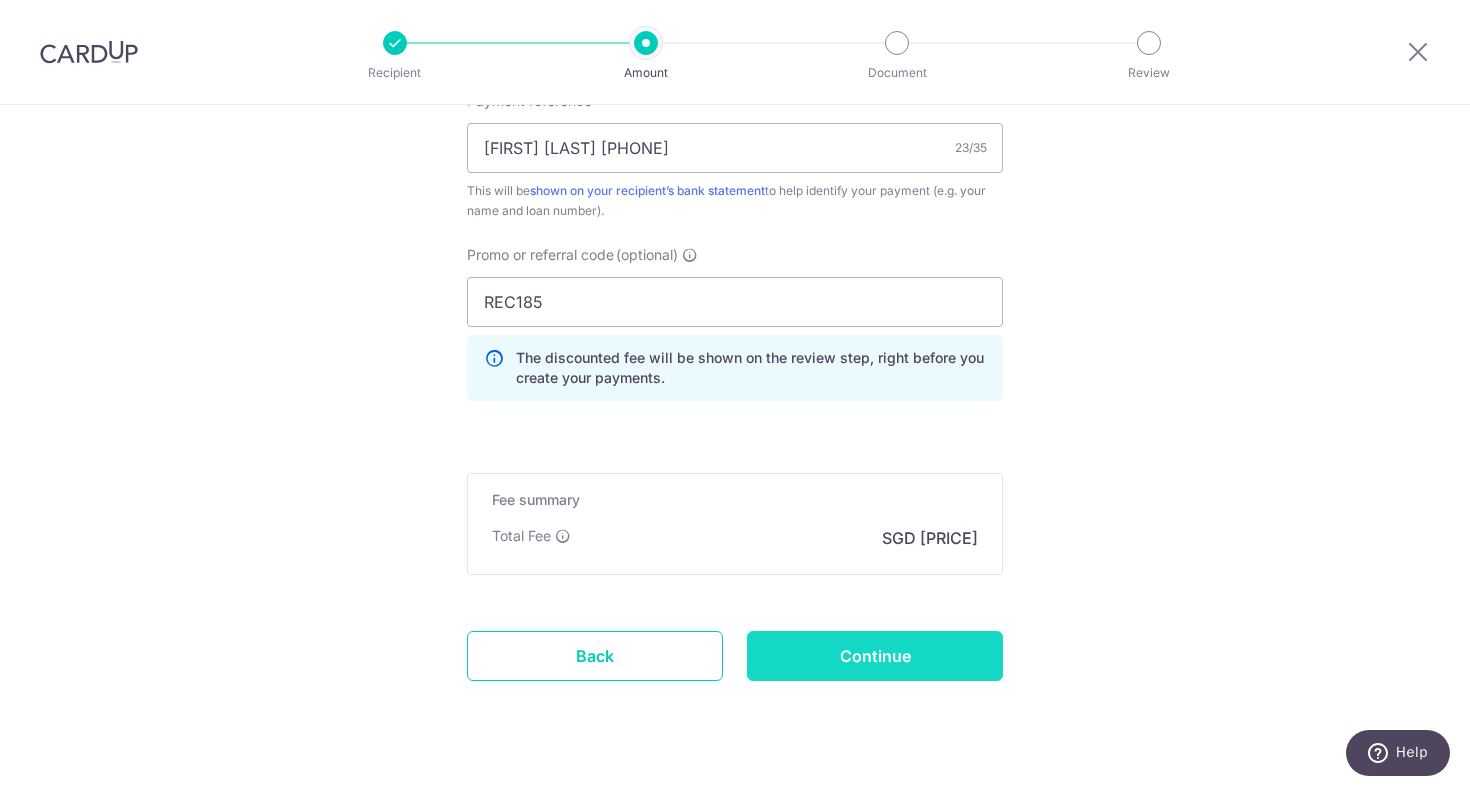 click on "Continue" at bounding box center (875, 656) 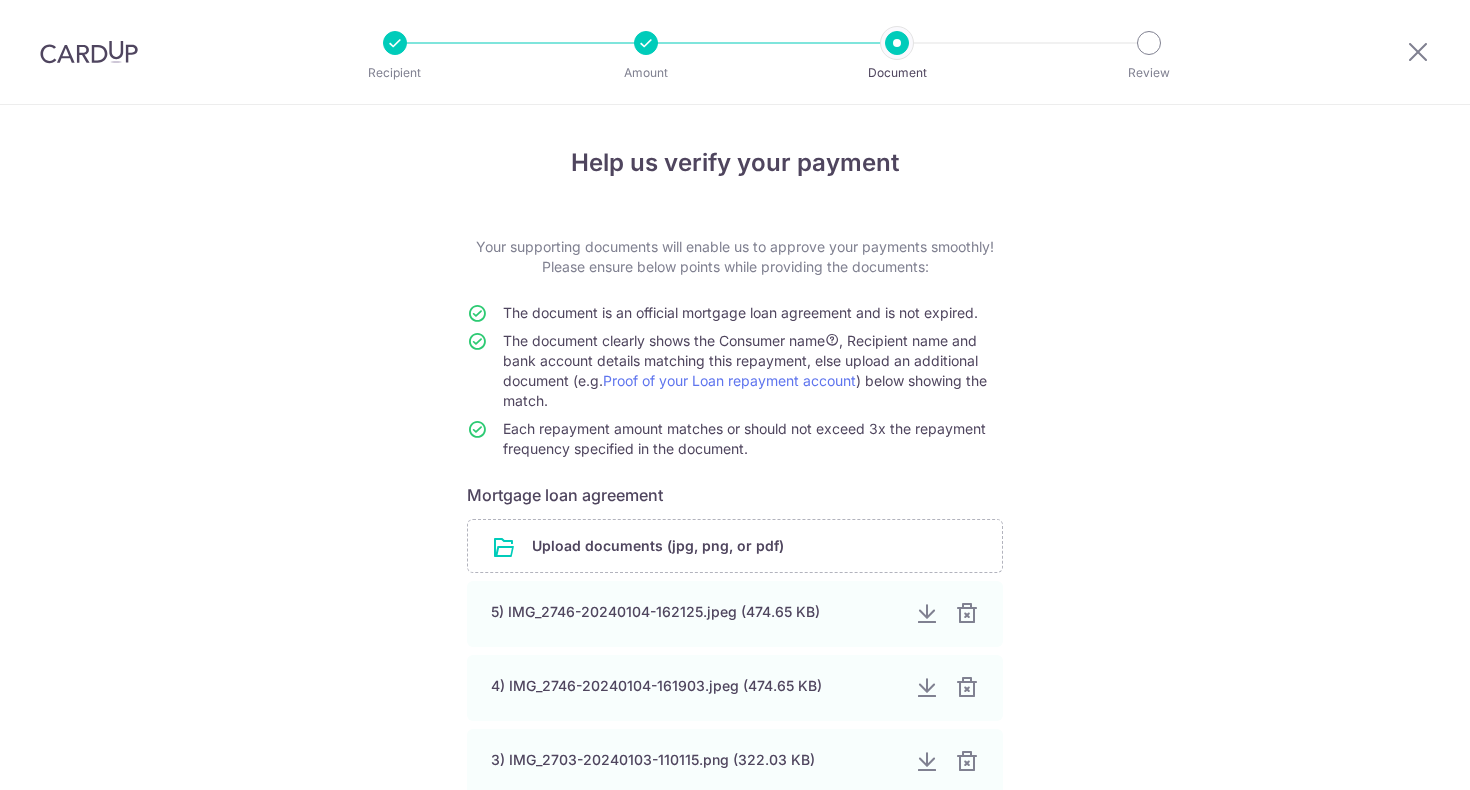 scroll, scrollTop: 0, scrollLeft: 0, axis: both 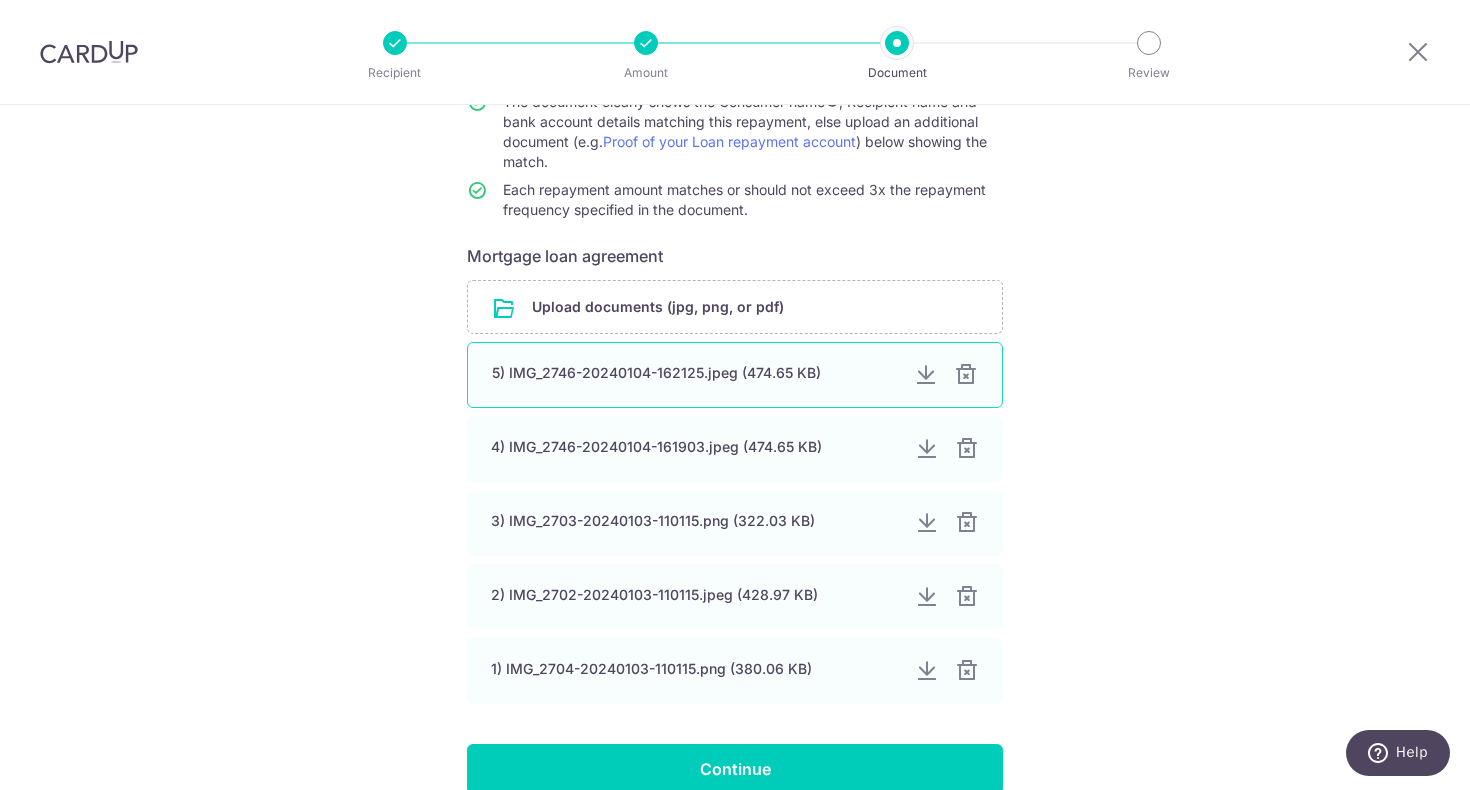click at bounding box center [926, 375] 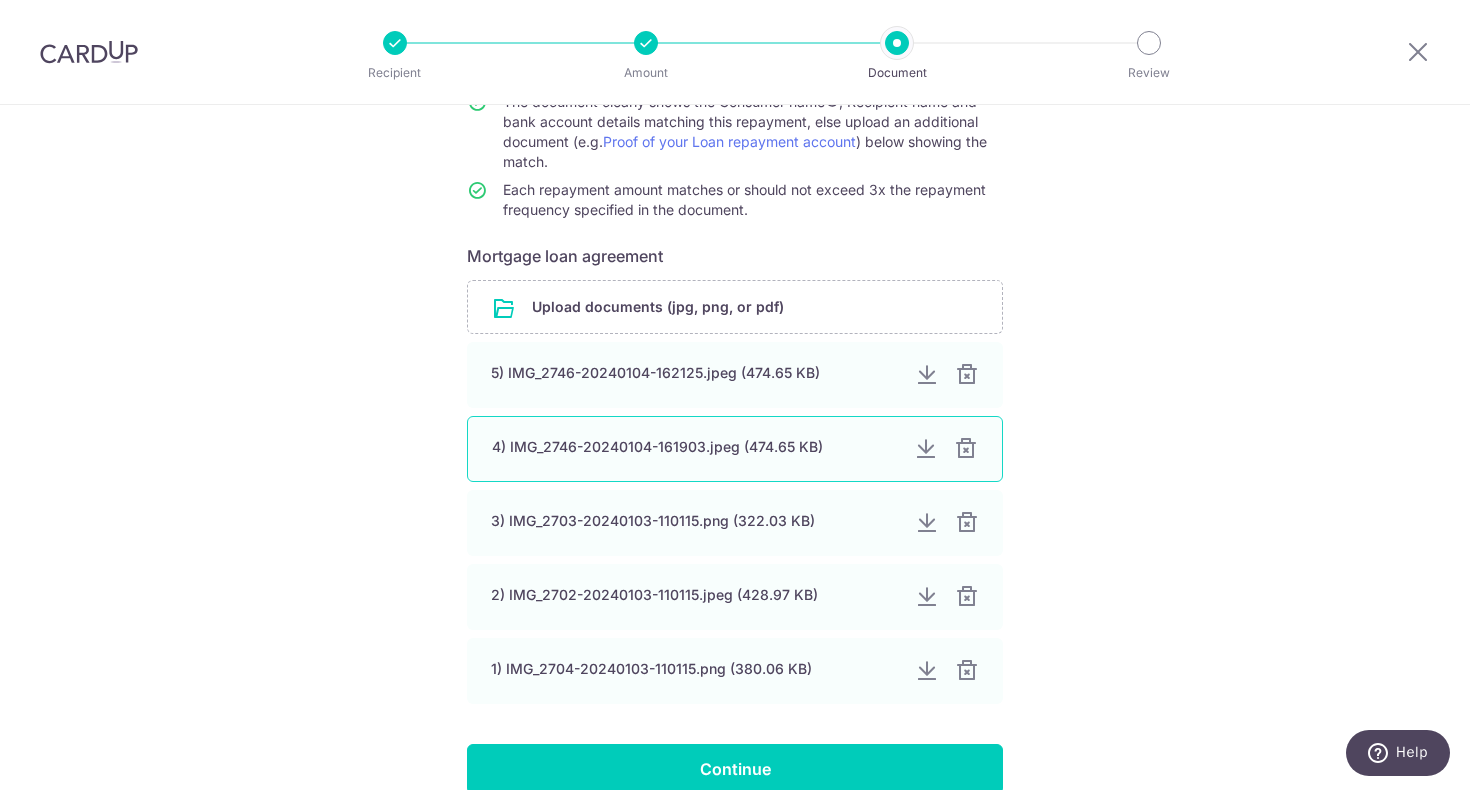 click at bounding box center [926, 449] 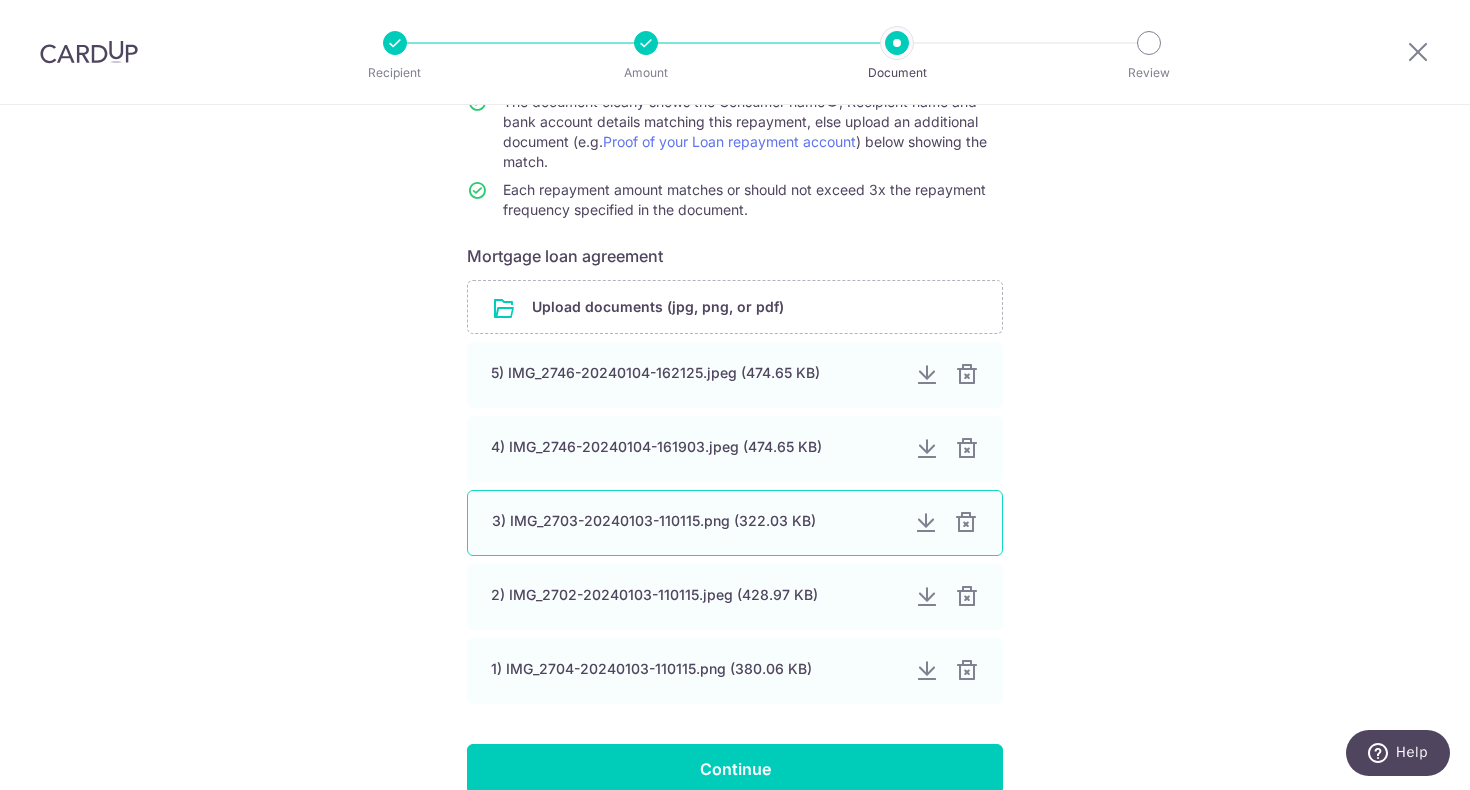 click at bounding box center (926, 523) 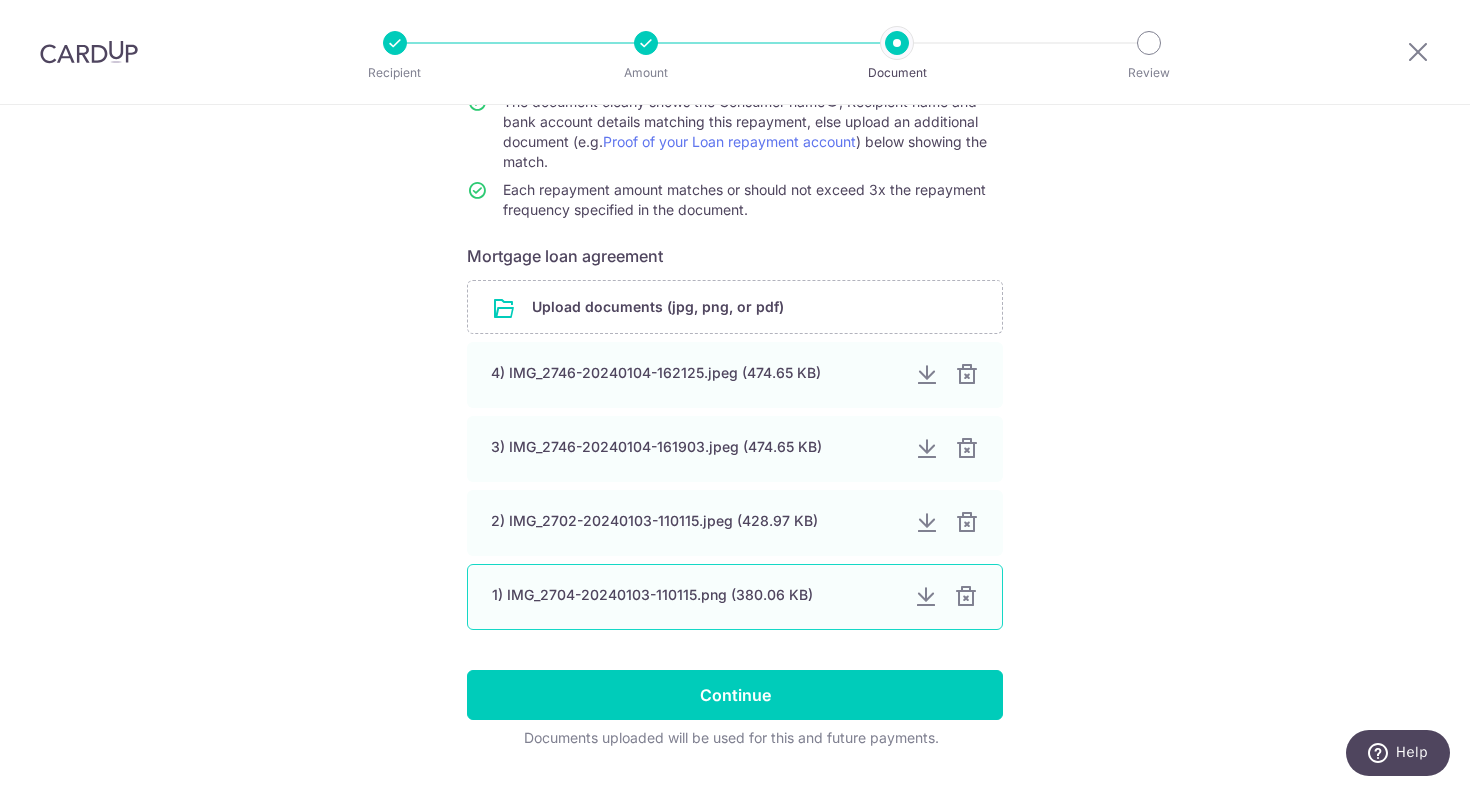 click at bounding box center (926, 597) 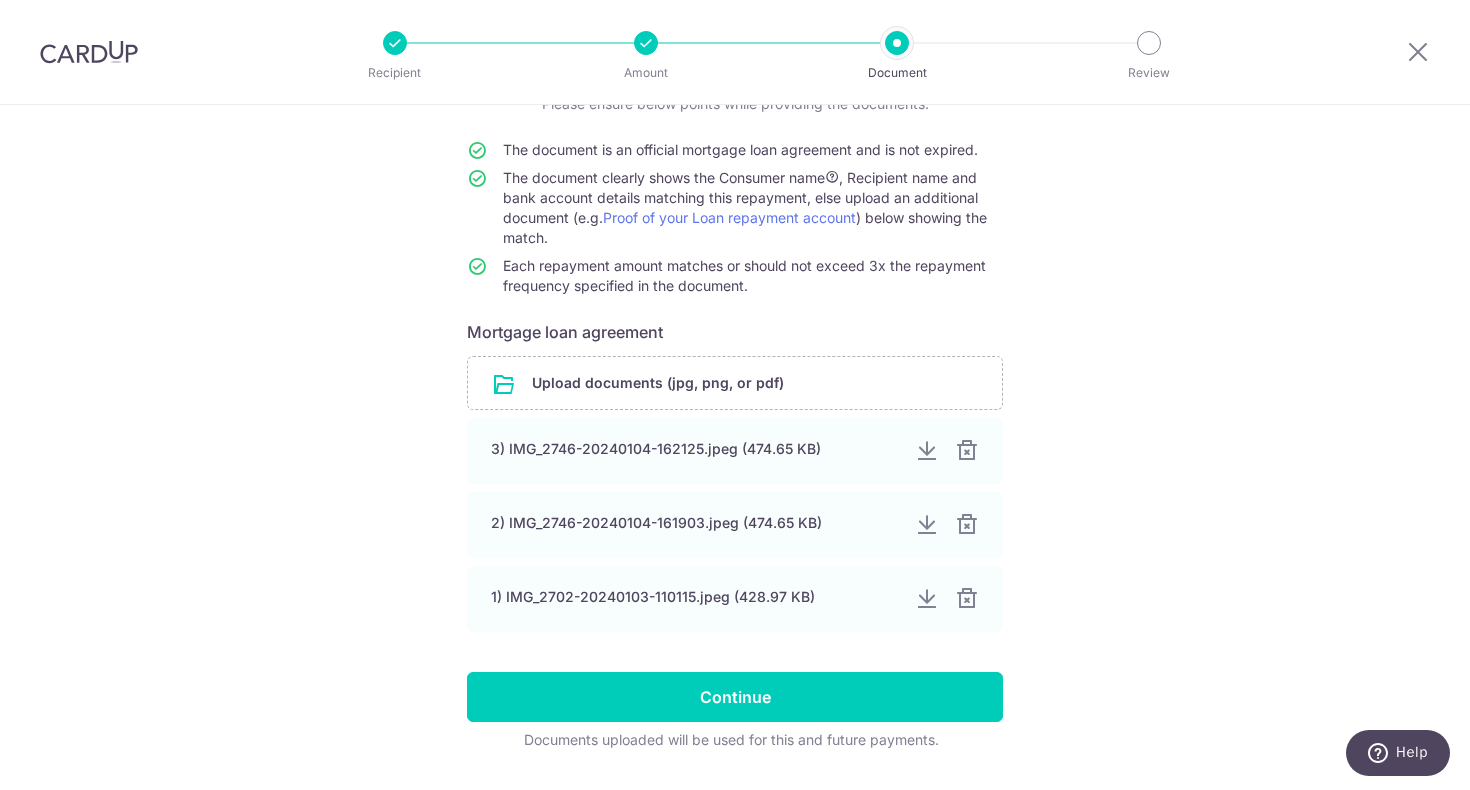 scroll, scrollTop: 161, scrollLeft: 0, axis: vertical 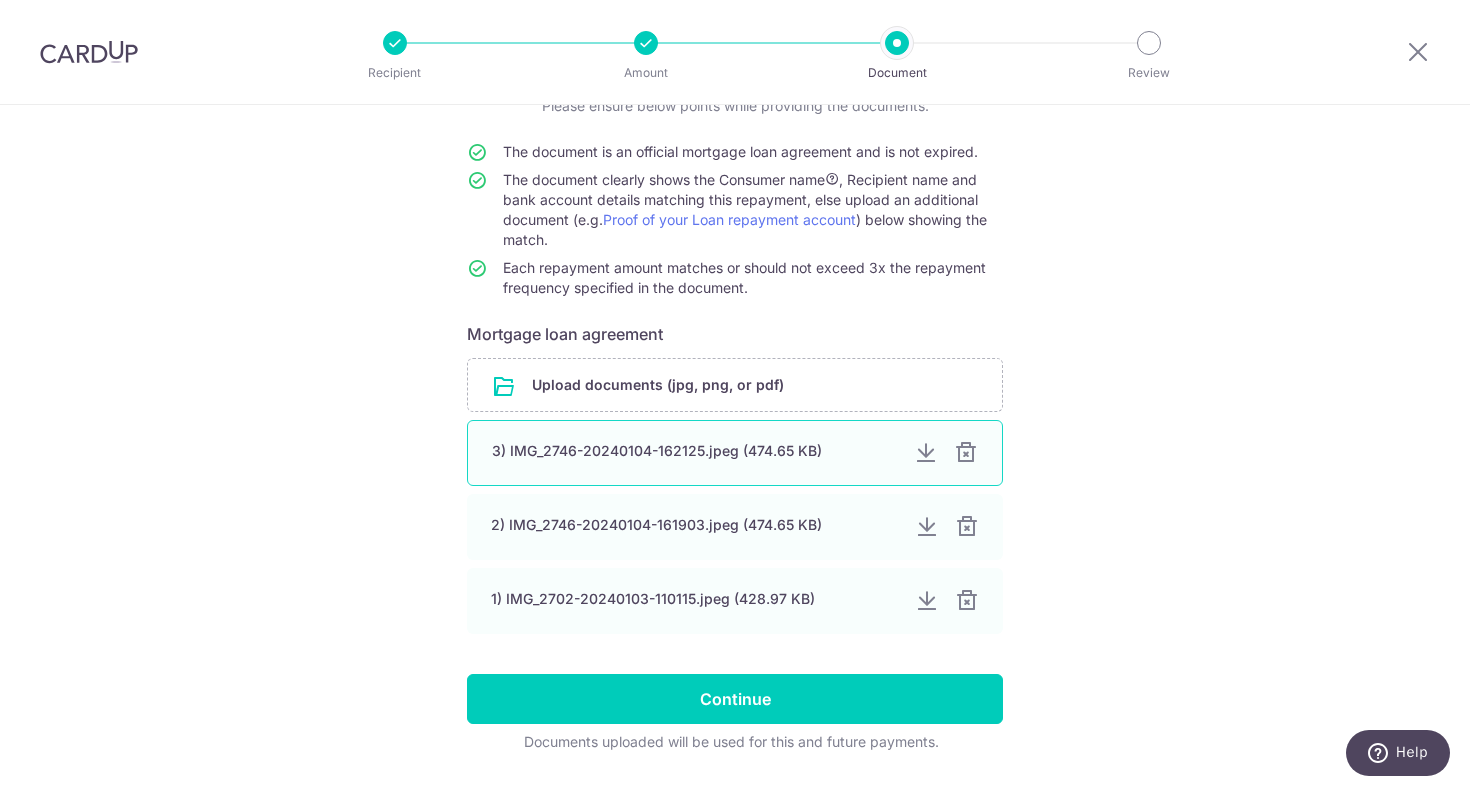 click at bounding box center [926, 453] 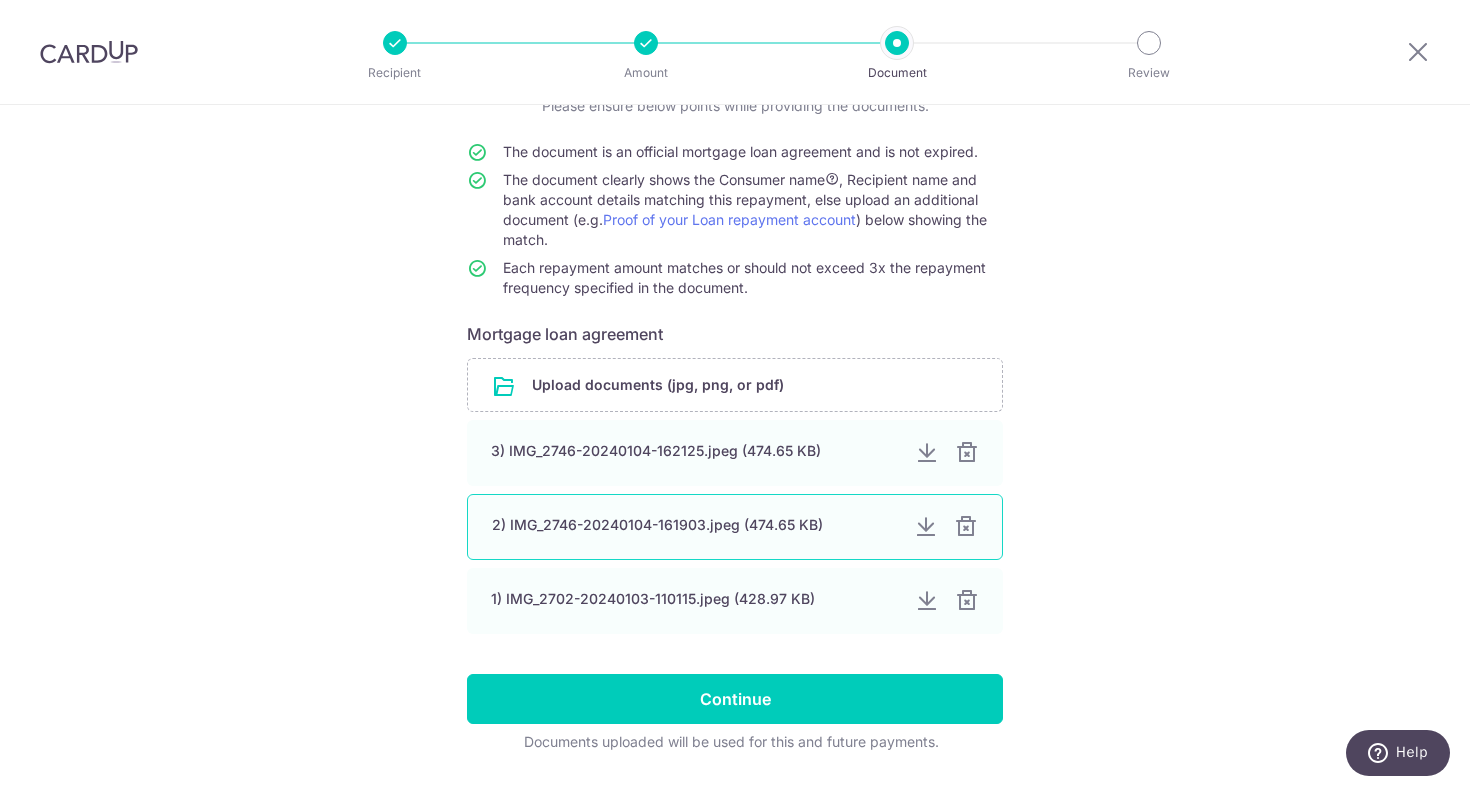 click at bounding box center (926, 527) 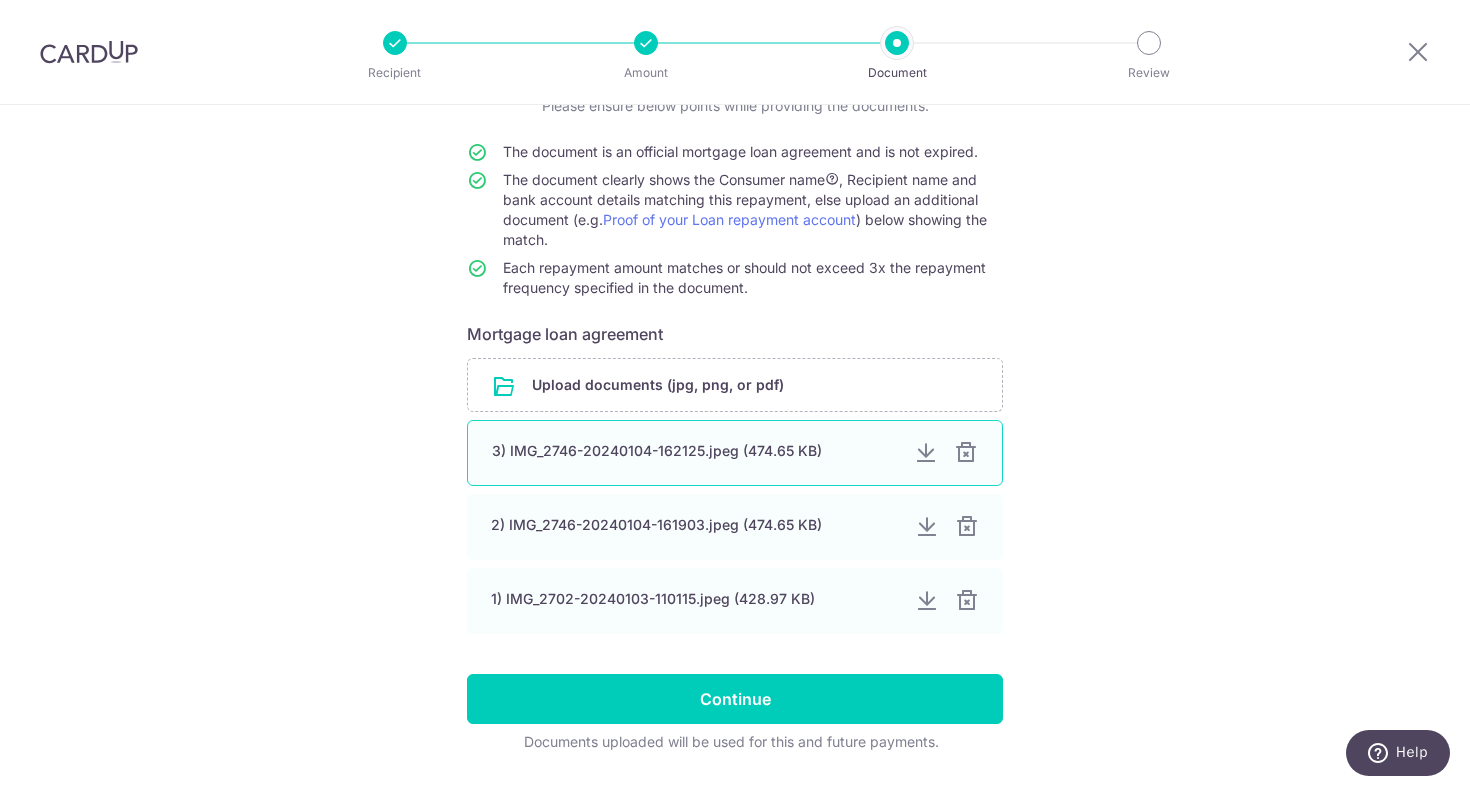 click at bounding box center (926, 453) 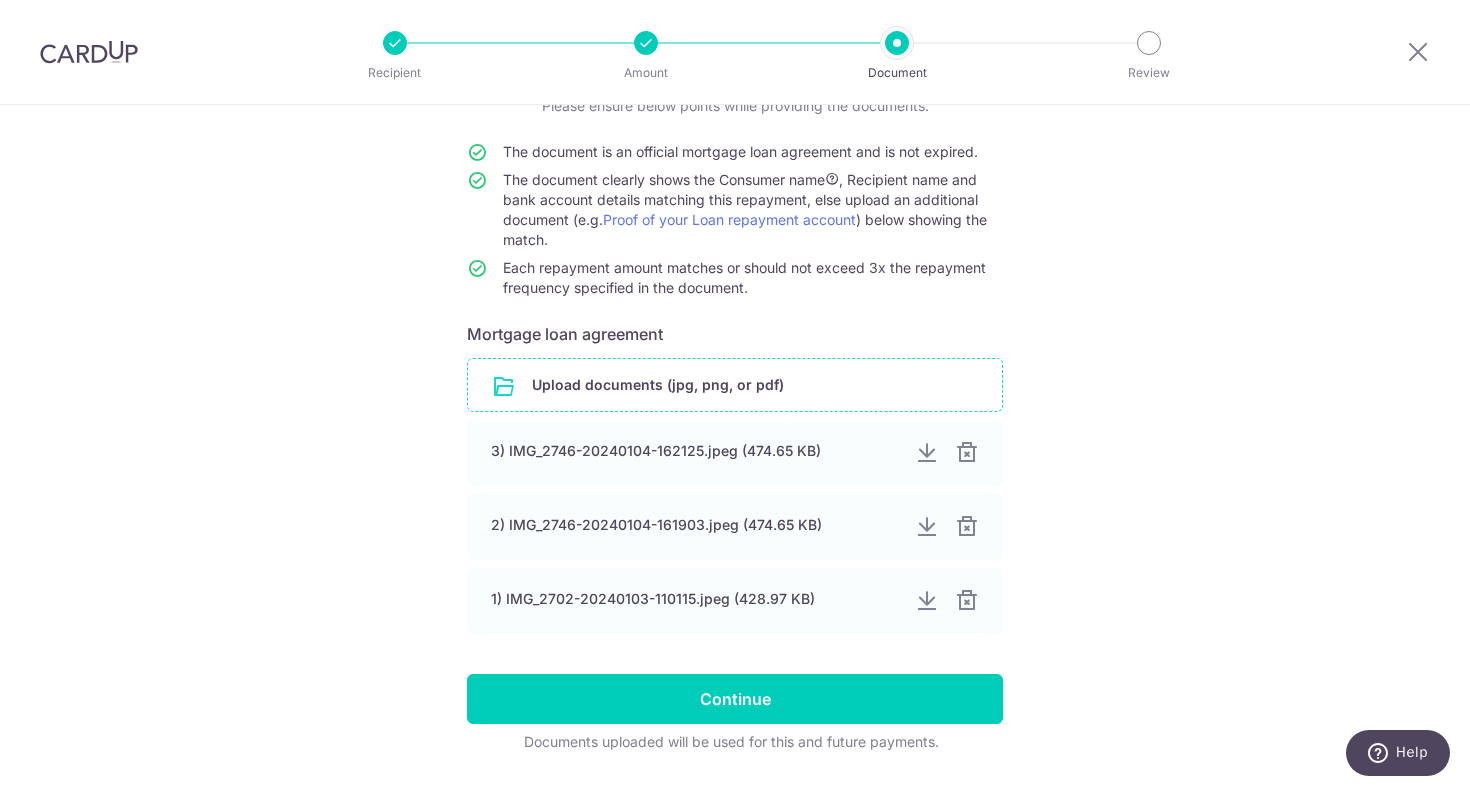 click at bounding box center [735, 385] 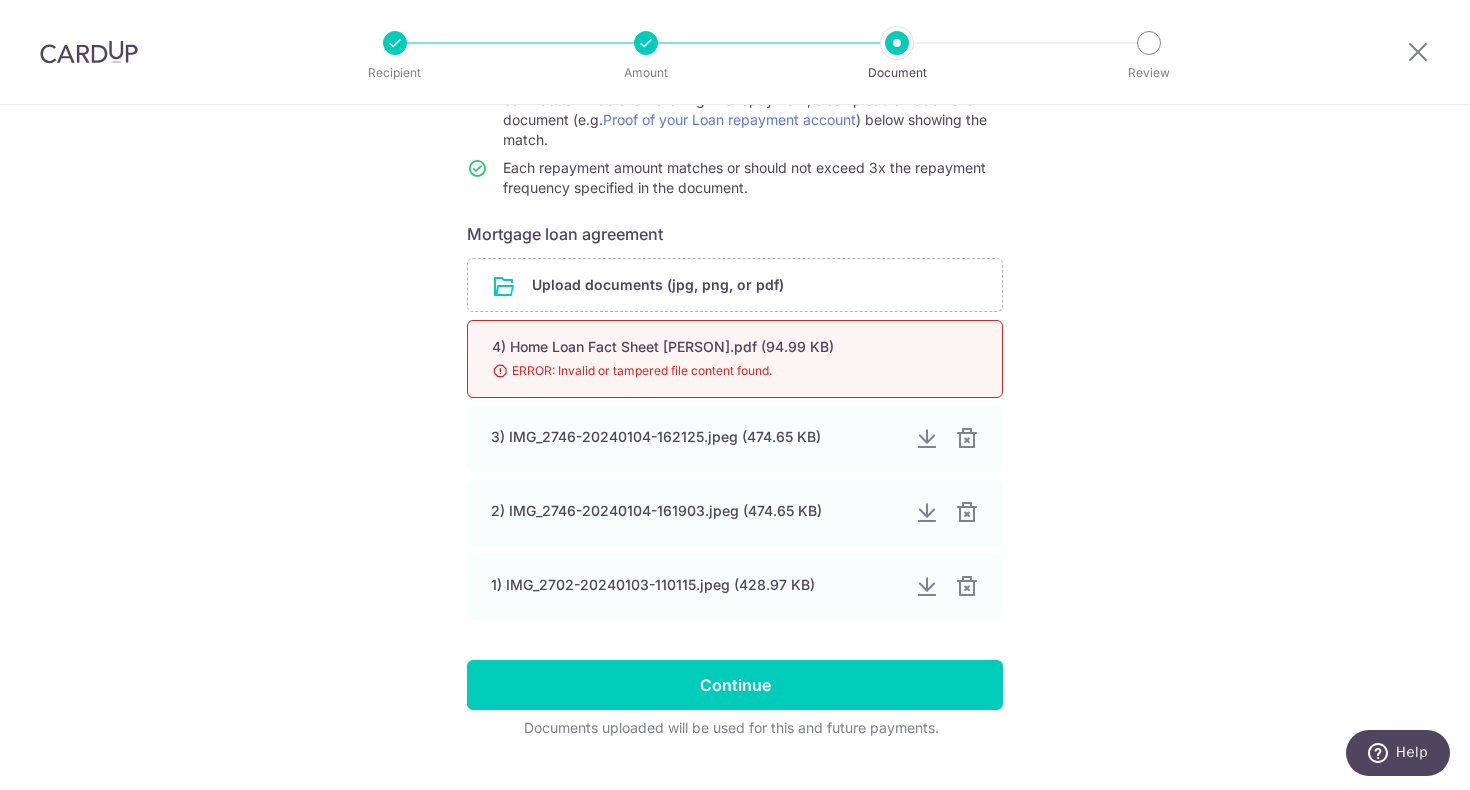 scroll, scrollTop: 268, scrollLeft: 0, axis: vertical 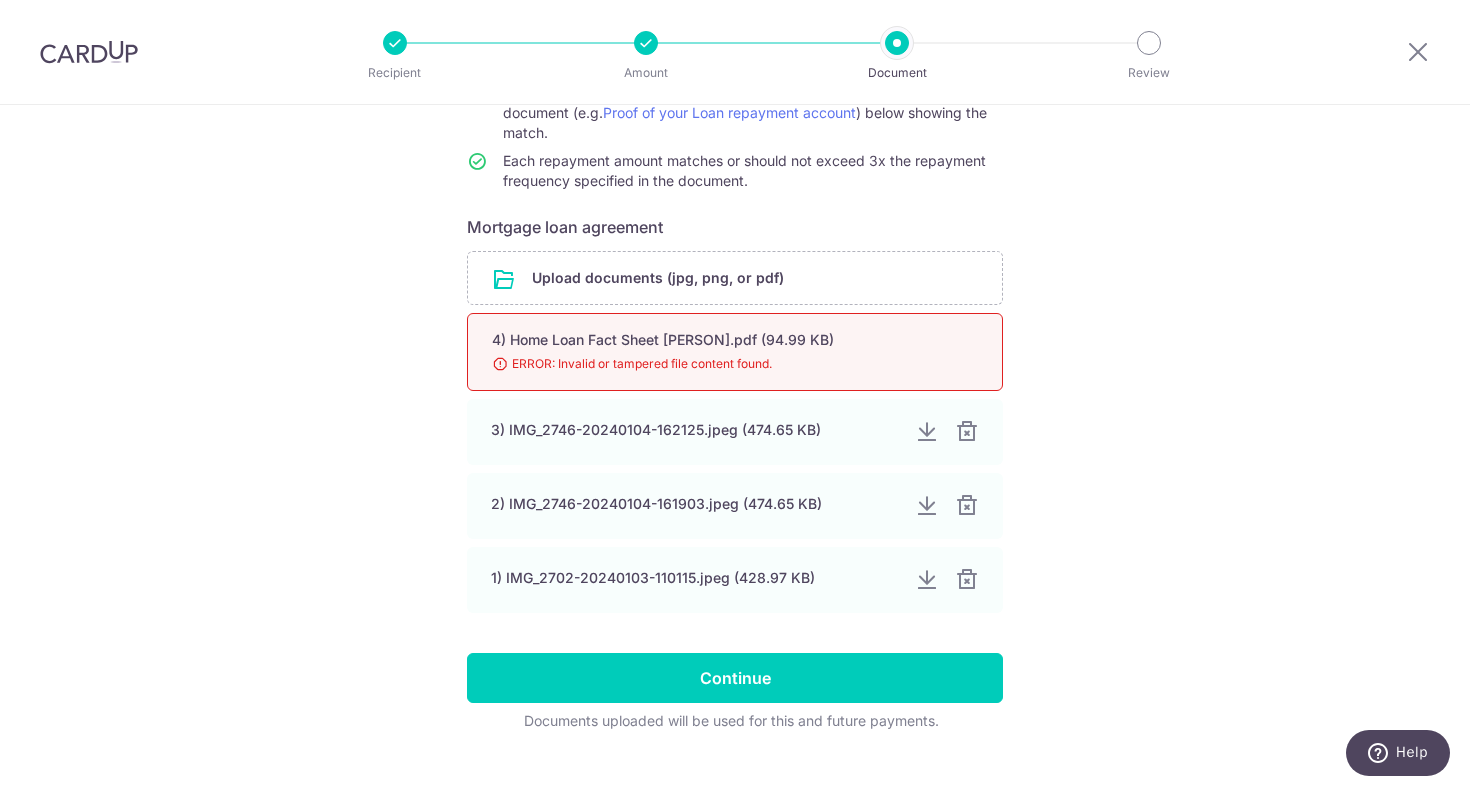 click on "ERROR: Invalid or tampered file content found." at bounding box center (711, 364) 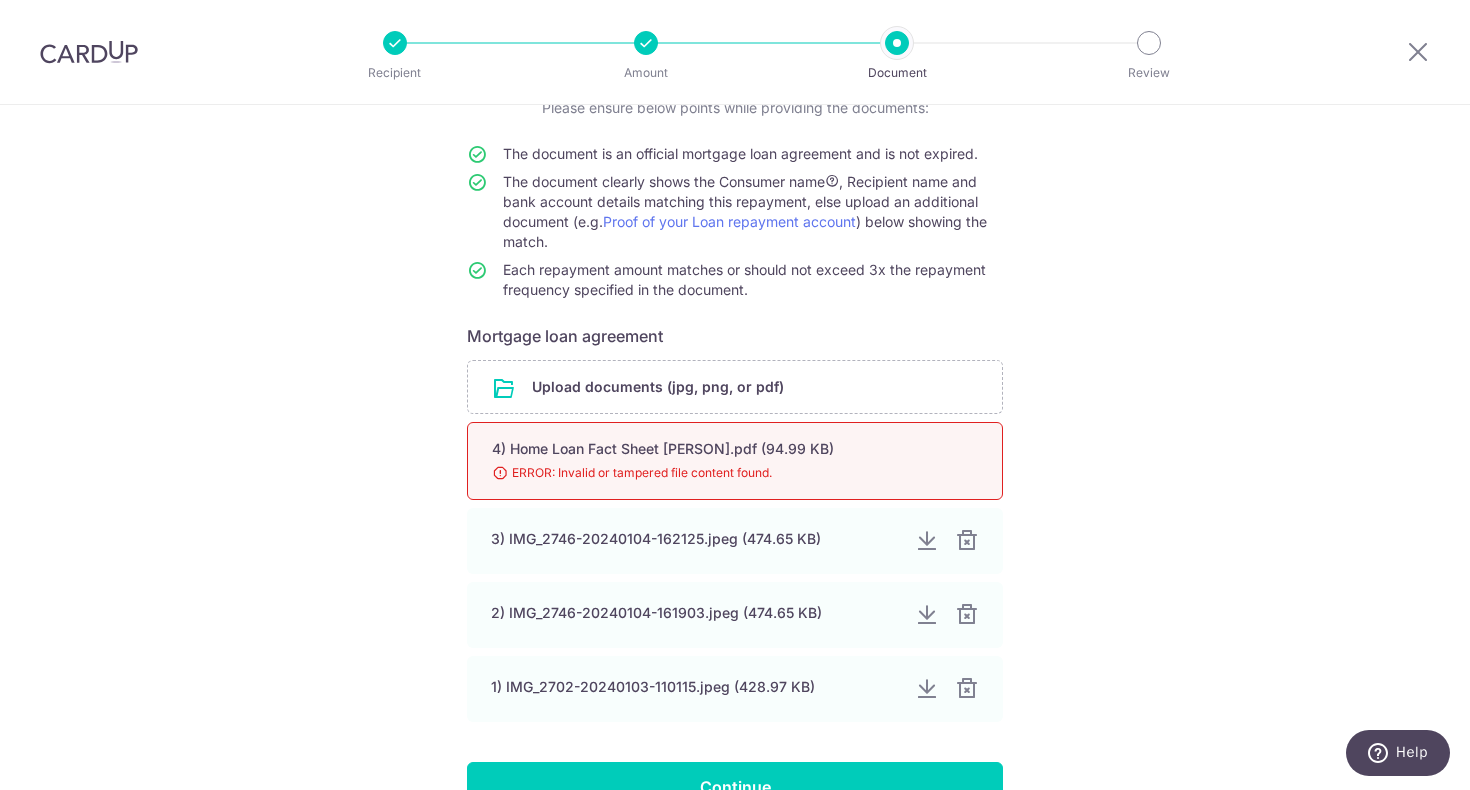 scroll, scrollTop: 162, scrollLeft: 0, axis: vertical 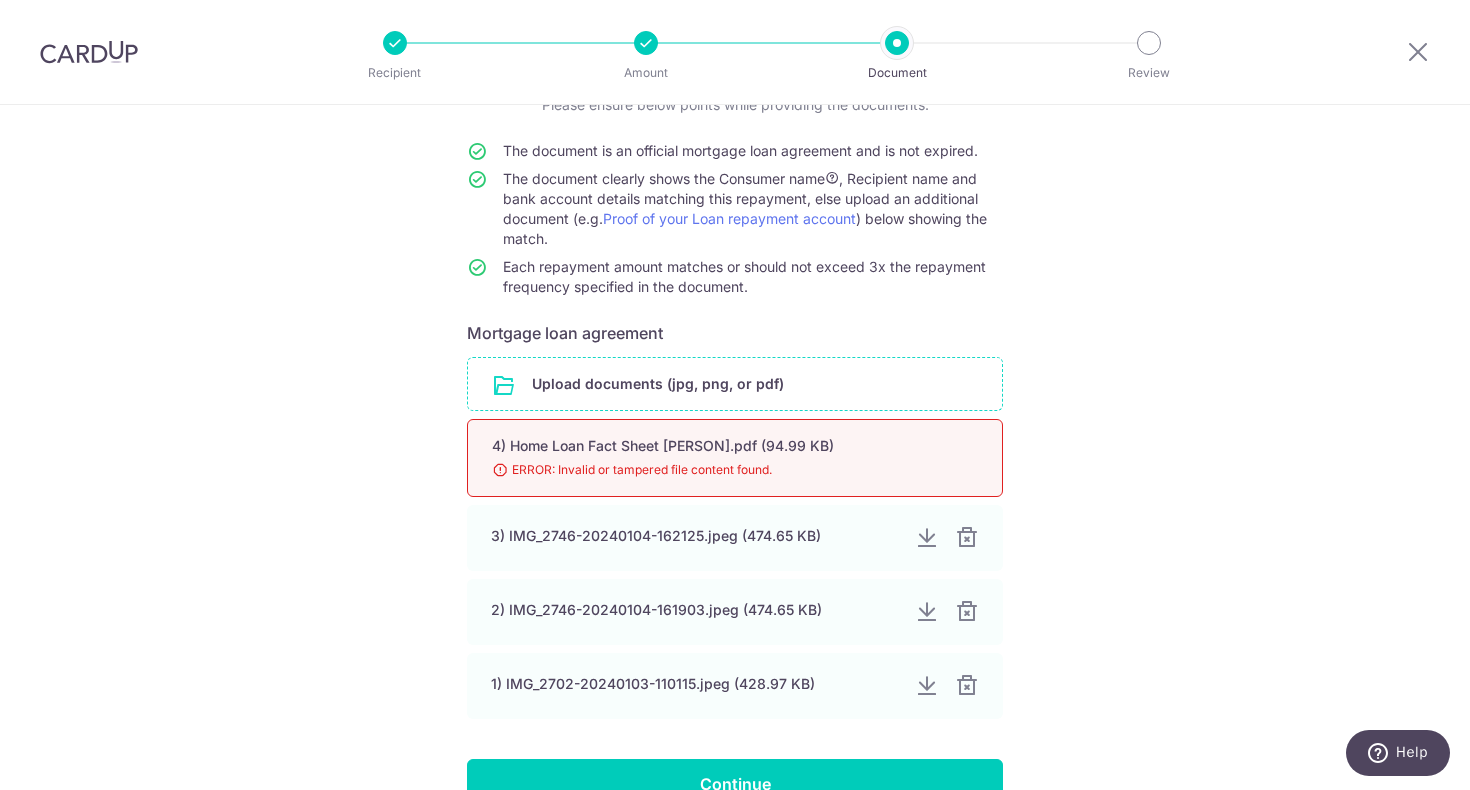 click at bounding box center (735, 384) 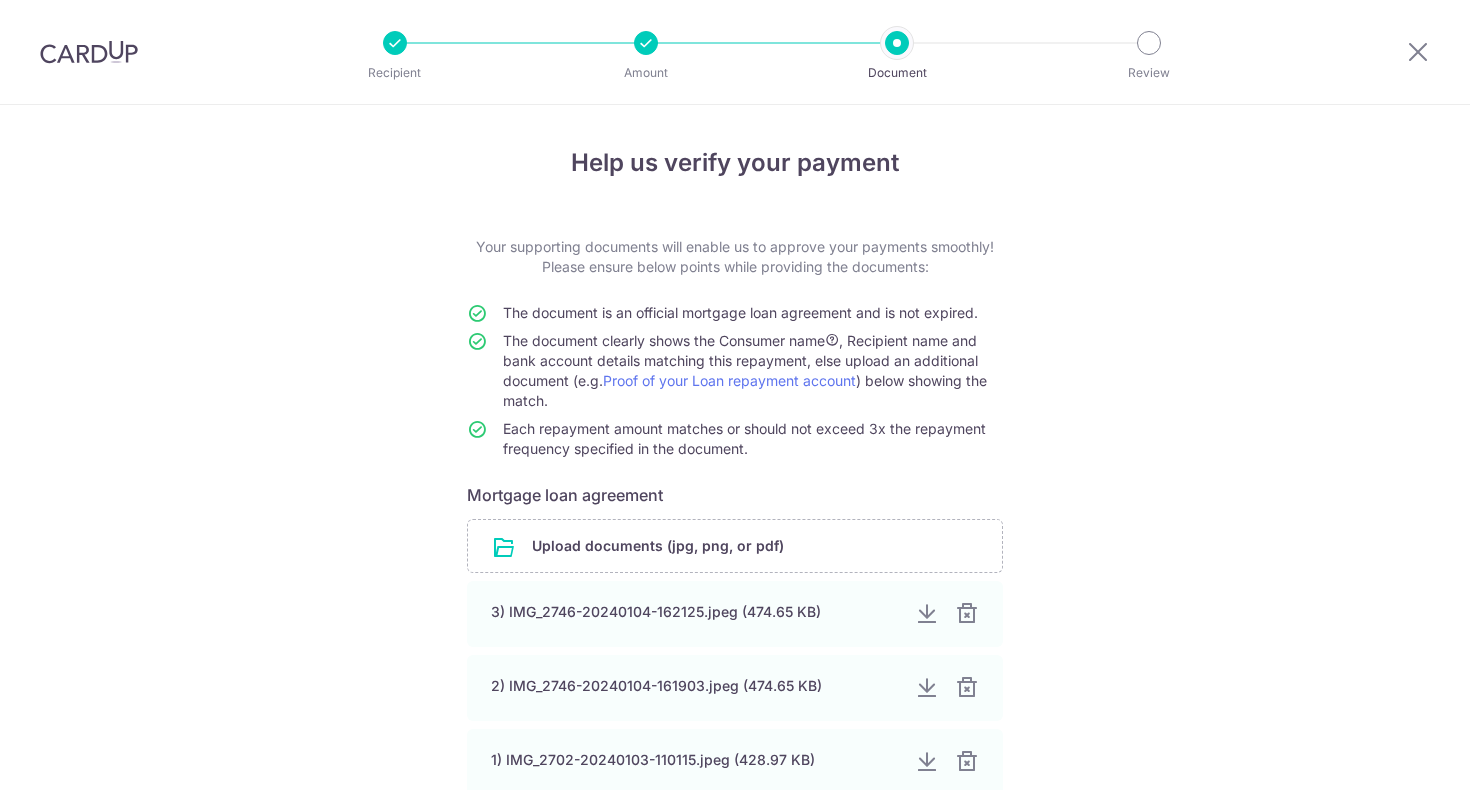 scroll, scrollTop: 0, scrollLeft: 0, axis: both 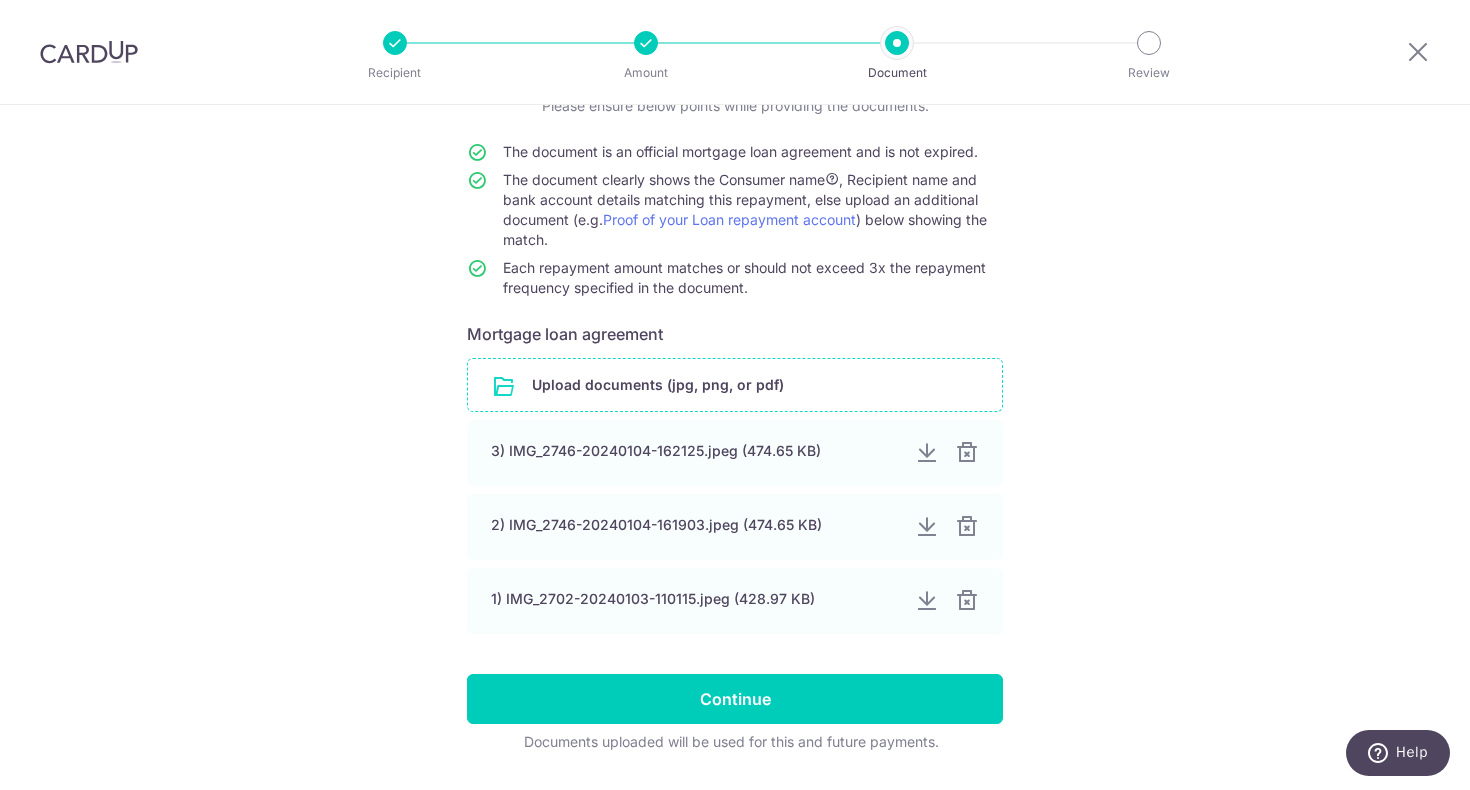 click at bounding box center (735, 385) 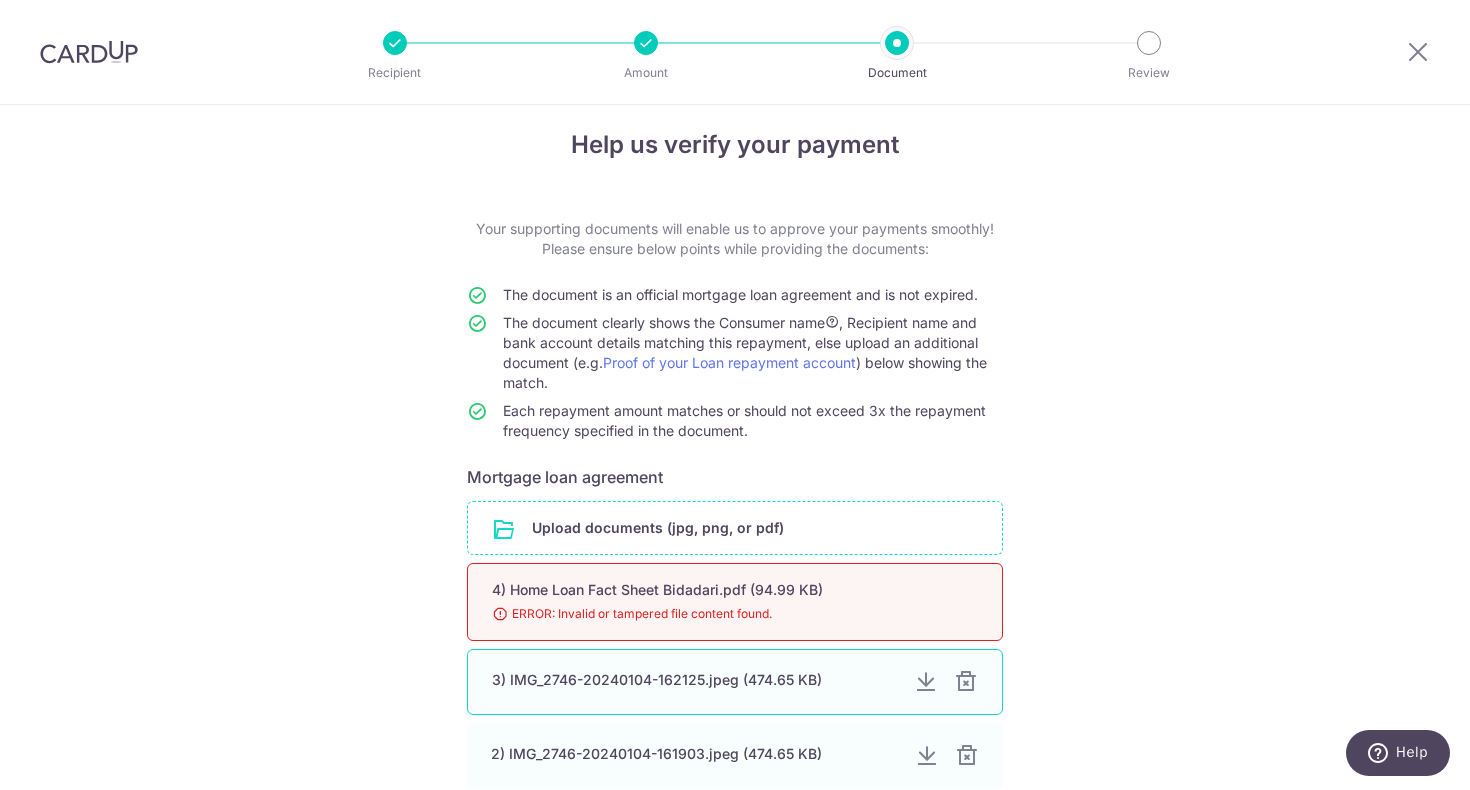 scroll, scrollTop: 11, scrollLeft: 0, axis: vertical 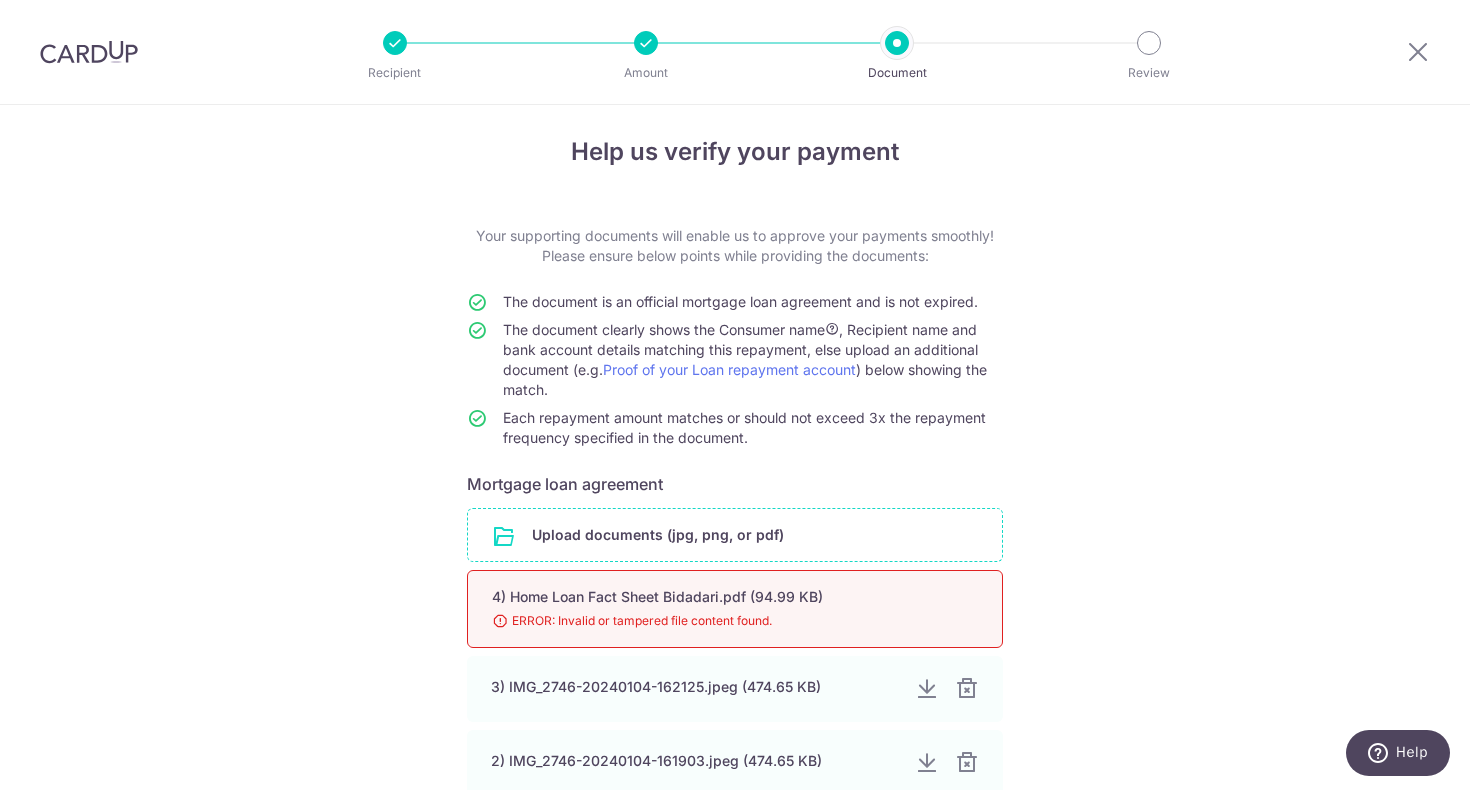 click at bounding box center (735, 535) 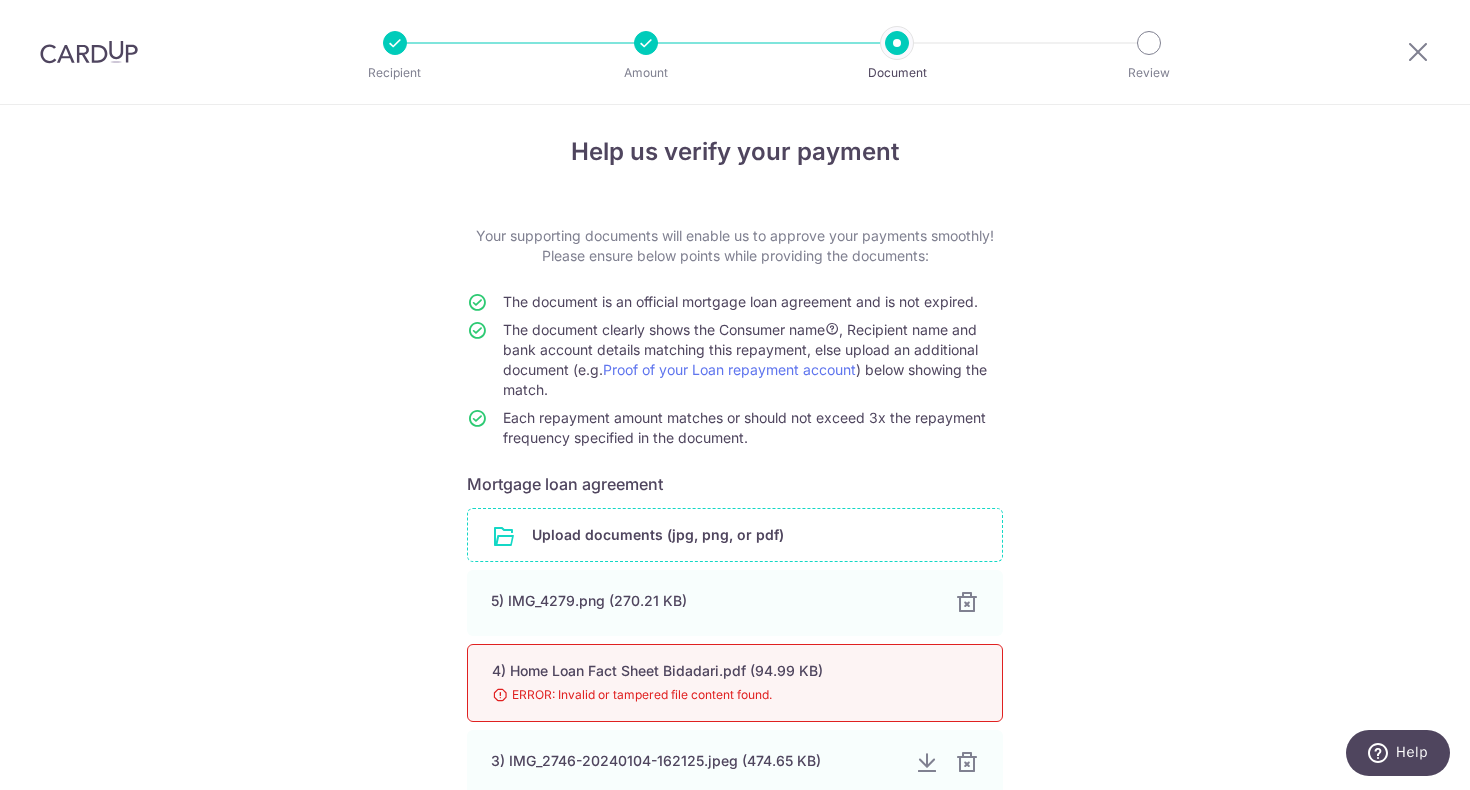 click at bounding box center (735, 535) 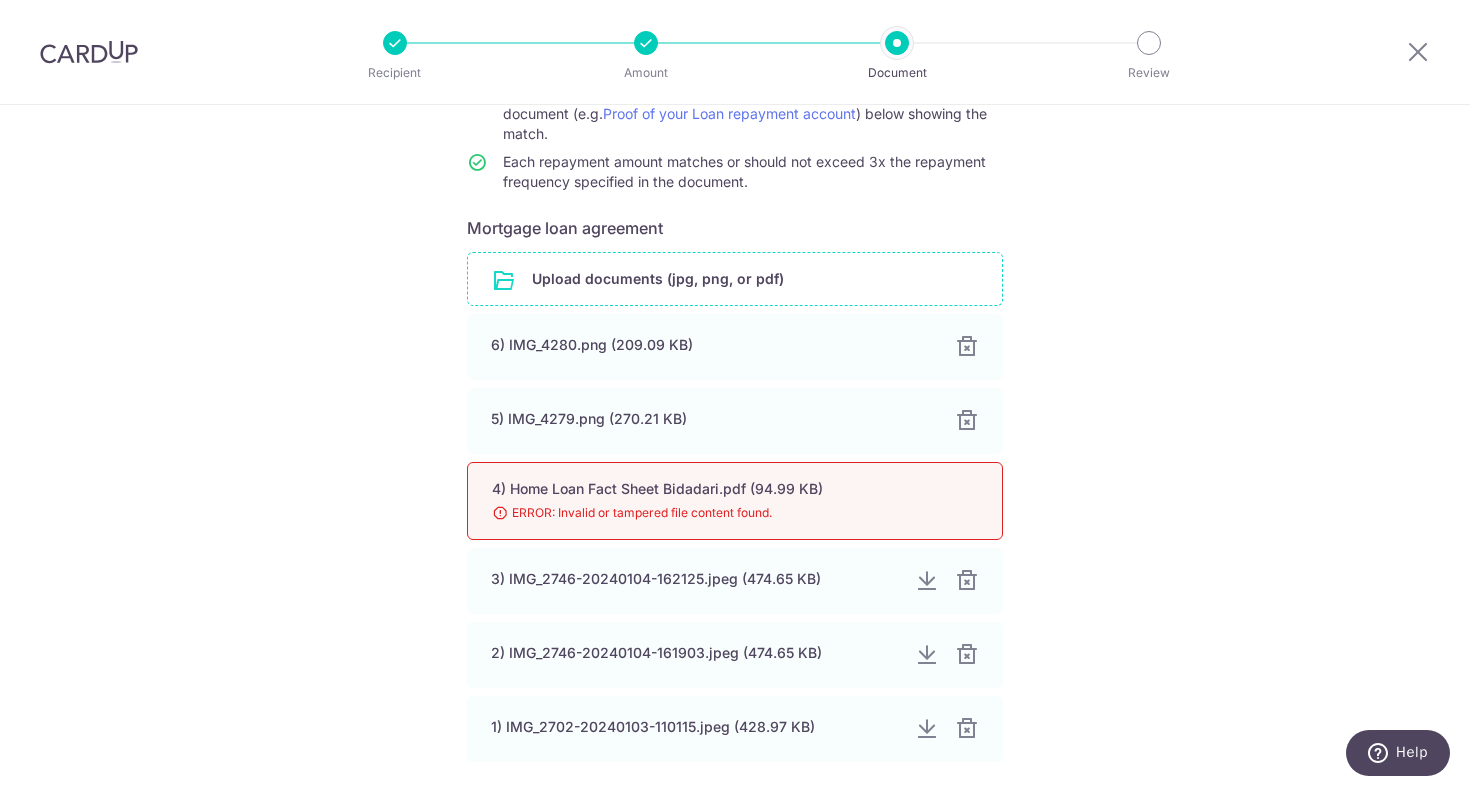 scroll, scrollTop: 269, scrollLeft: 0, axis: vertical 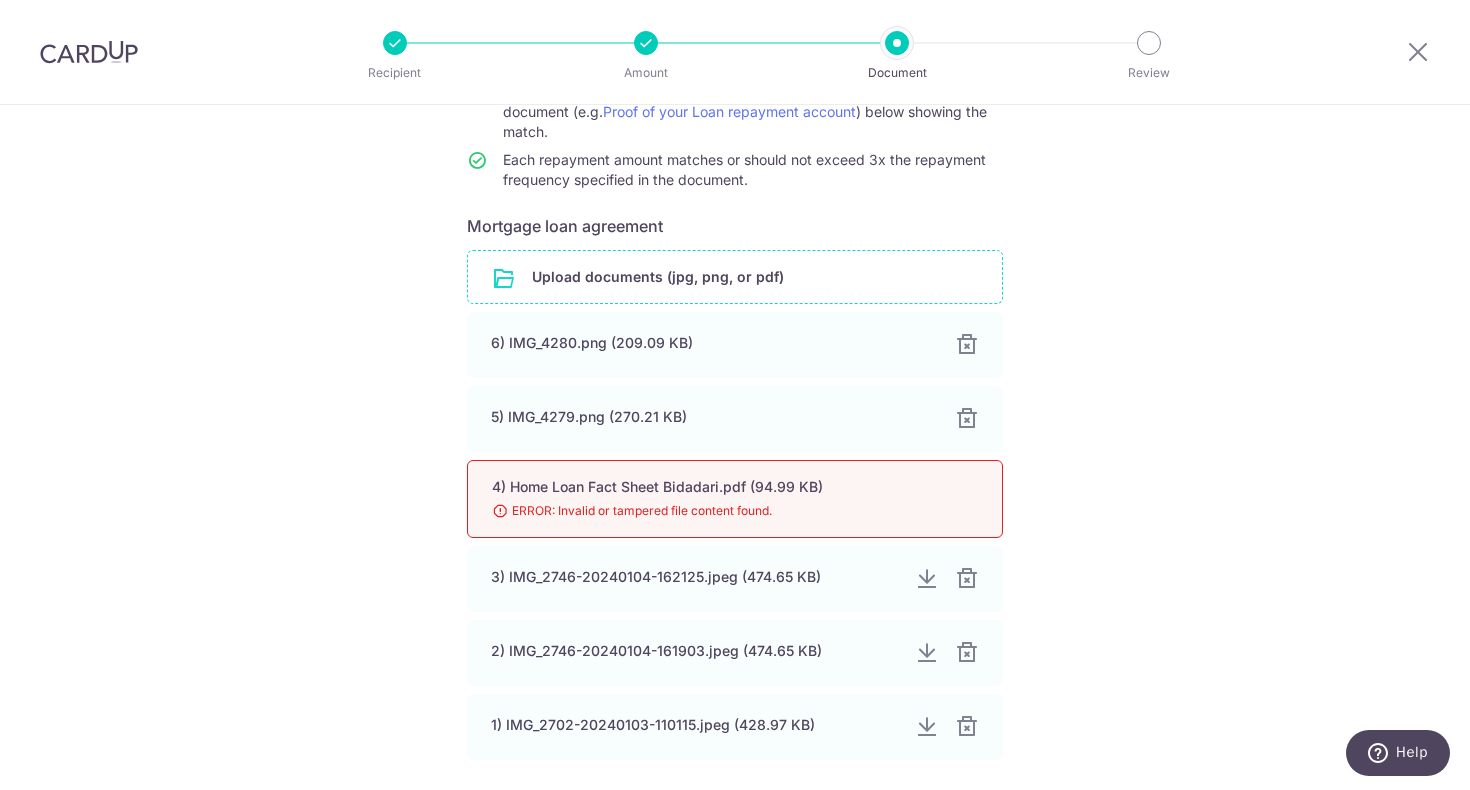 click at bounding box center (735, 277) 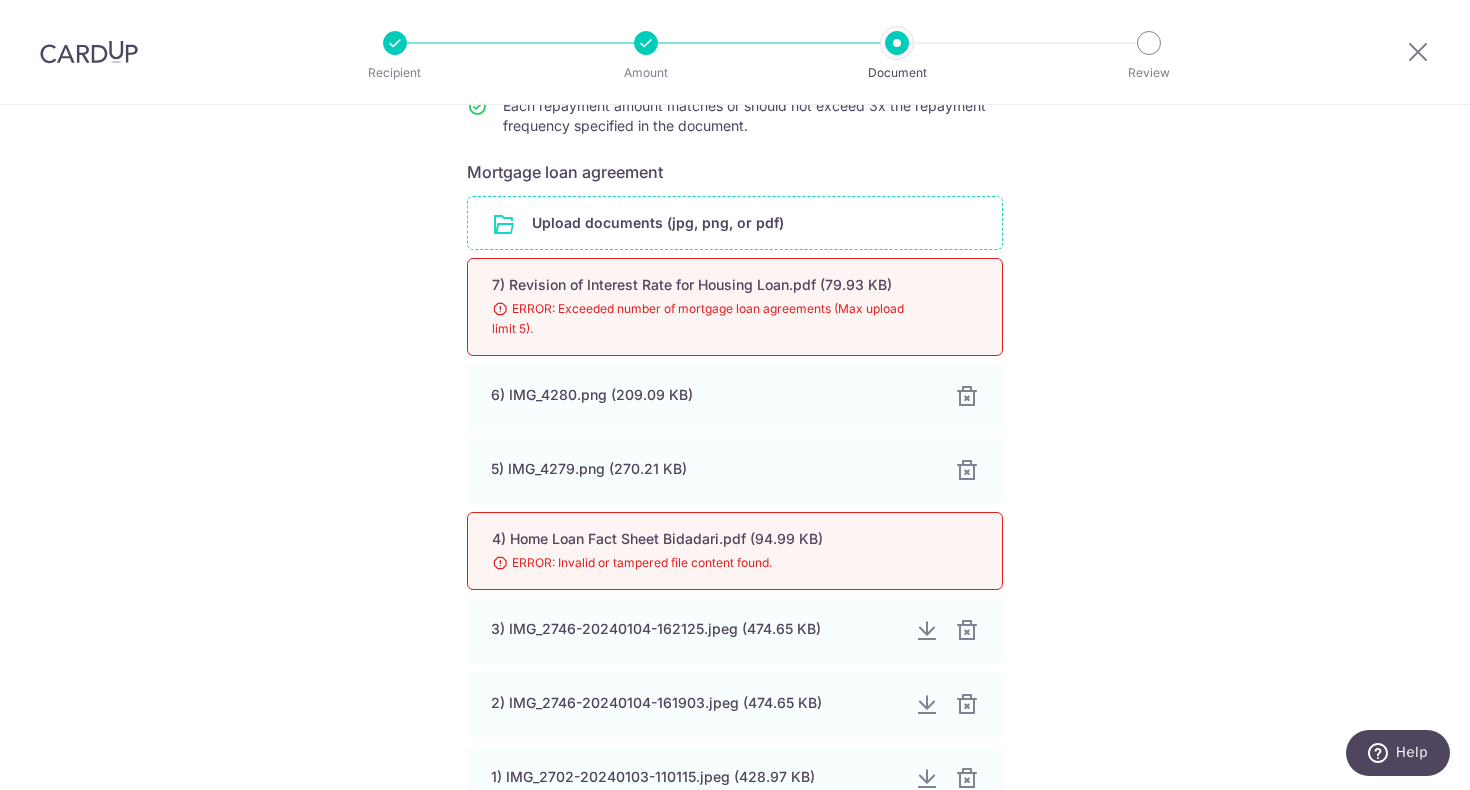 scroll, scrollTop: 375, scrollLeft: 0, axis: vertical 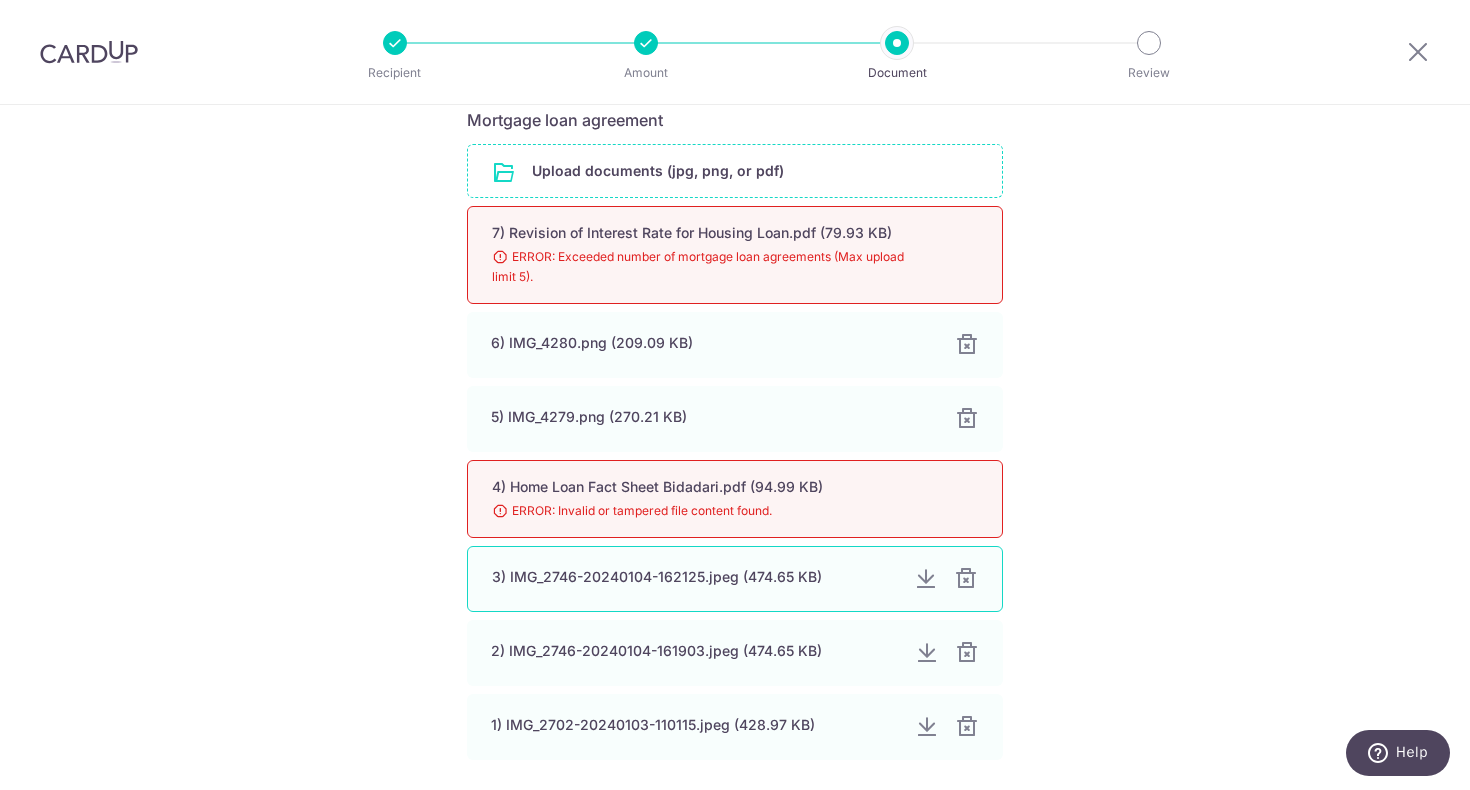 click at bounding box center [966, 579] 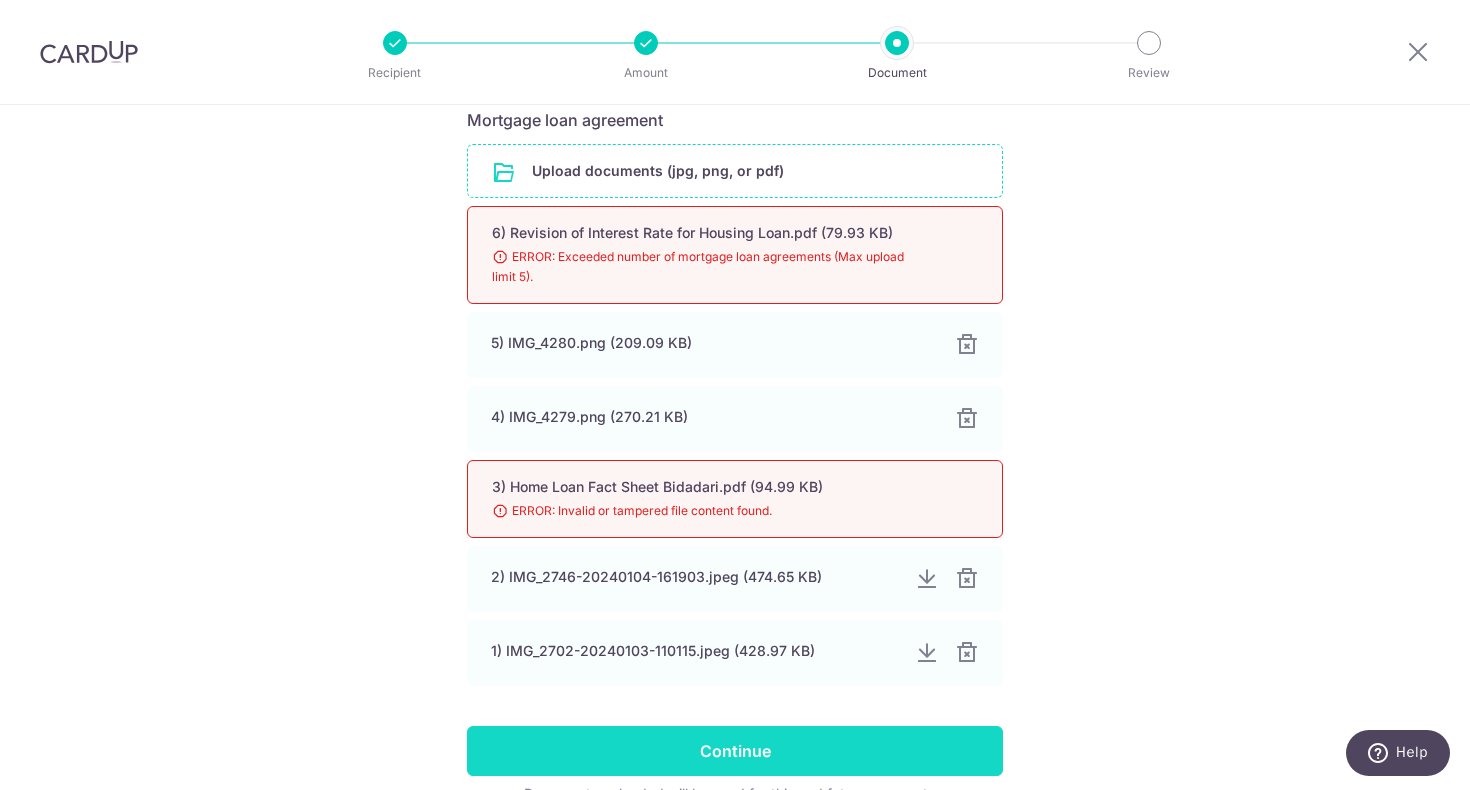 click on "Continue" at bounding box center [735, 751] 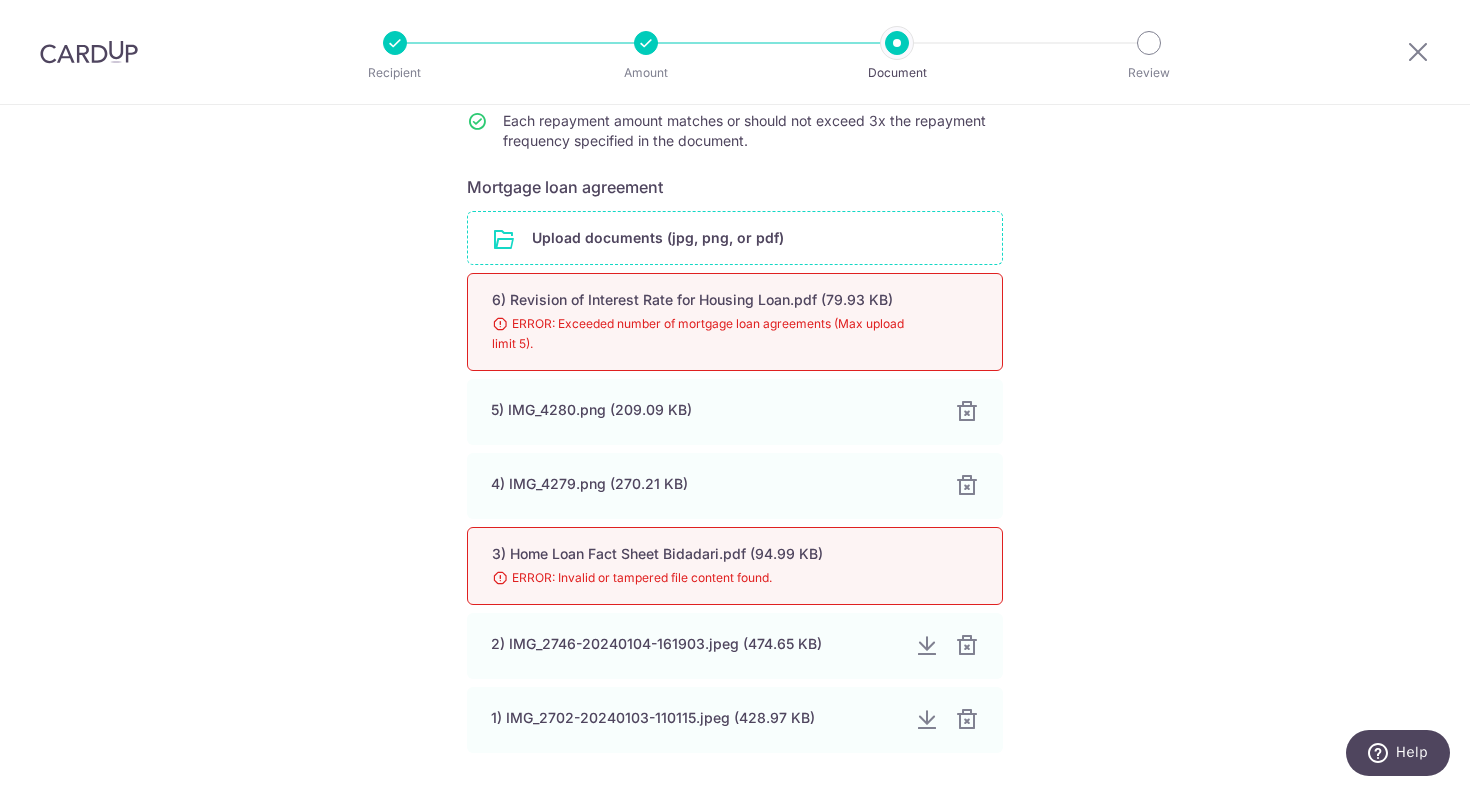 scroll, scrollTop: 325, scrollLeft: 0, axis: vertical 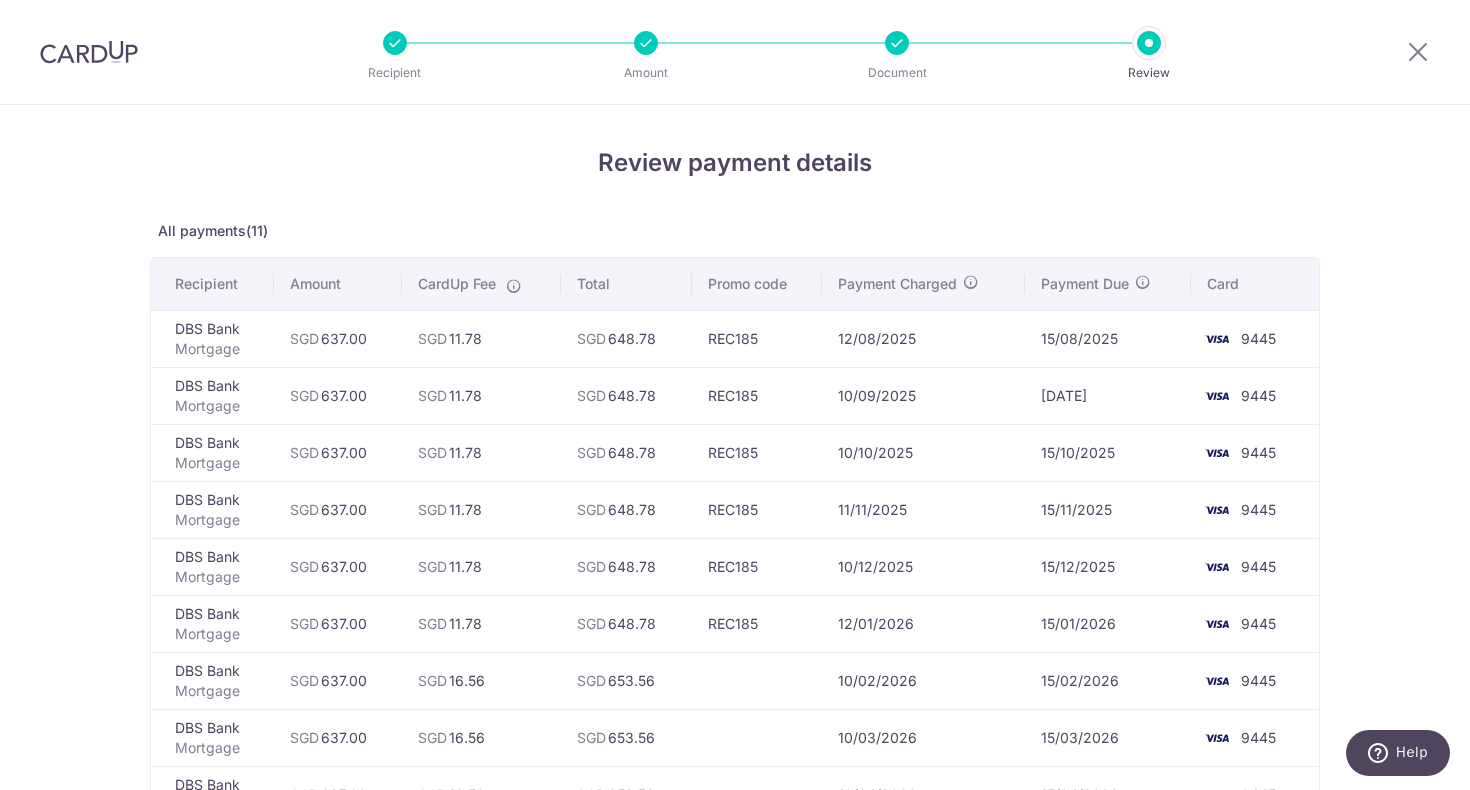 click on "Recipient Amount Document Review" at bounding box center [772, 52] 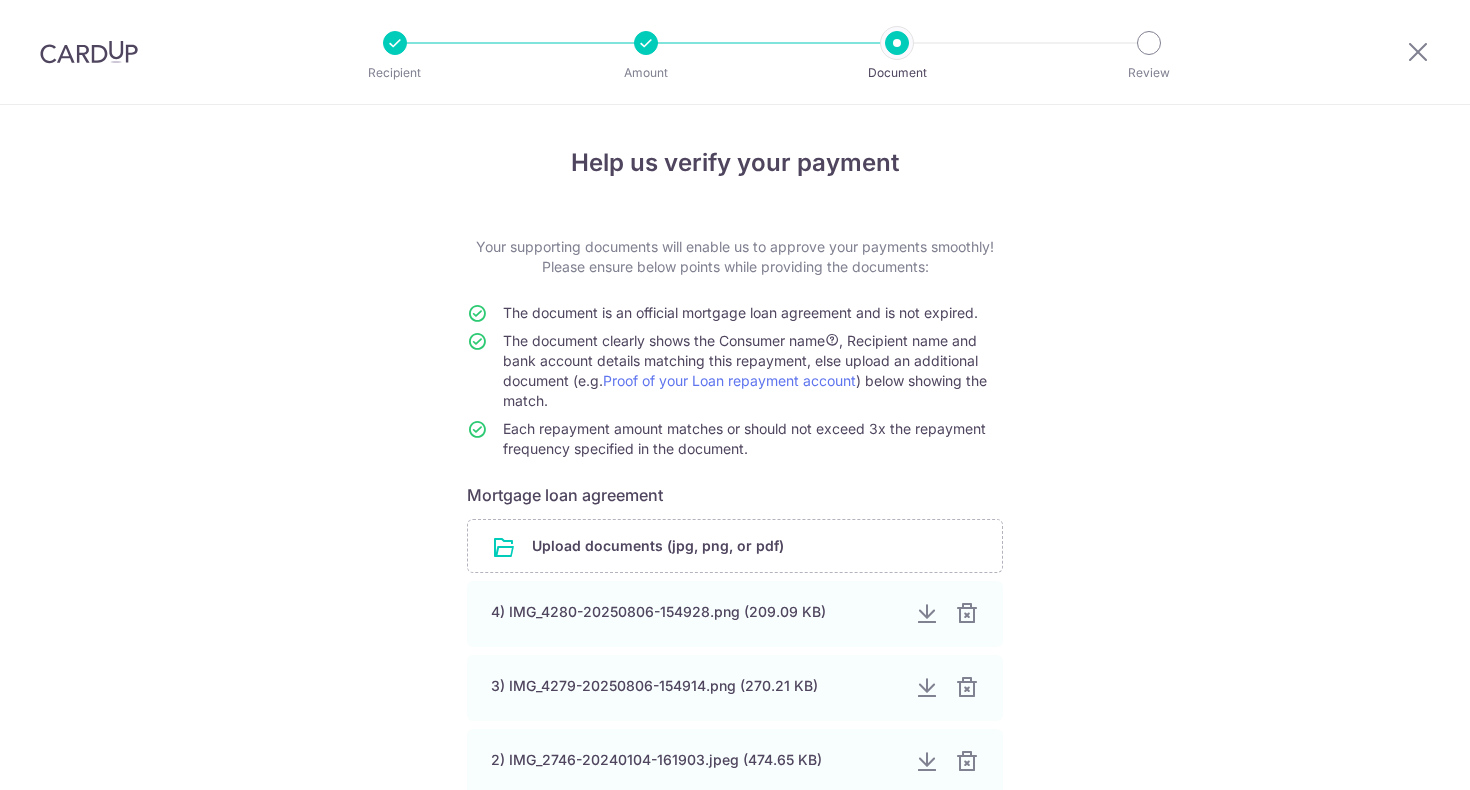 scroll, scrollTop: 0, scrollLeft: 0, axis: both 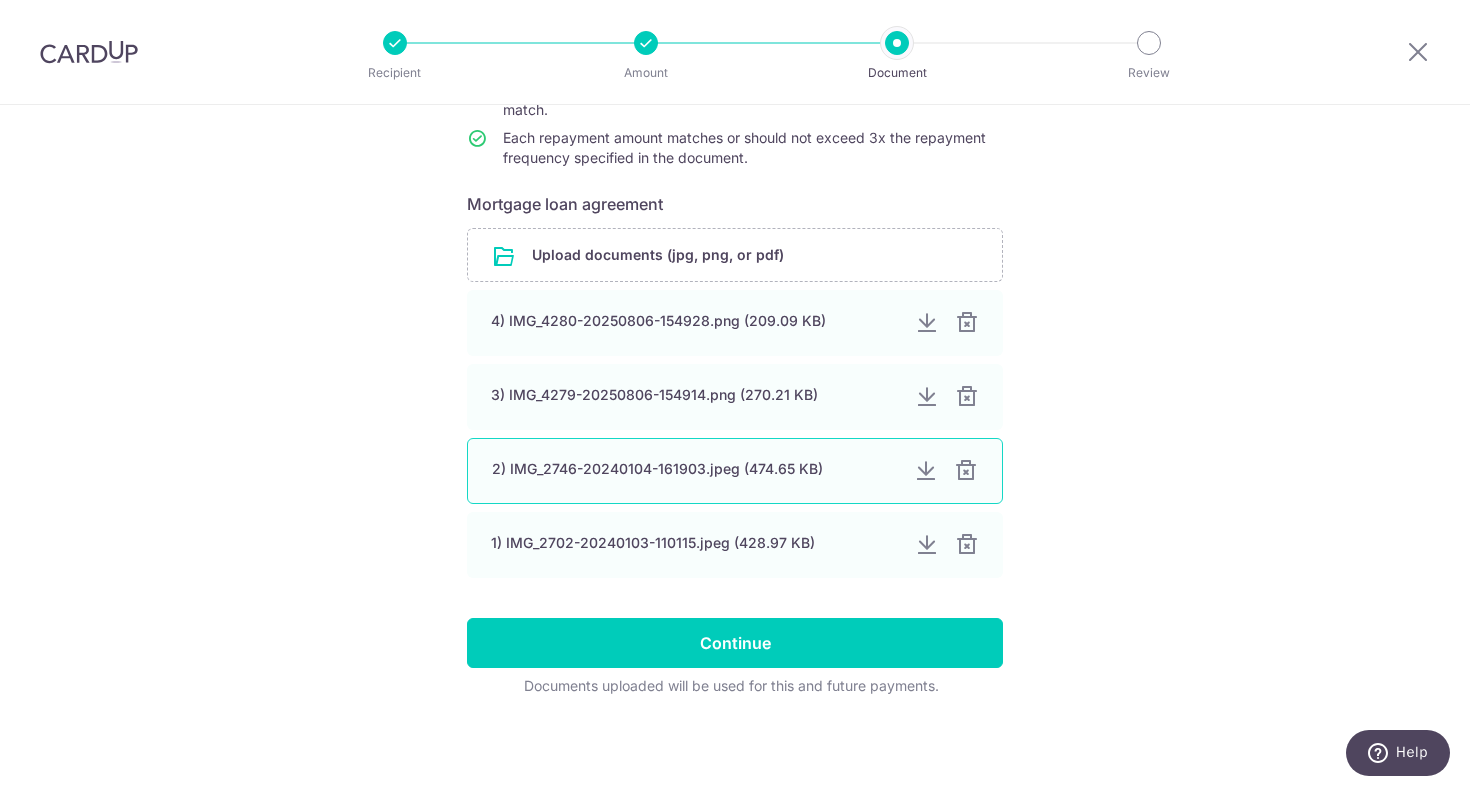click at bounding box center (926, 471) 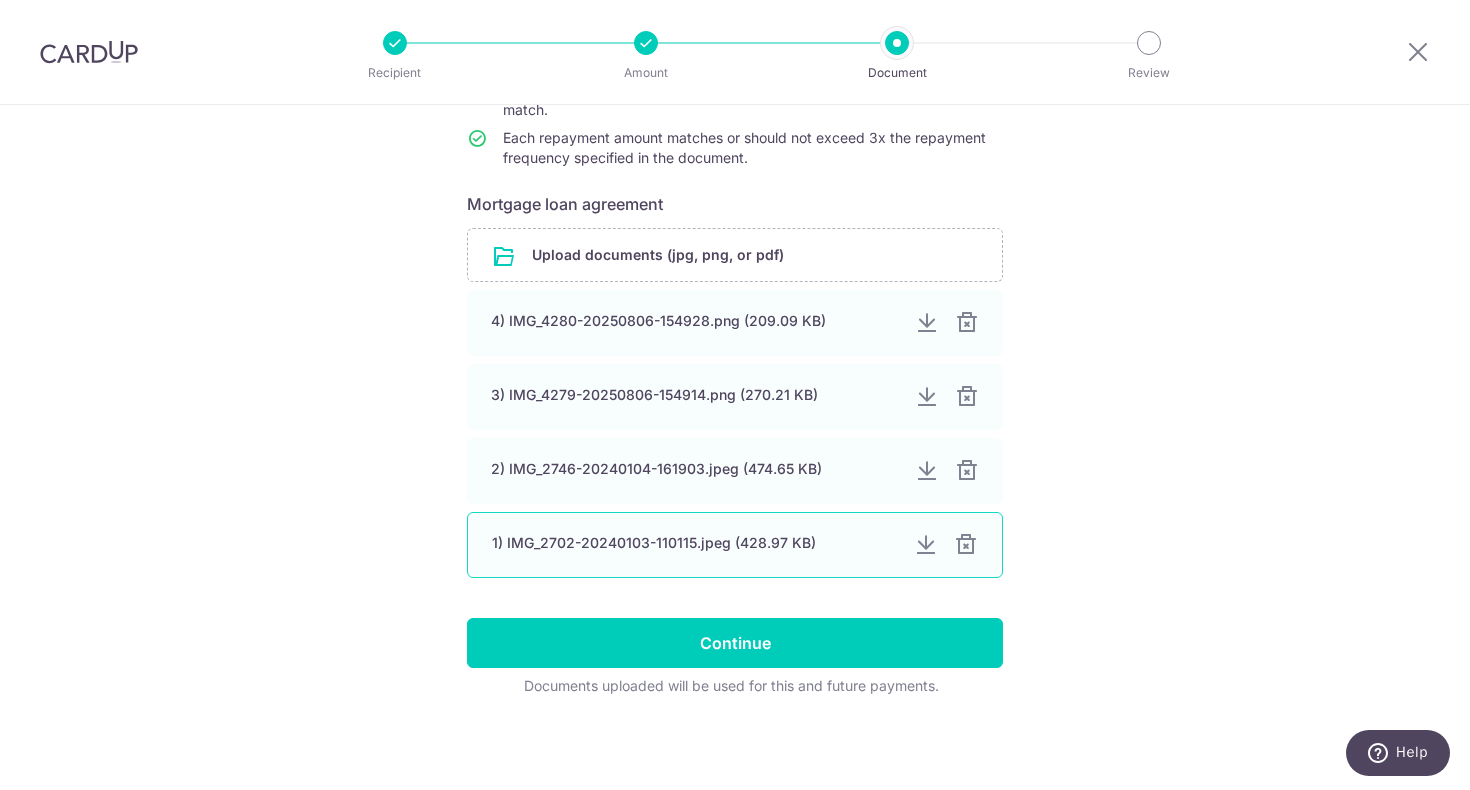 click at bounding box center (926, 545) 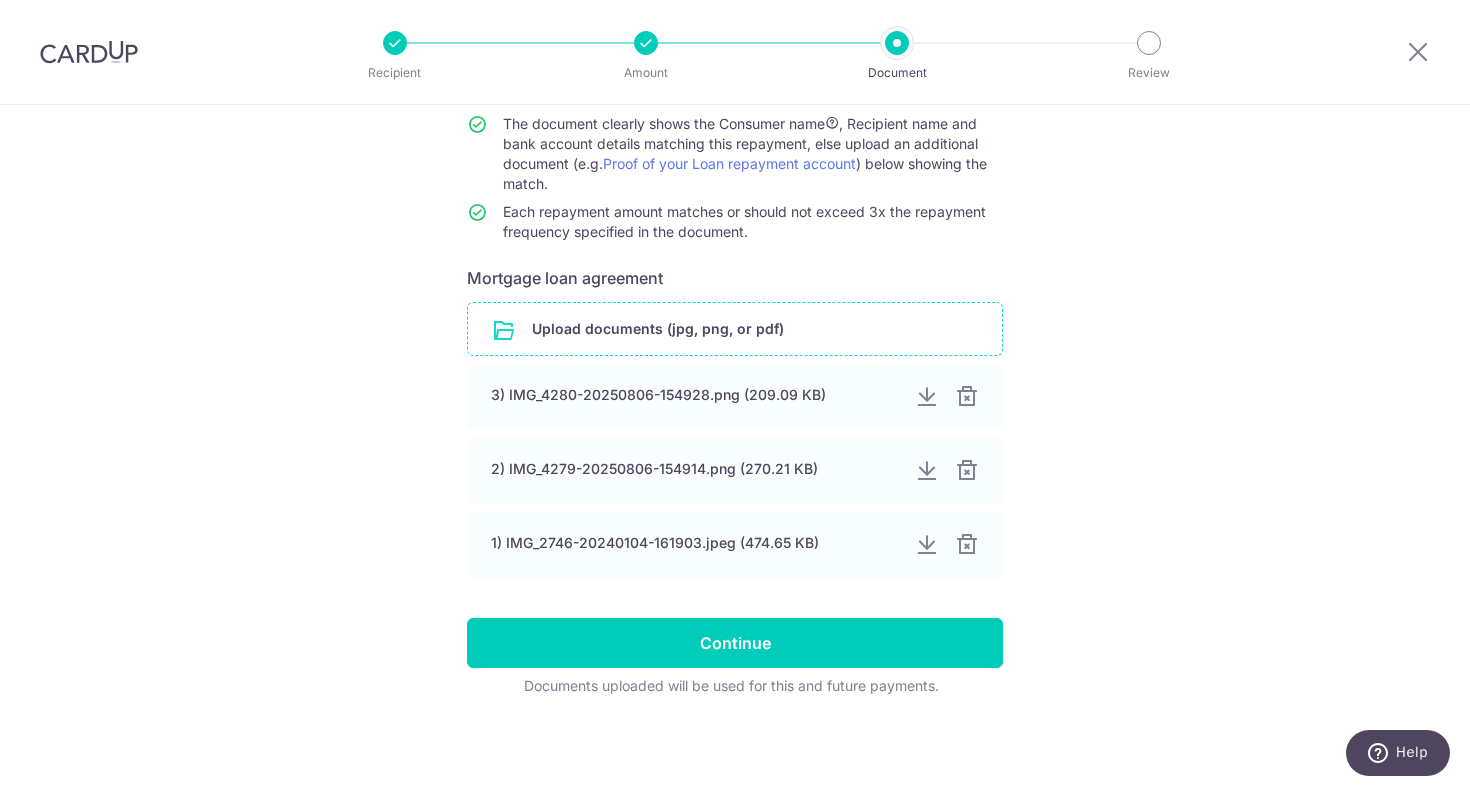 click at bounding box center [735, 329] 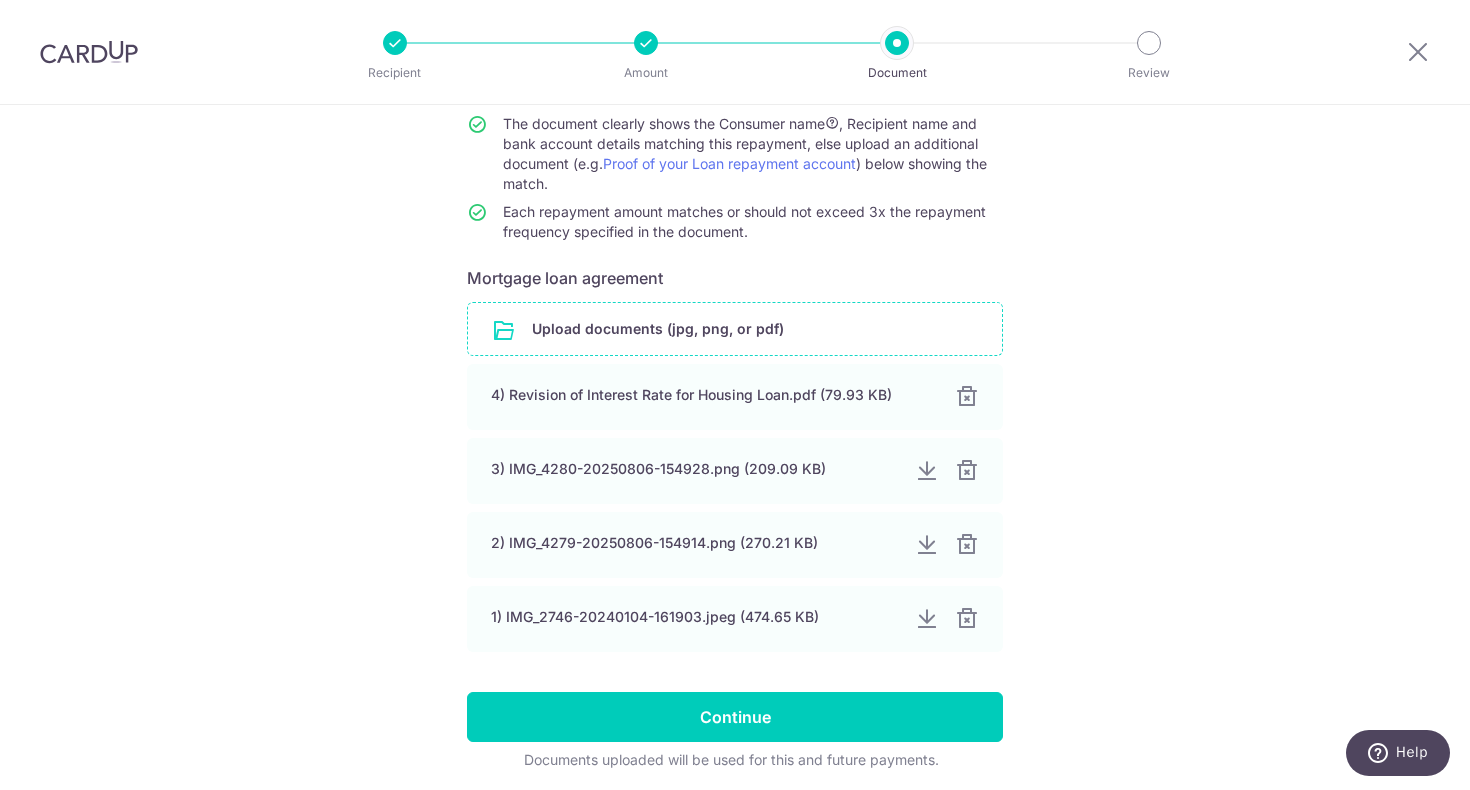 click at bounding box center [735, 329] 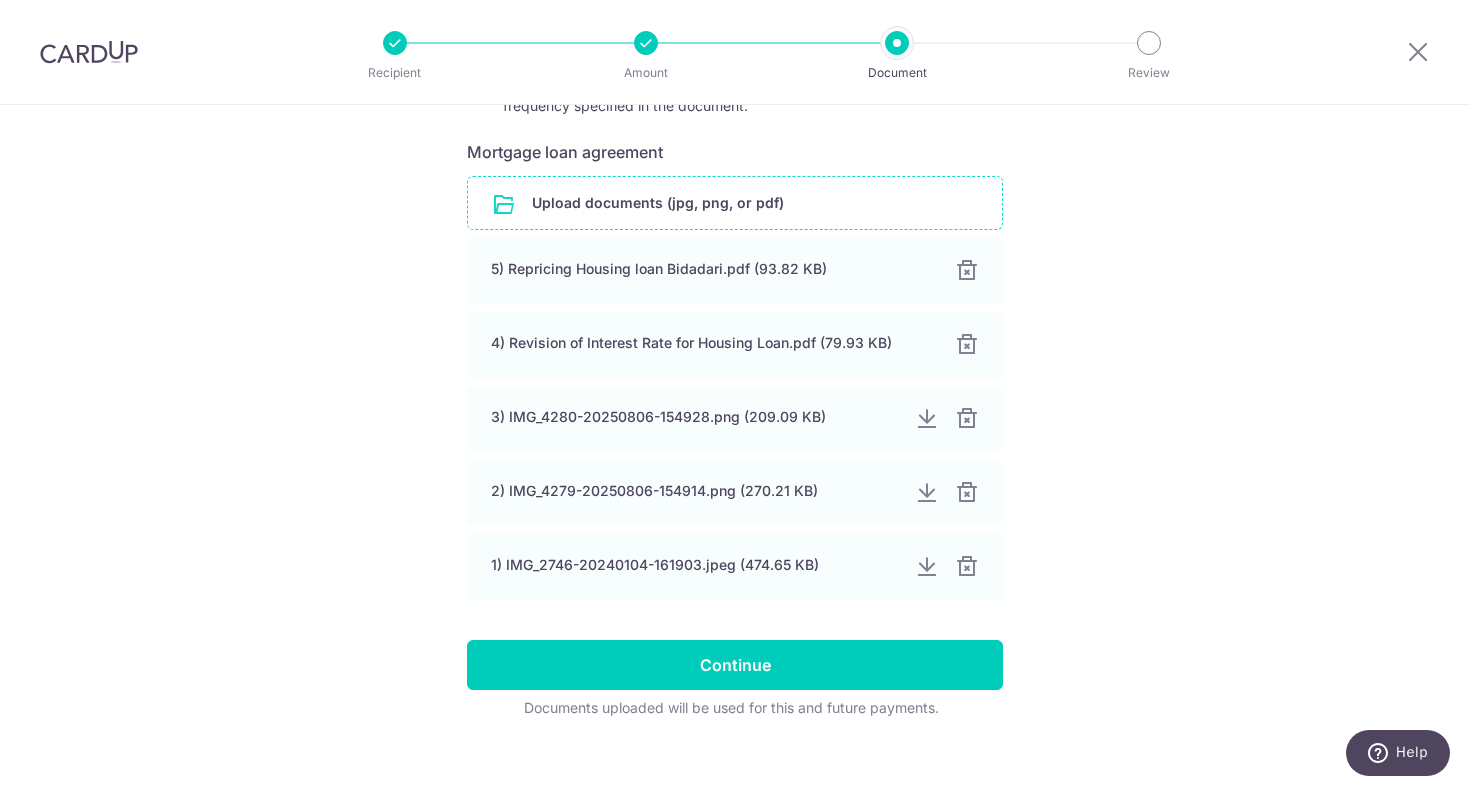 scroll, scrollTop: 345, scrollLeft: 0, axis: vertical 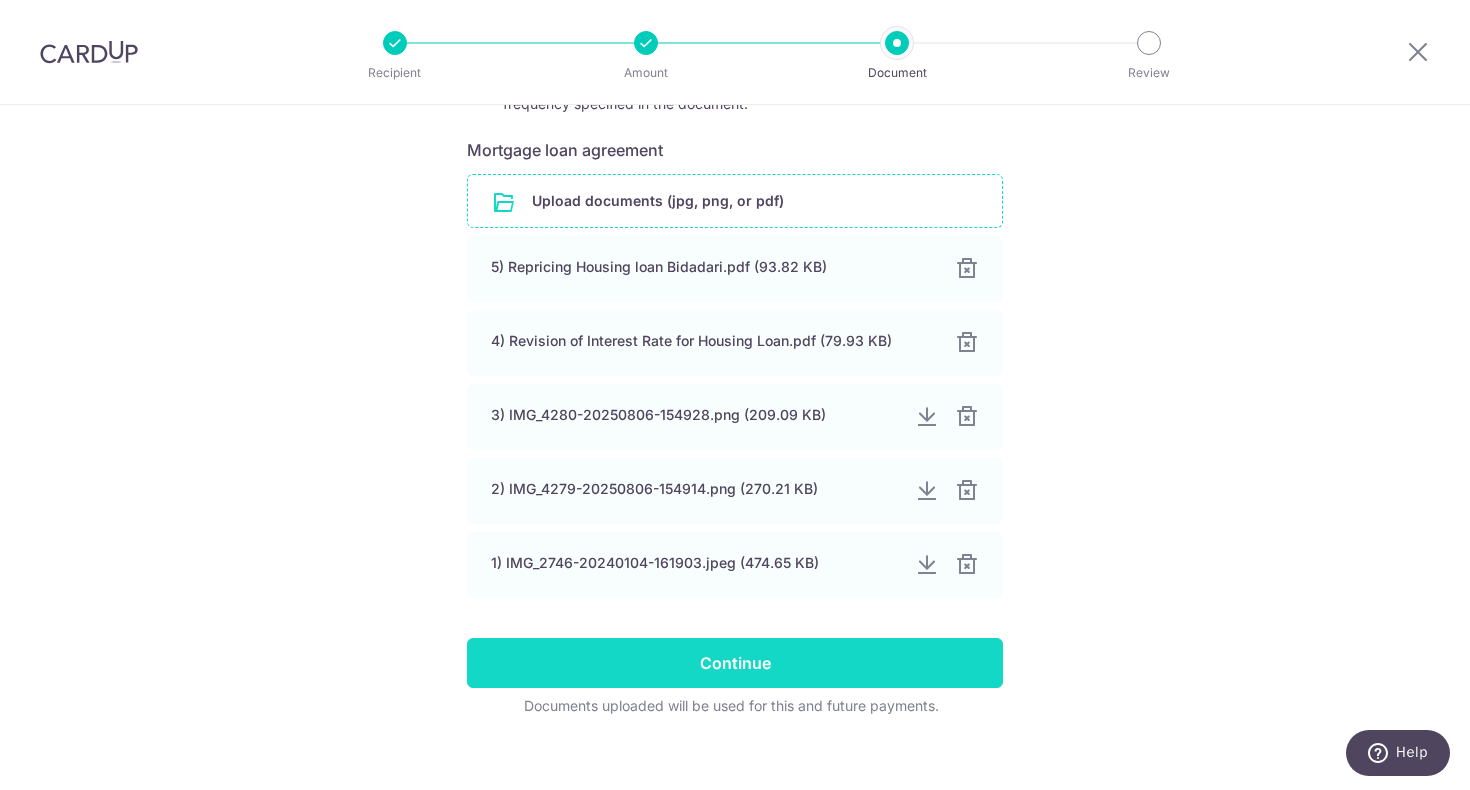 click on "Continue" at bounding box center [735, 663] 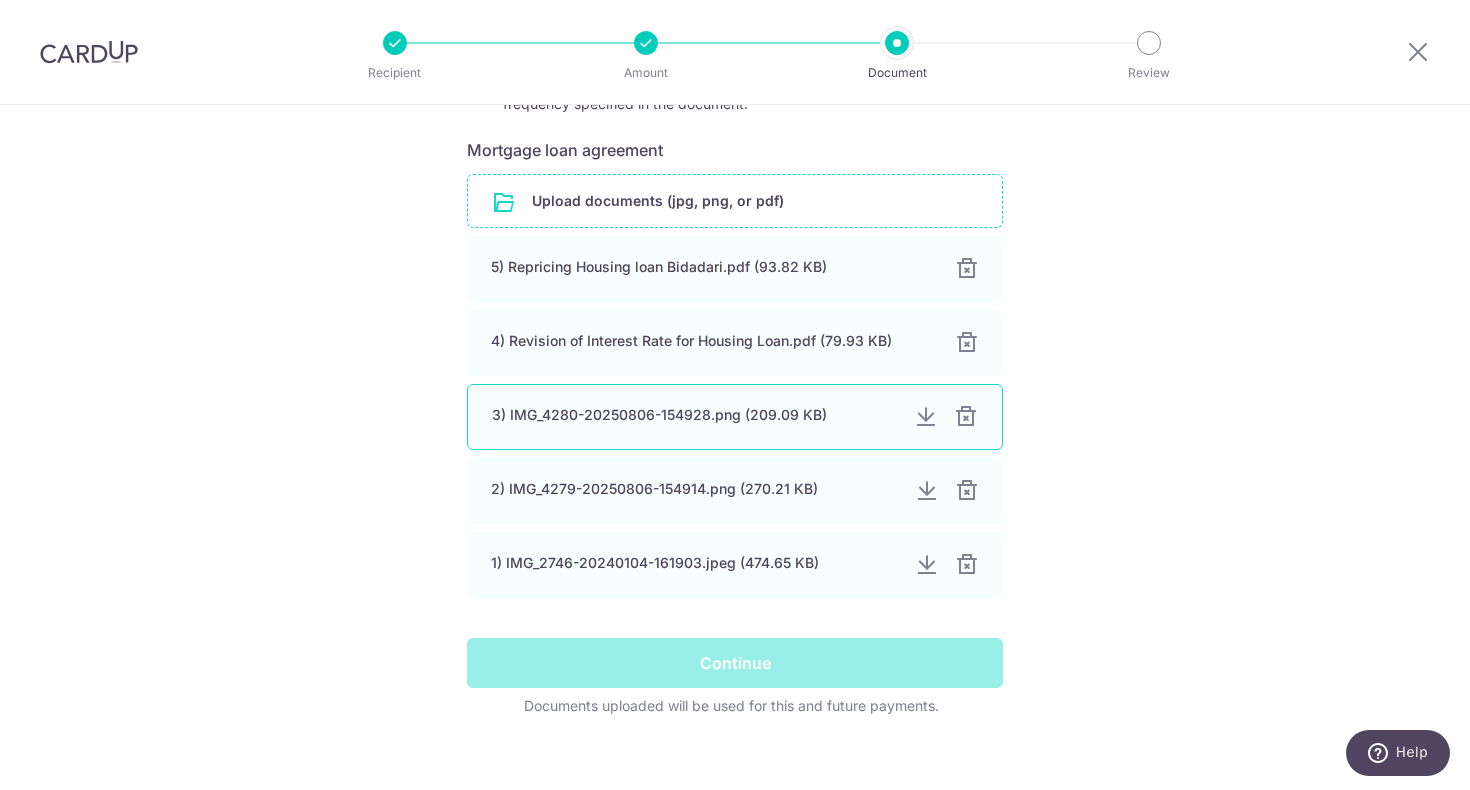click at bounding box center [926, 417] 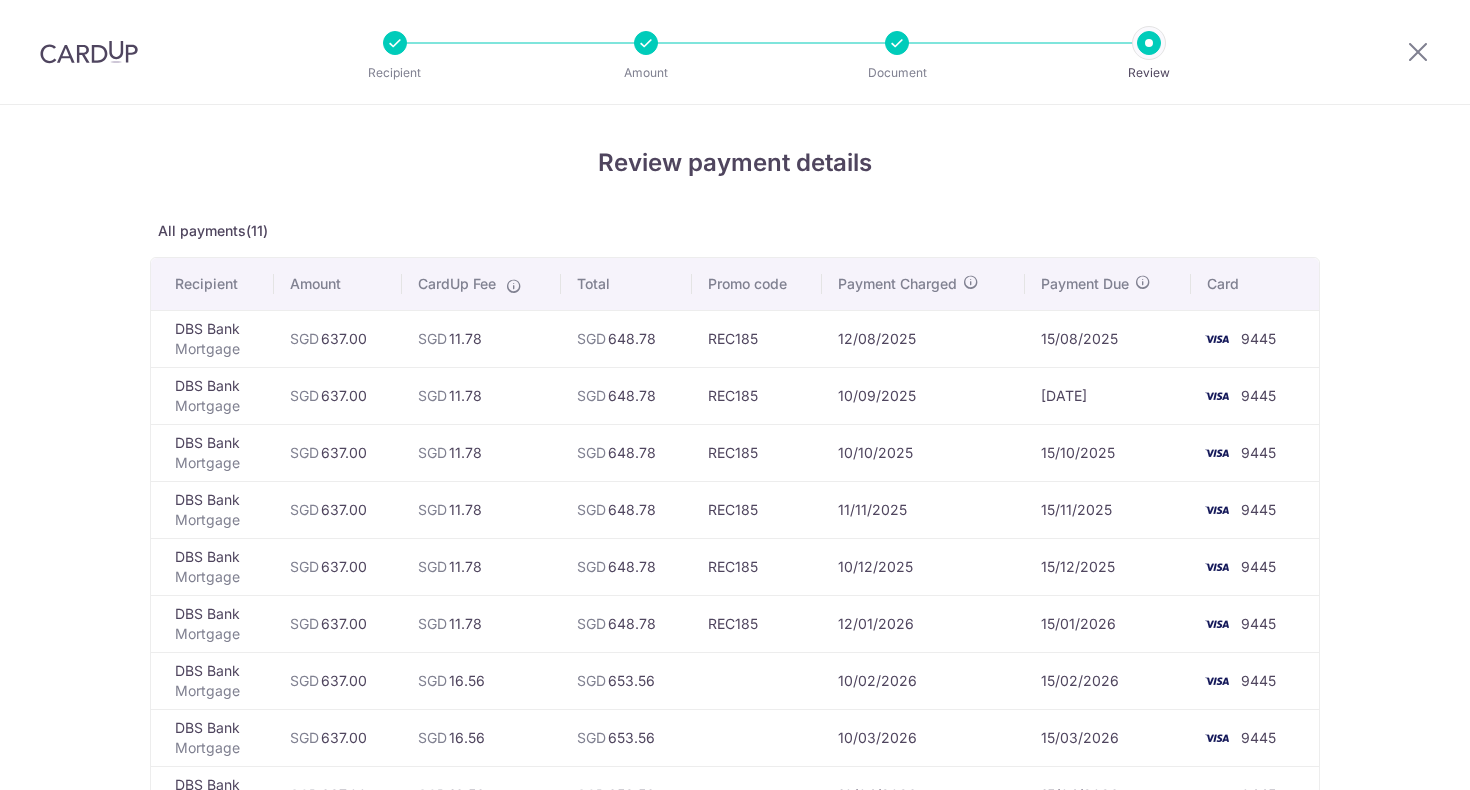 scroll, scrollTop: 0, scrollLeft: 0, axis: both 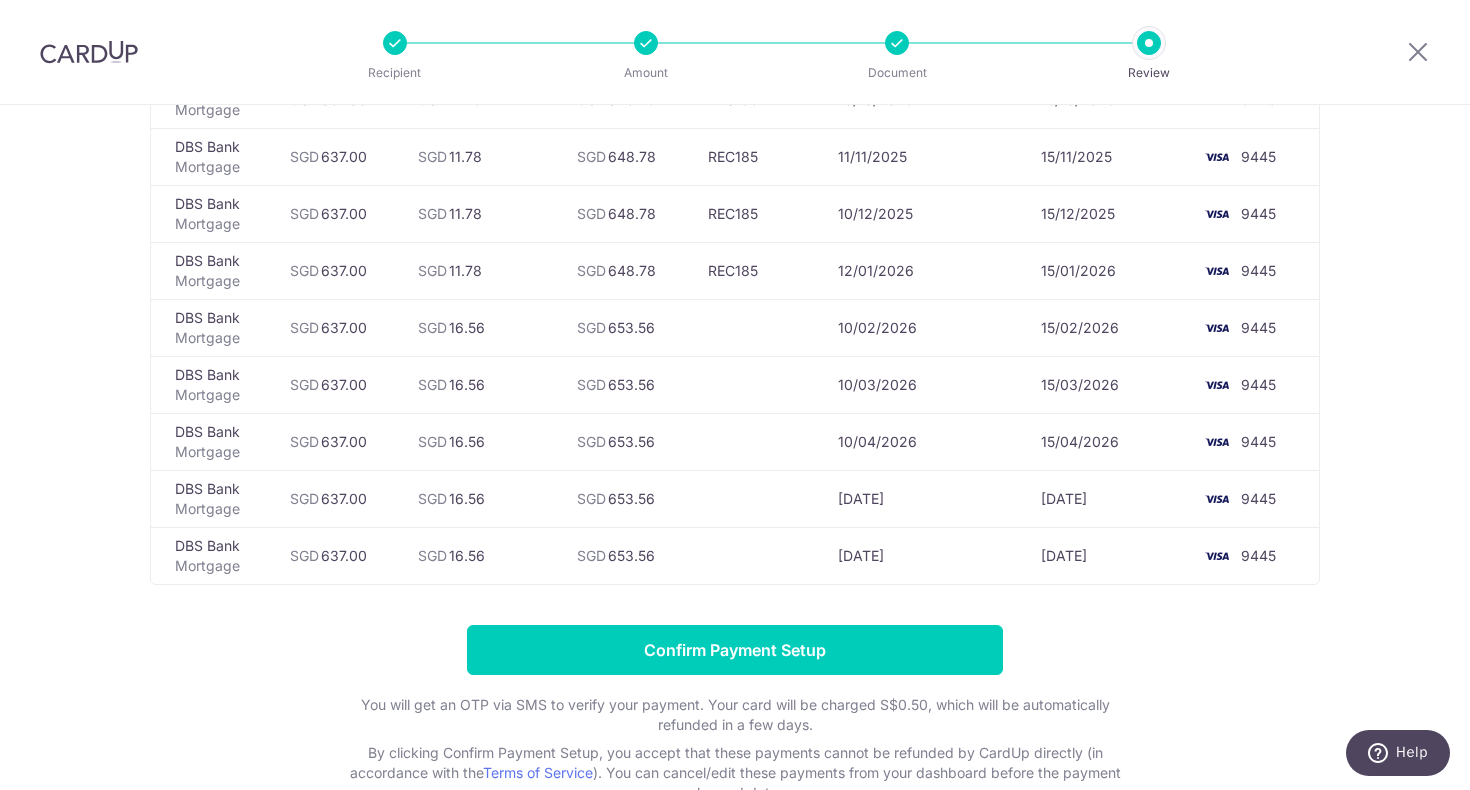 click on "Recipient Amount Document Review" at bounding box center (772, 52) 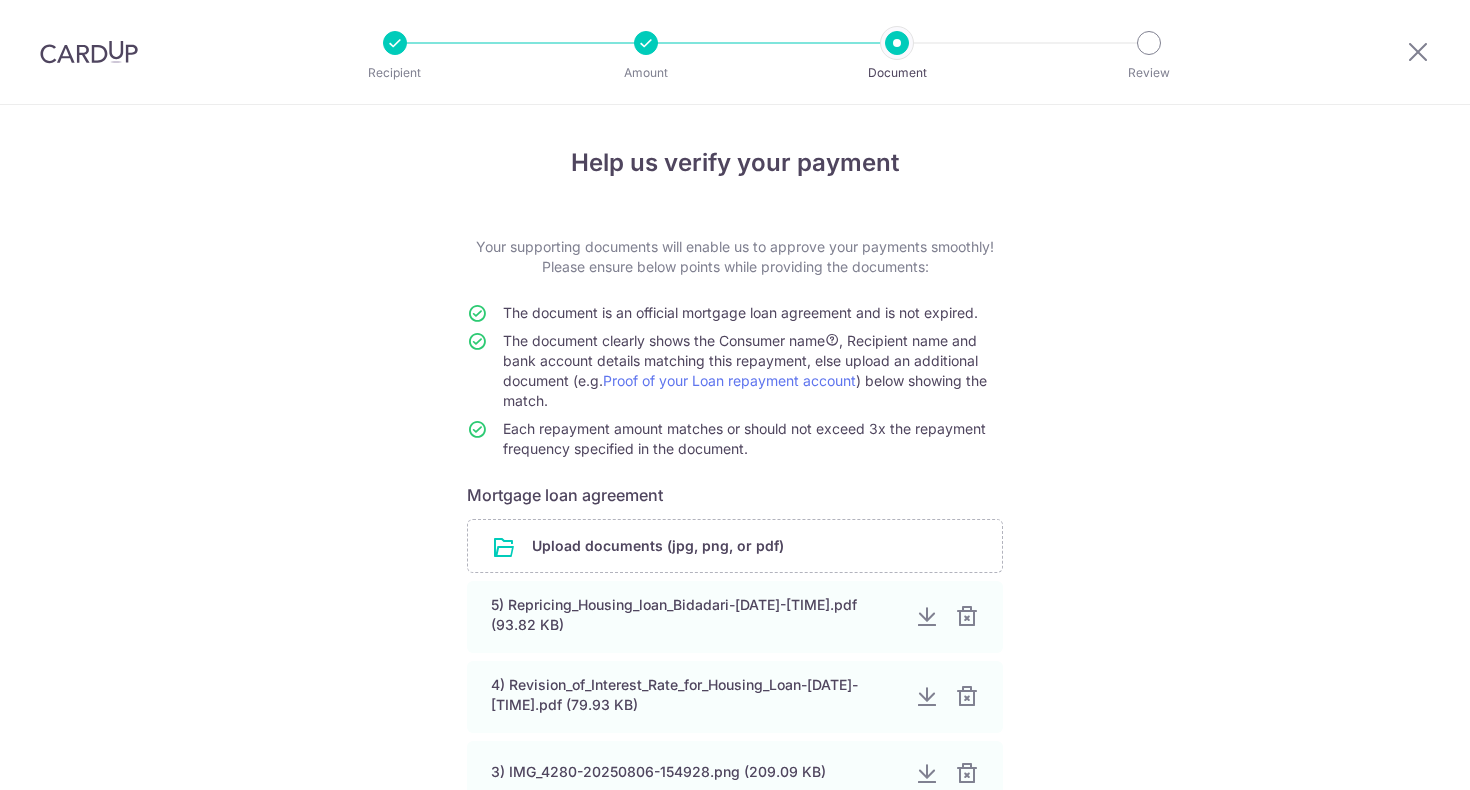 scroll, scrollTop: 0, scrollLeft: 0, axis: both 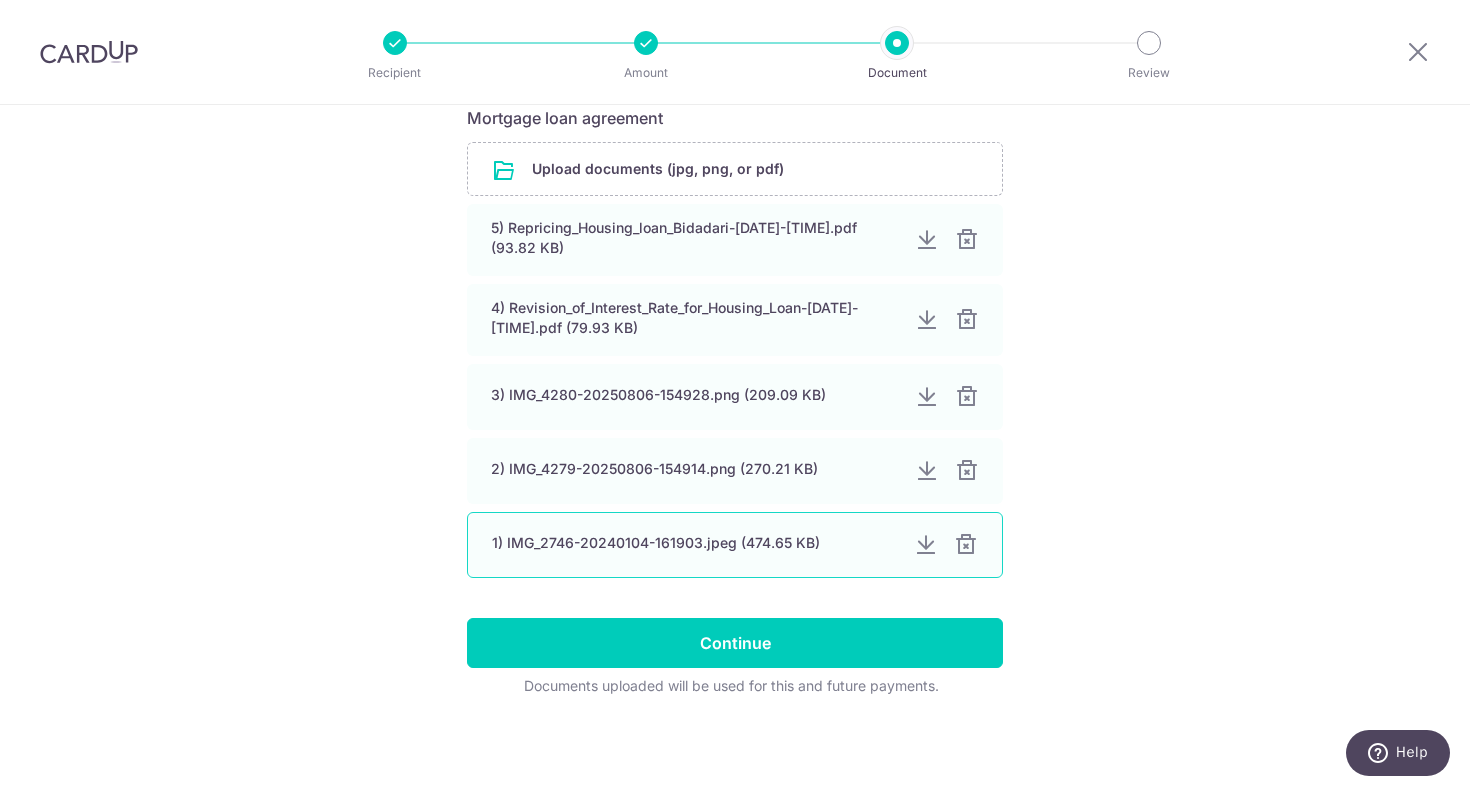 click at bounding box center (926, 545) 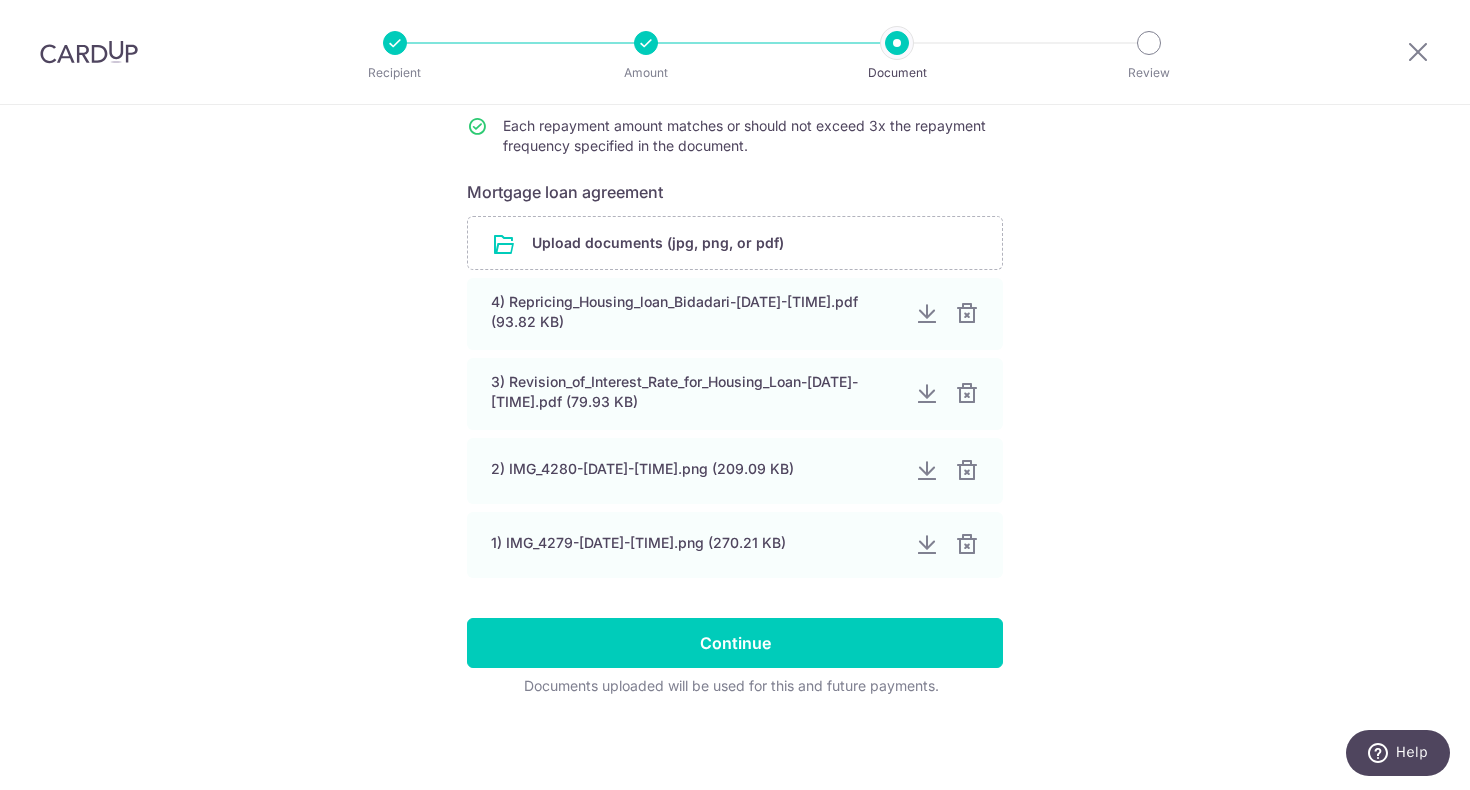 scroll, scrollTop: 303, scrollLeft: 0, axis: vertical 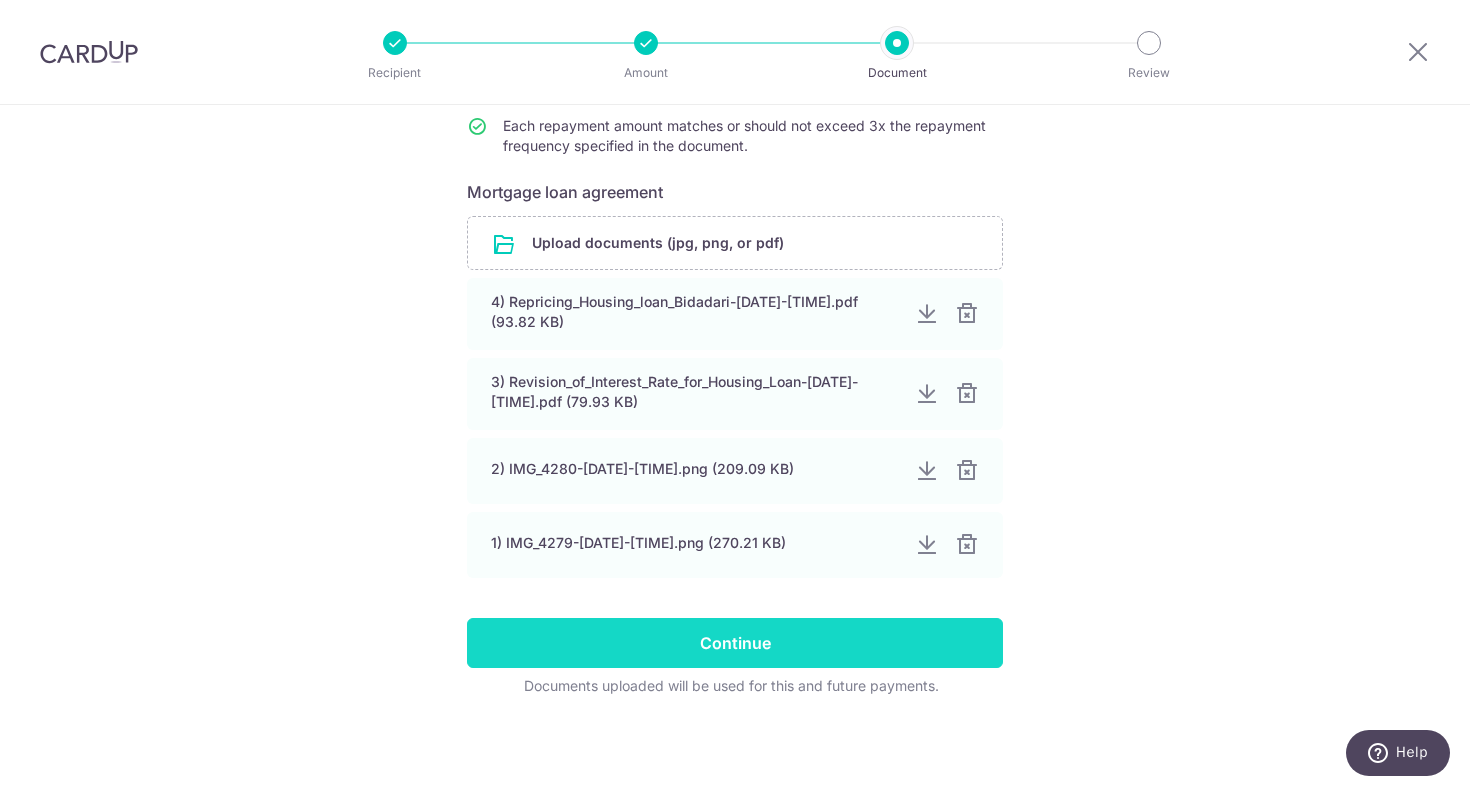 click on "Continue" at bounding box center [735, 643] 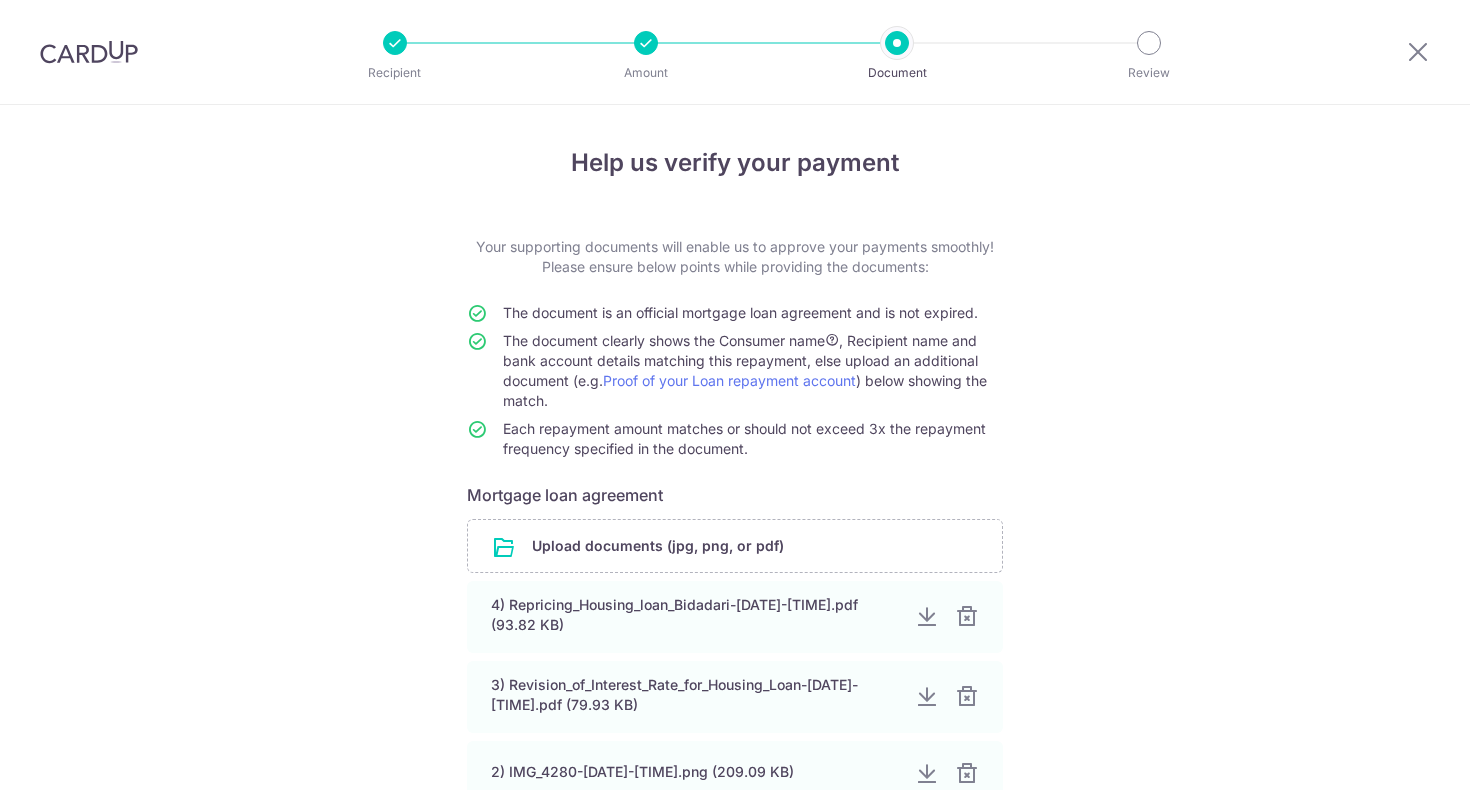 scroll, scrollTop: 0, scrollLeft: 0, axis: both 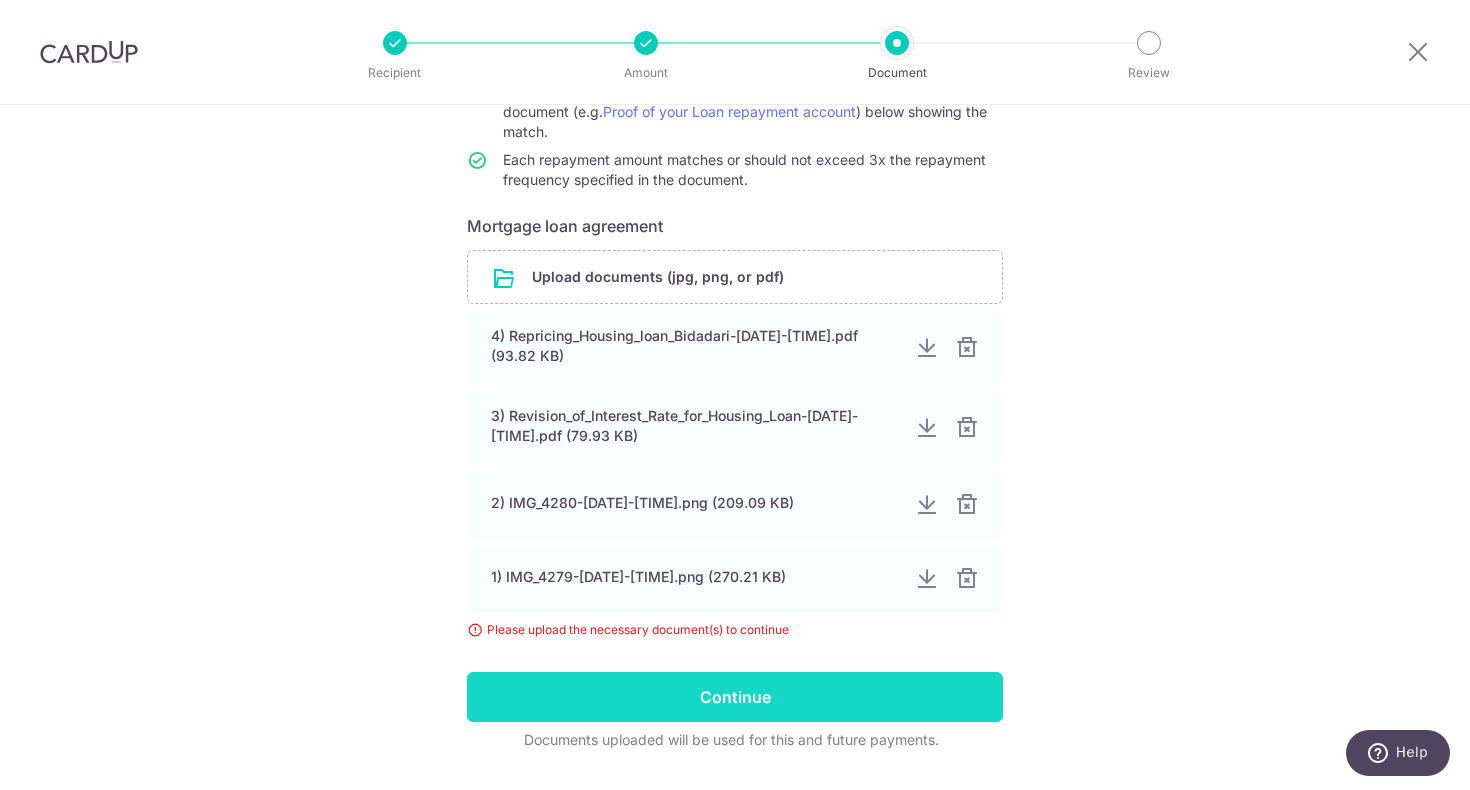 click on "Continue" at bounding box center (735, 697) 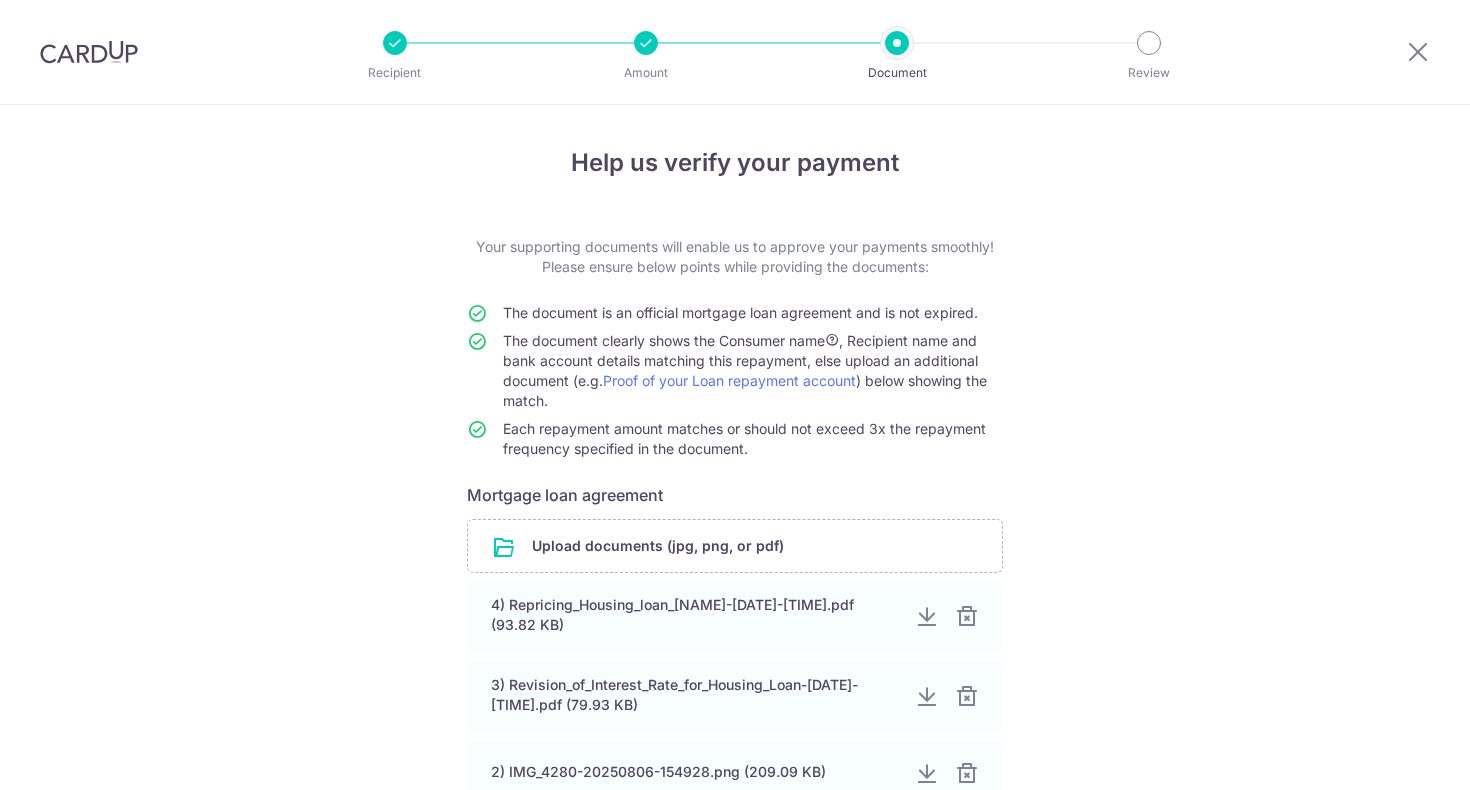 scroll, scrollTop: 0, scrollLeft: 0, axis: both 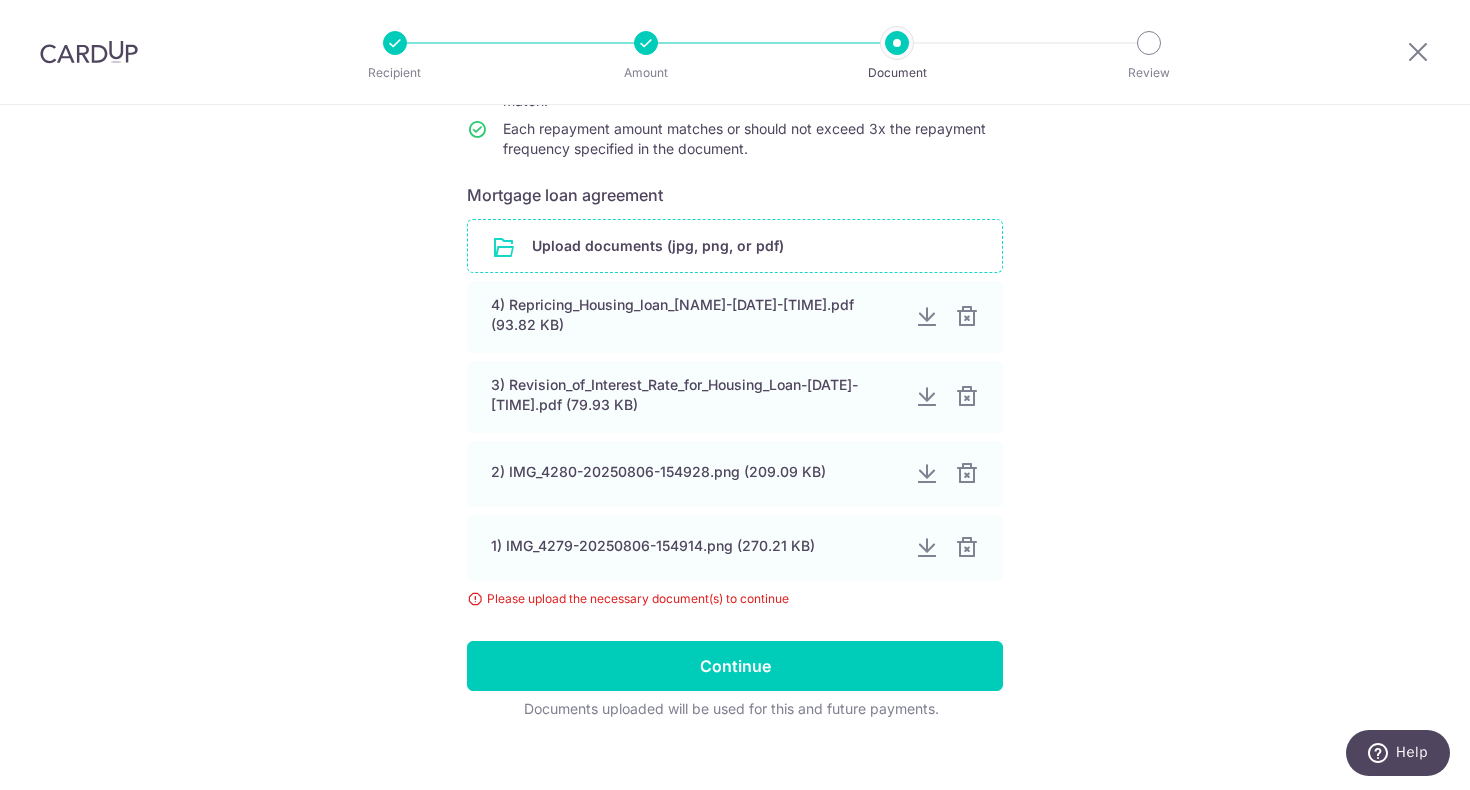click at bounding box center [735, 246] 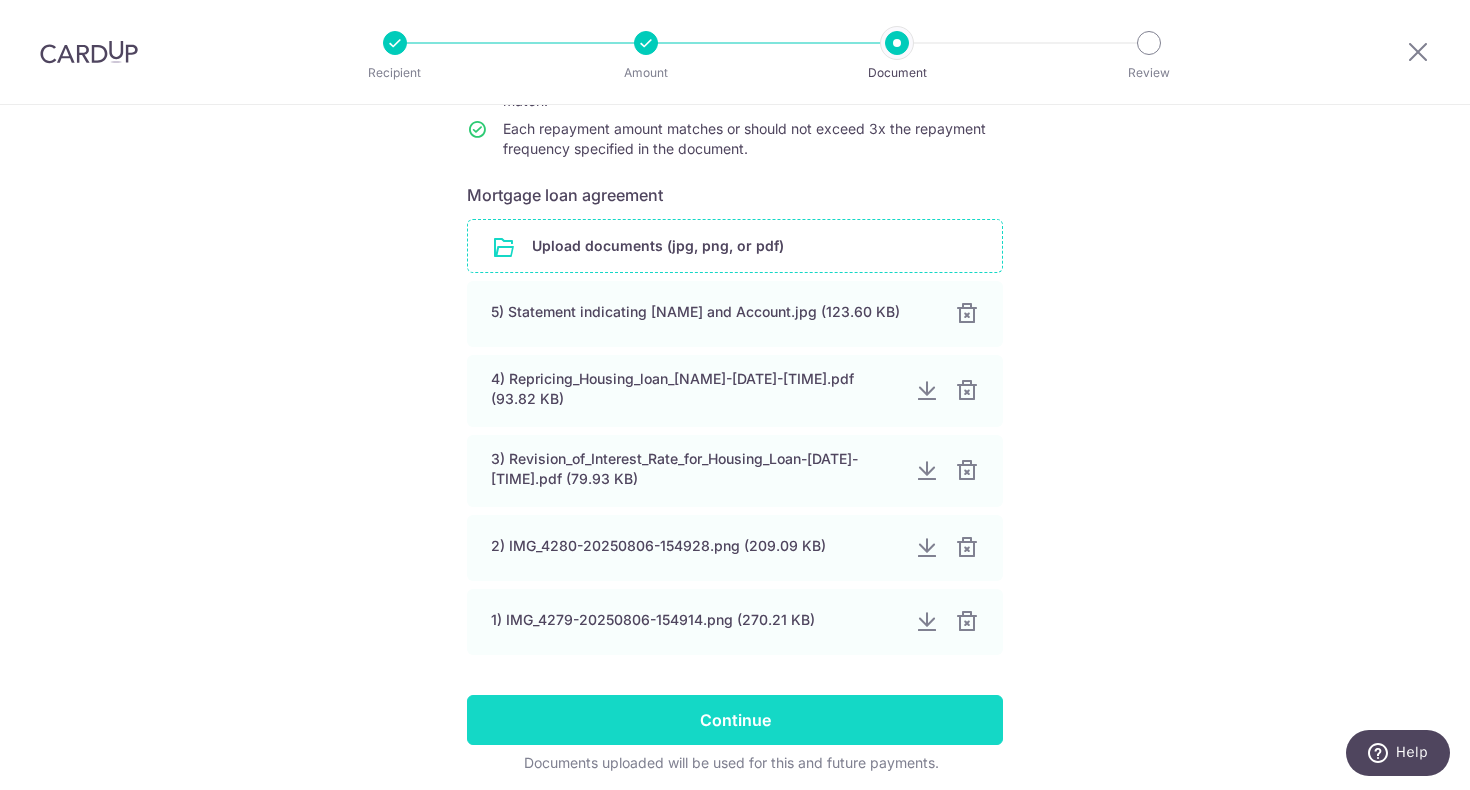 click on "Continue" at bounding box center (735, 720) 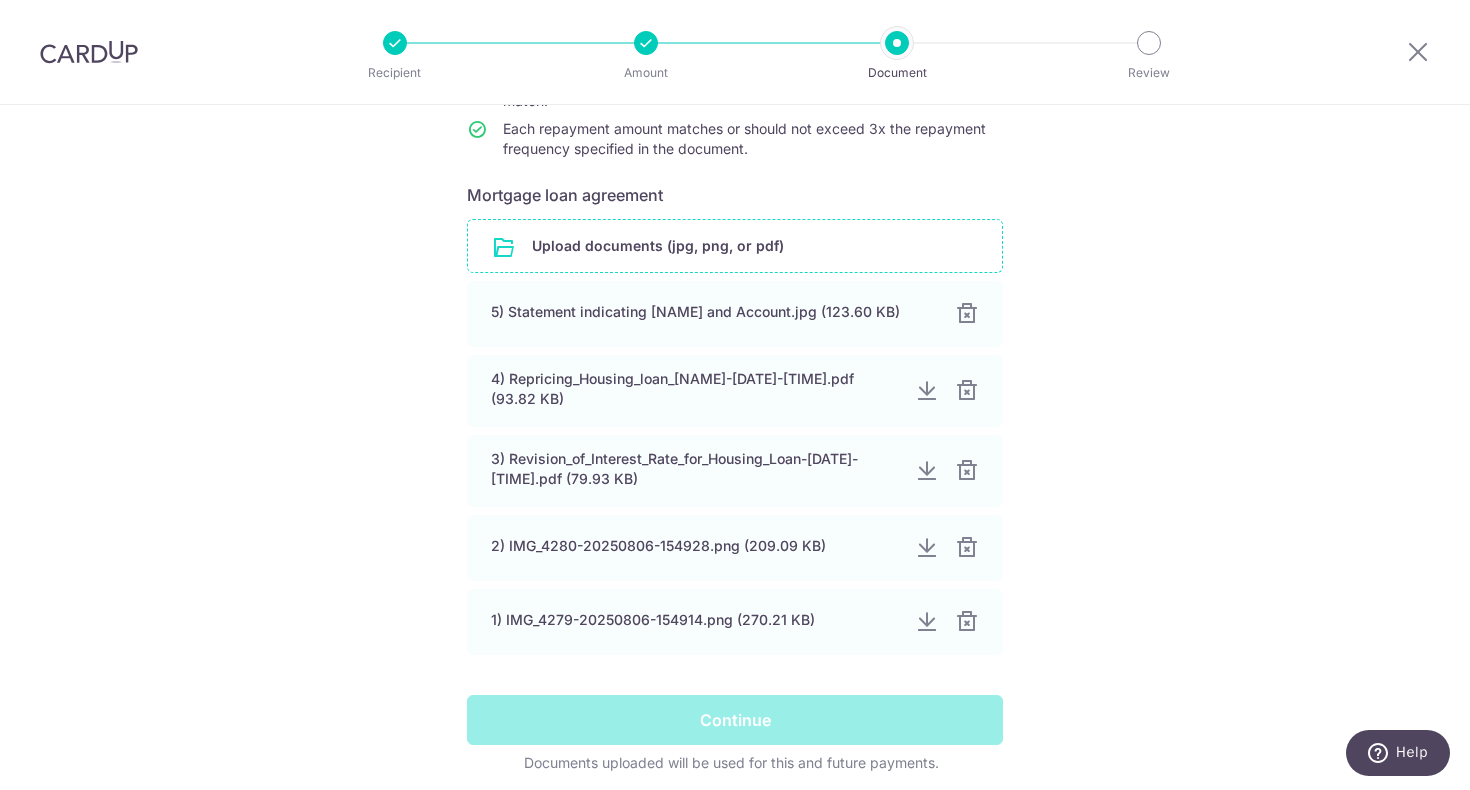 scroll, scrollTop: 377, scrollLeft: 0, axis: vertical 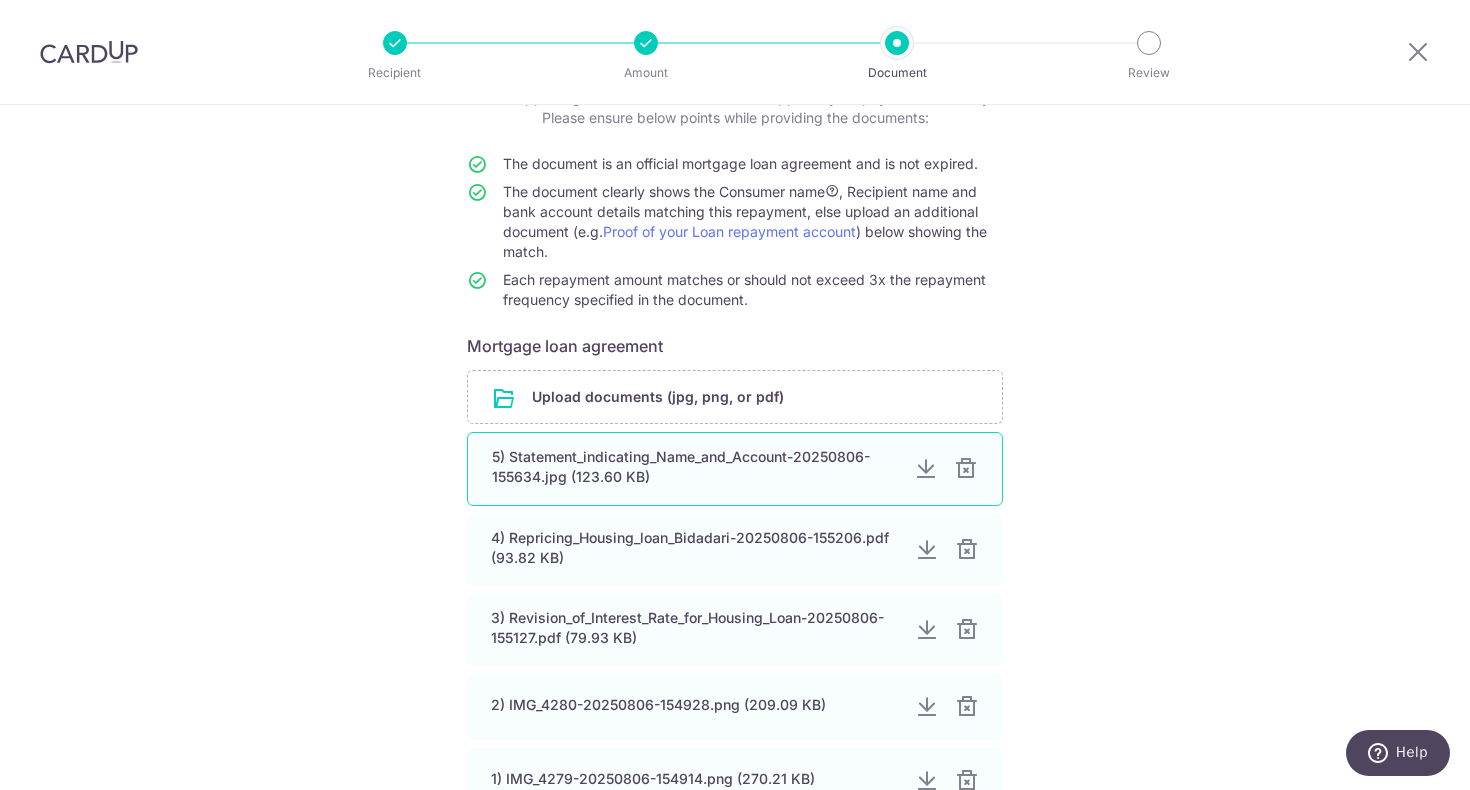 click at bounding box center [926, 469] 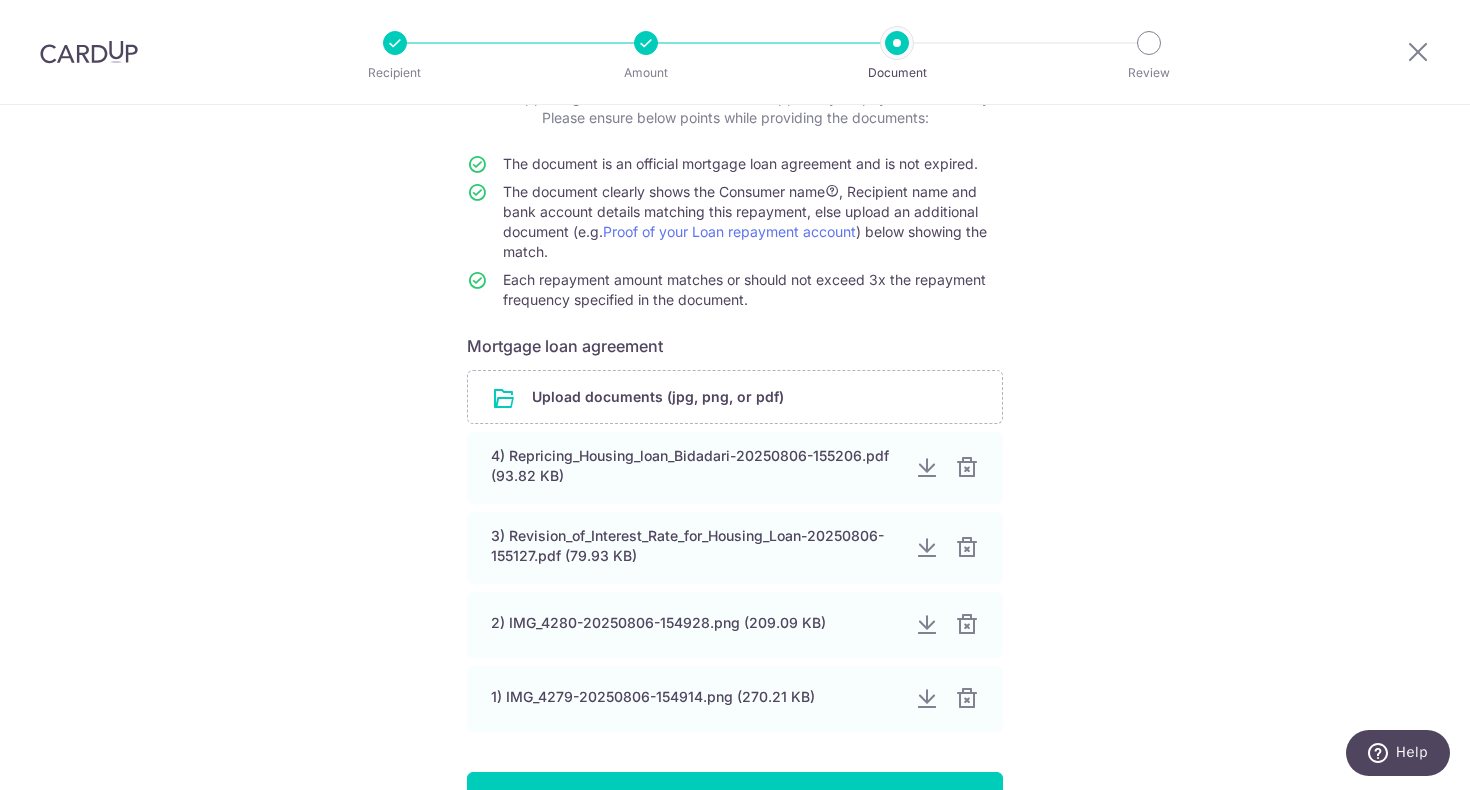 click on "Help us verify your payment
Your supporting documents will enable us to approve your payments smoothly!  Please ensure below points while providing the documents:
The document is an official mortgage loan agreement and is not expired.
The document clearly shows the Consumer name  , Recipient name and bank account details matching this repayment, else upload an additional document (e.g.  Proof of your Loan repayment account ) below showing the match.
Each repayment amount matches or should not exceed 3x the repayment frequency specified in the document.
Mortgage loan agreement
Upload documents (jpg, png, or pdf) 4) Repricing_Housing_loan_Bidadari-20250806-155206.pdf (93.82 KB) 3) Revision_of_Interest_Rate_for_Housing_Loan-20250806-155127.pdf (79.93 KB)" at bounding box center (735, 450) 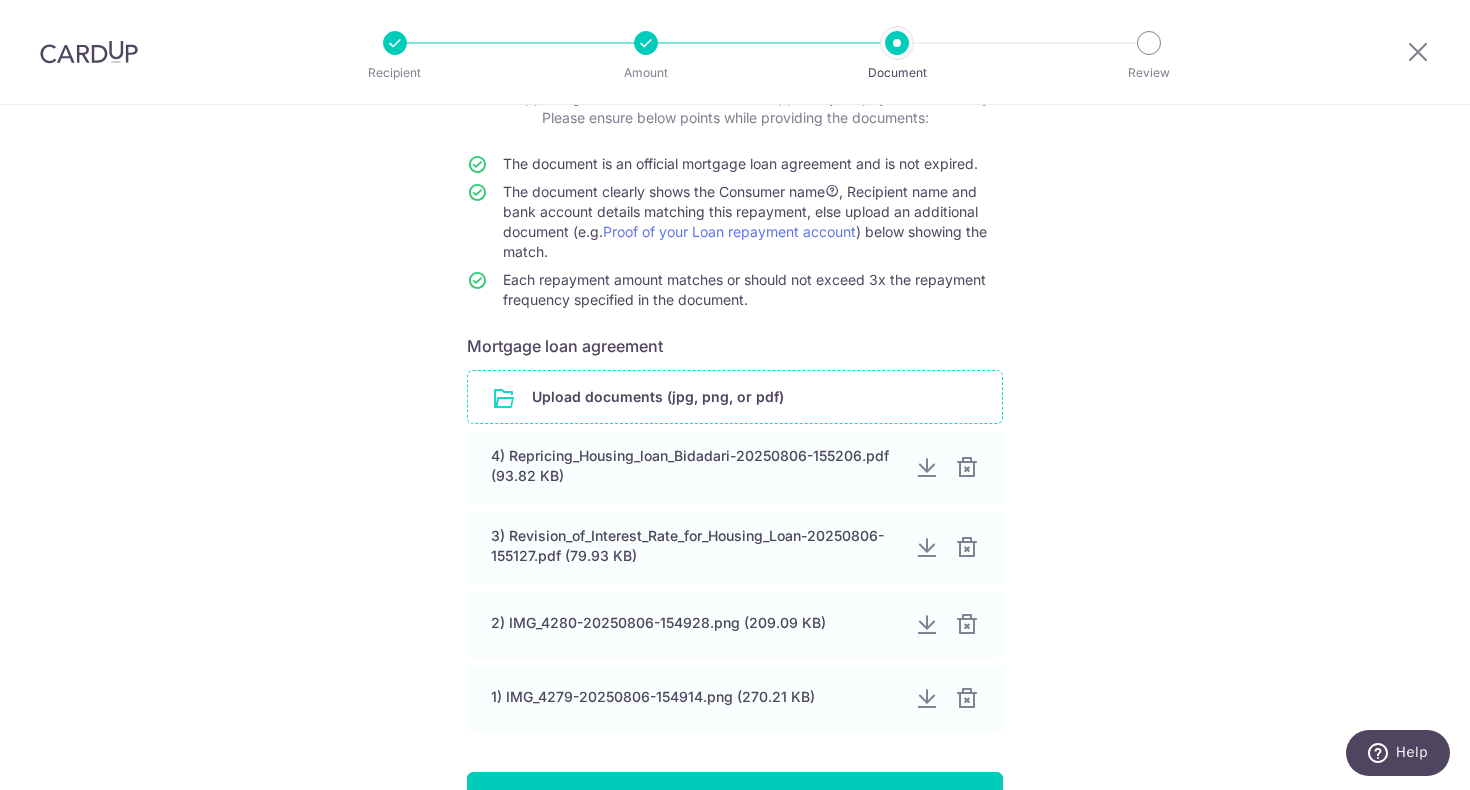 click at bounding box center (735, 397) 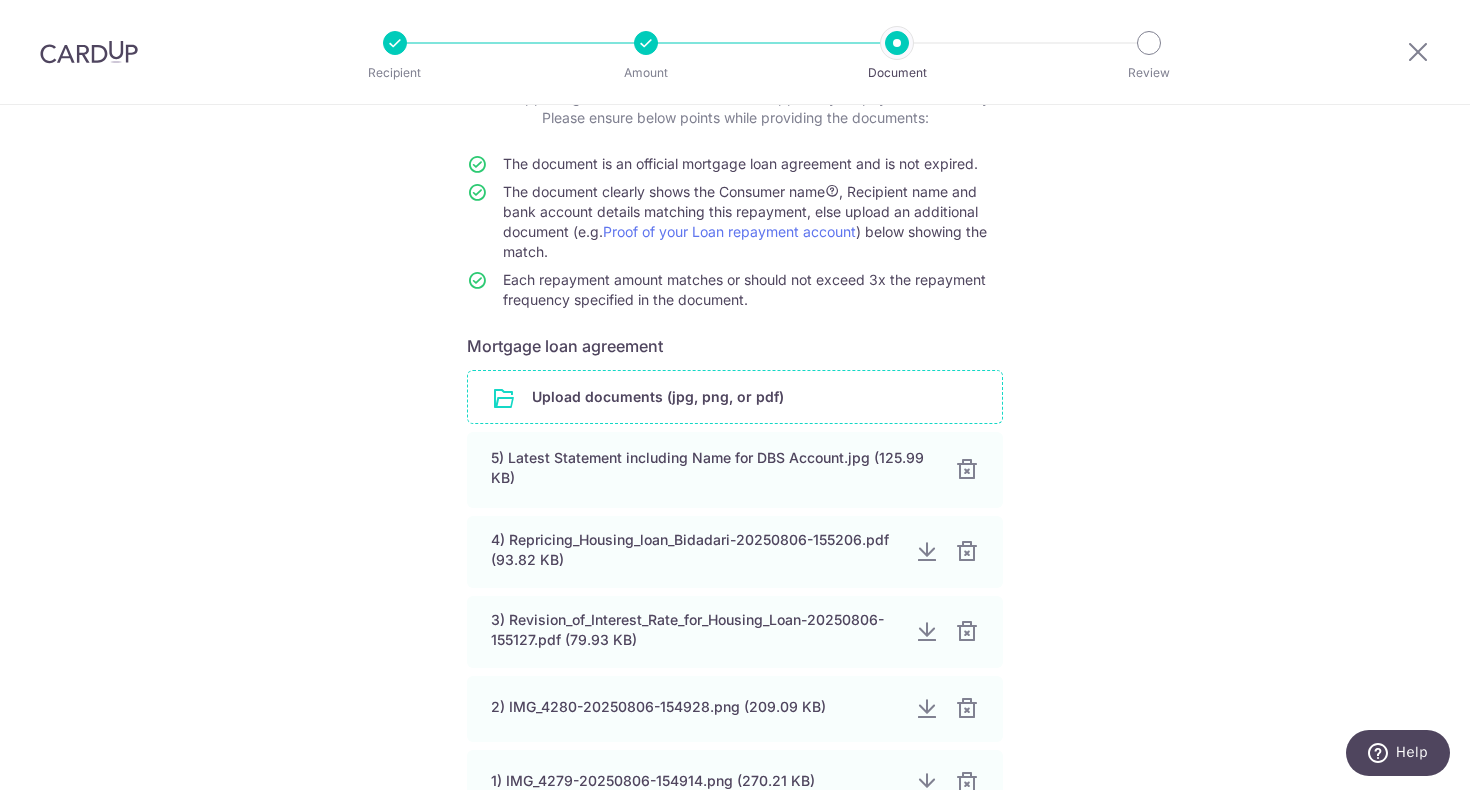 scroll, scrollTop: 387, scrollLeft: 0, axis: vertical 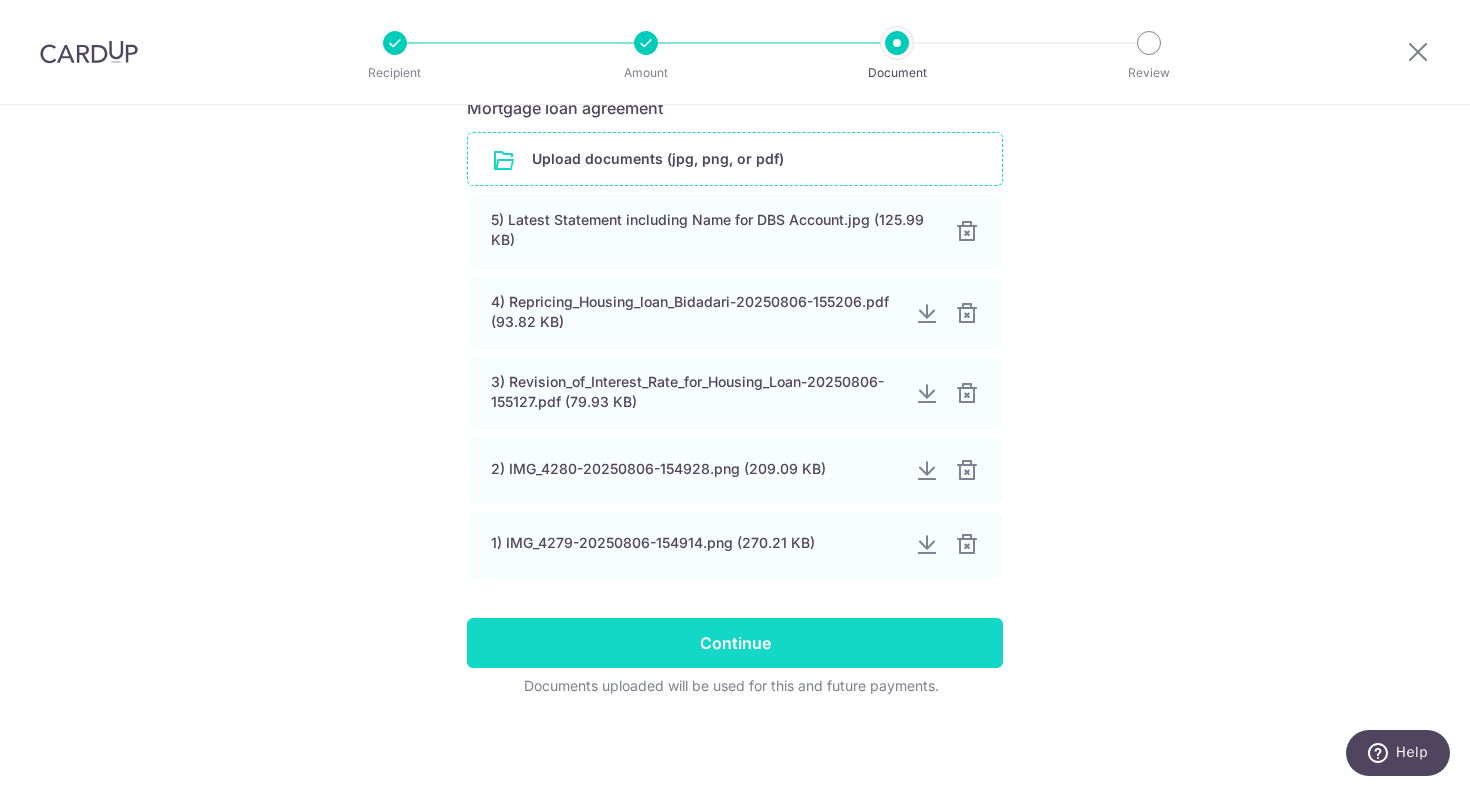 click on "Continue" at bounding box center (735, 643) 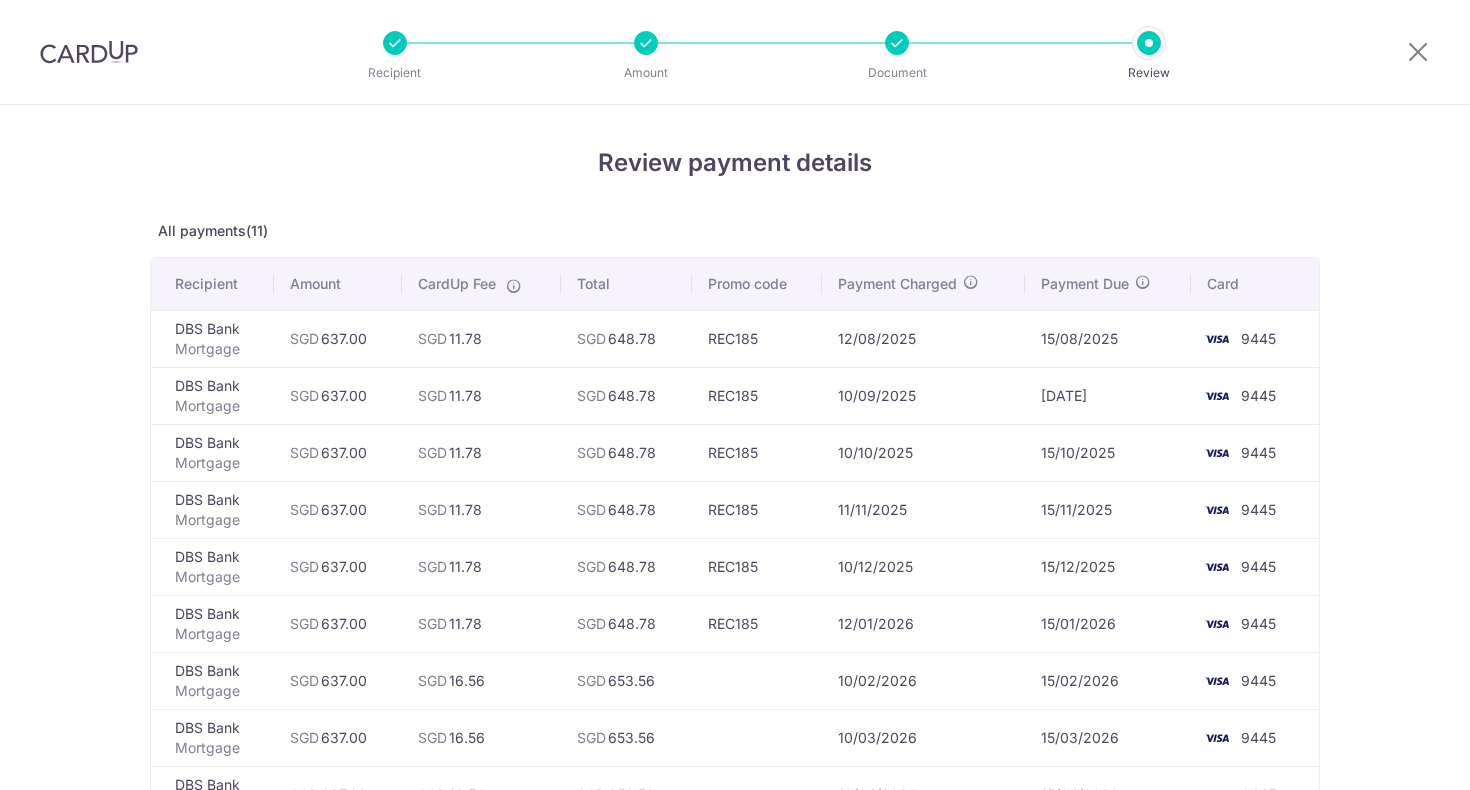 scroll, scrollTop: 0, scrollLeft: 0, axis: both 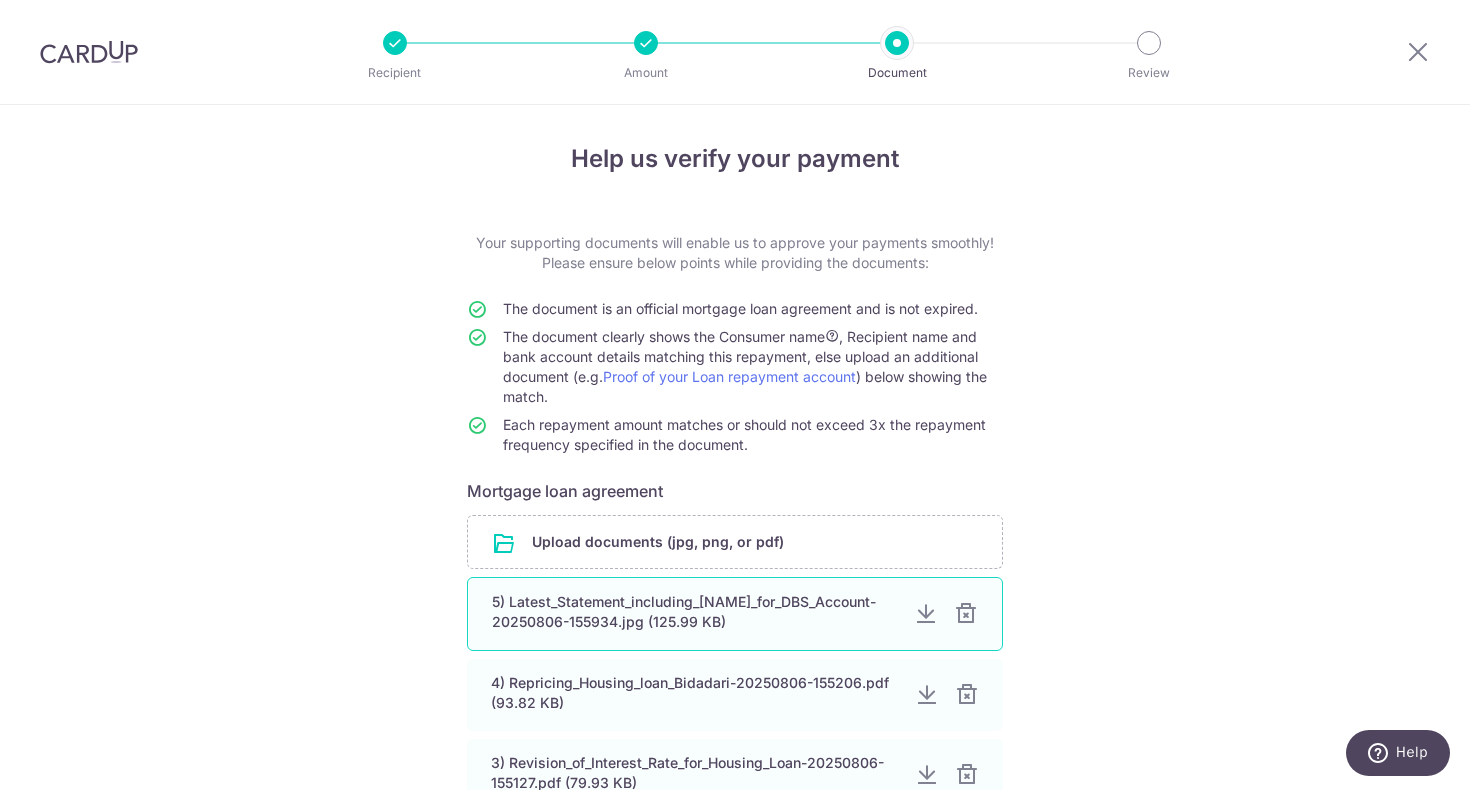 click at bounding box center (926, 614) 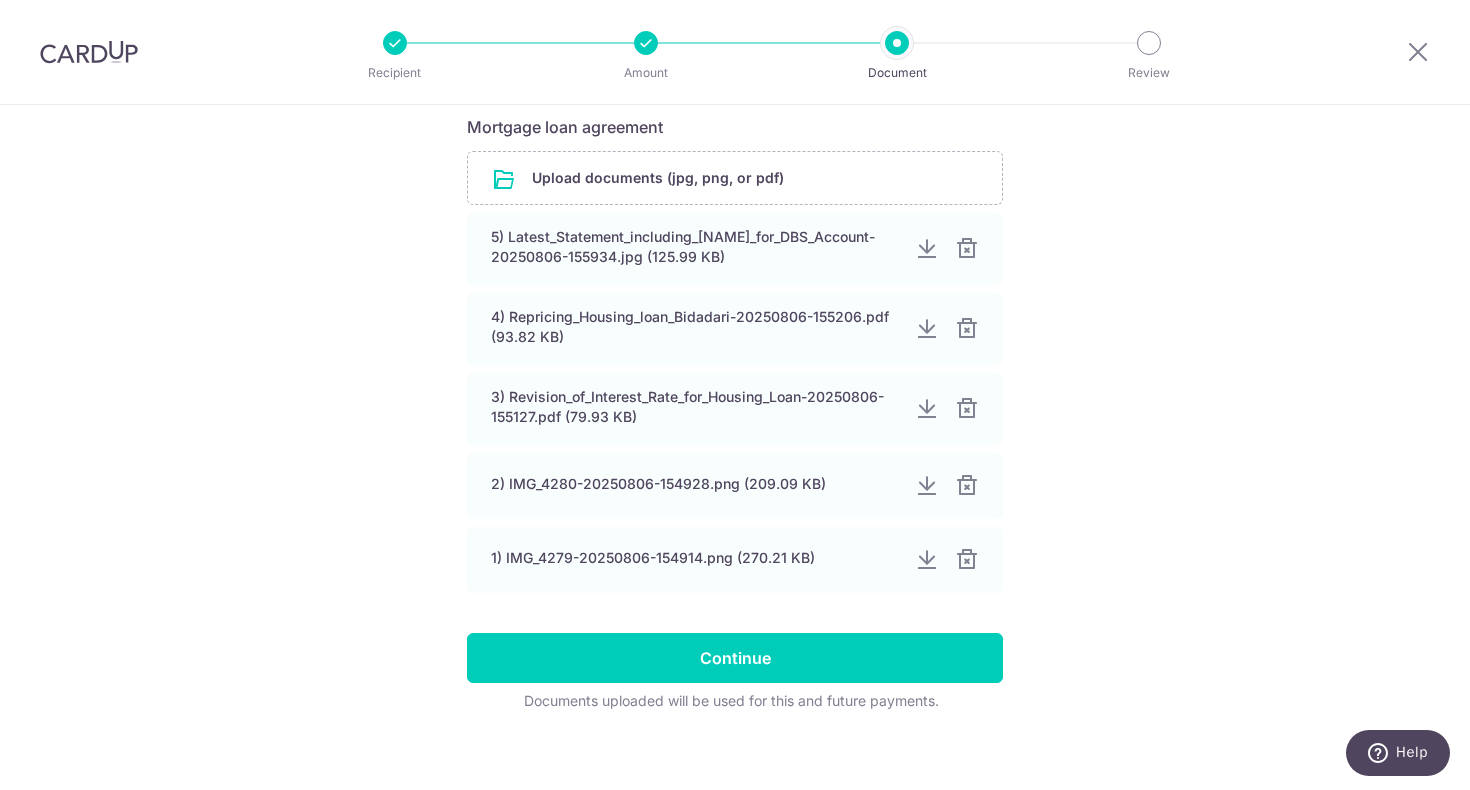 scroll, scrollTop: 383, scrollLeft: 0, axis: vertical 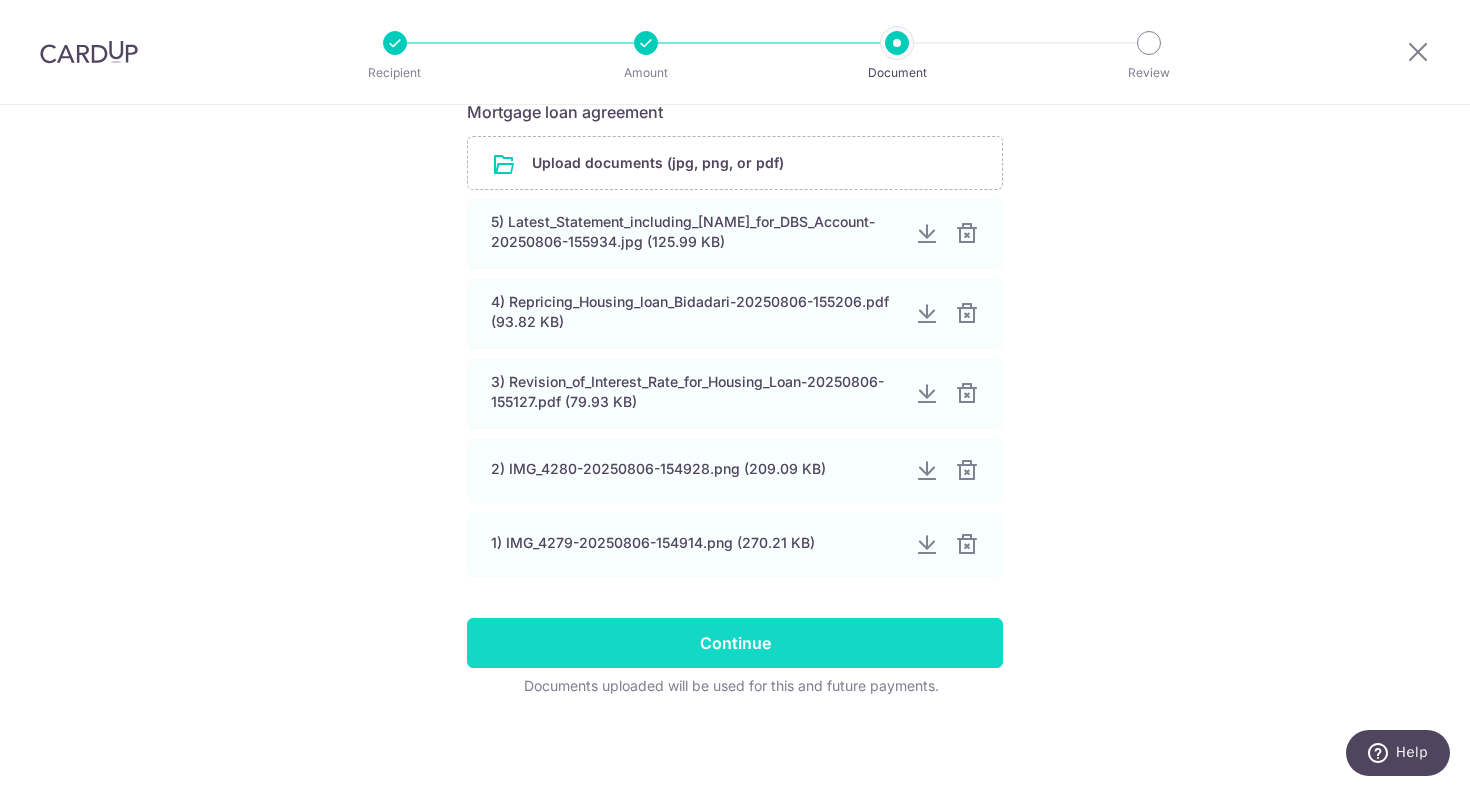 click on "Continue" at bounding box center (735, 643) 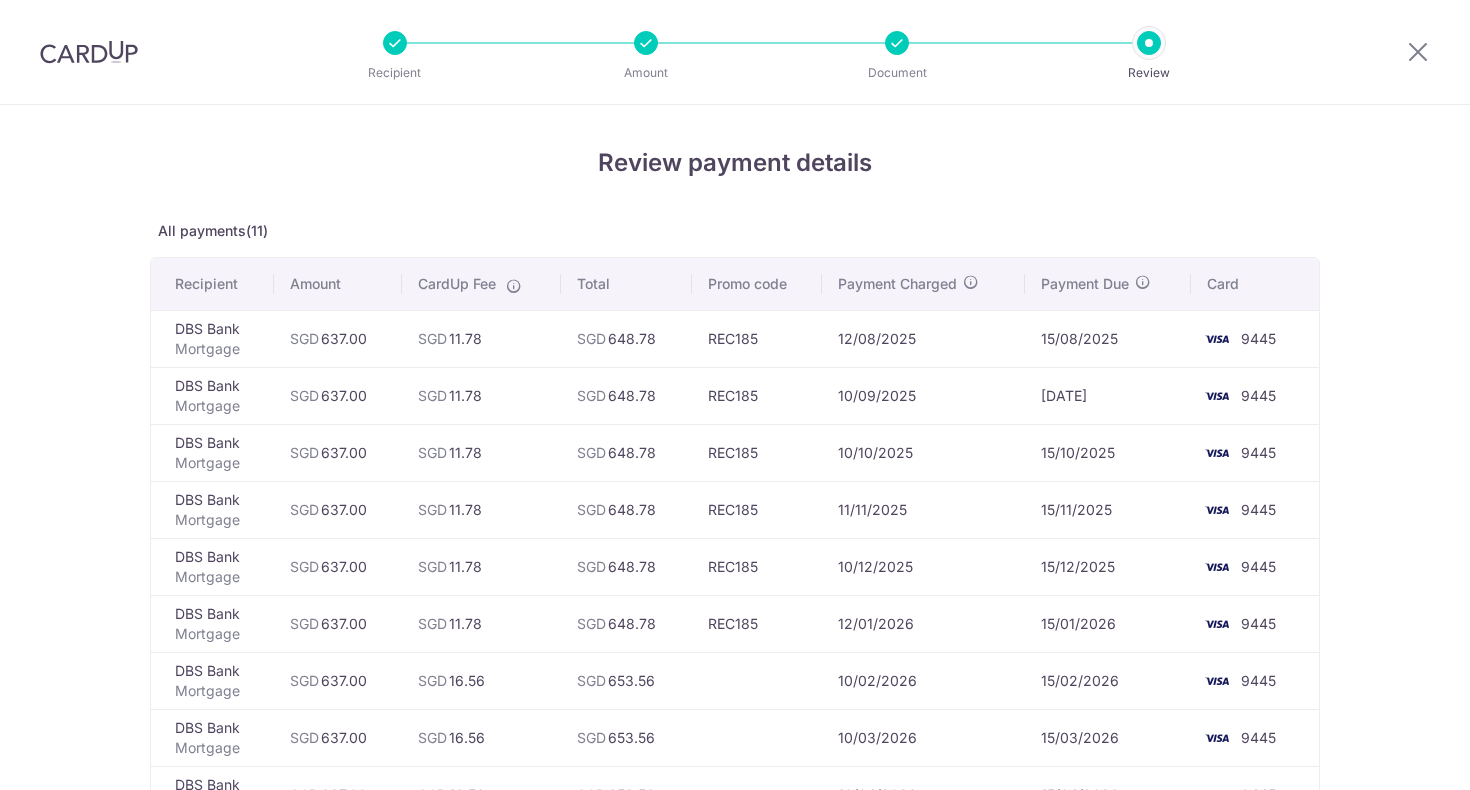 scroll, scrollTop: 0, scrollLeft: 0, axis: both 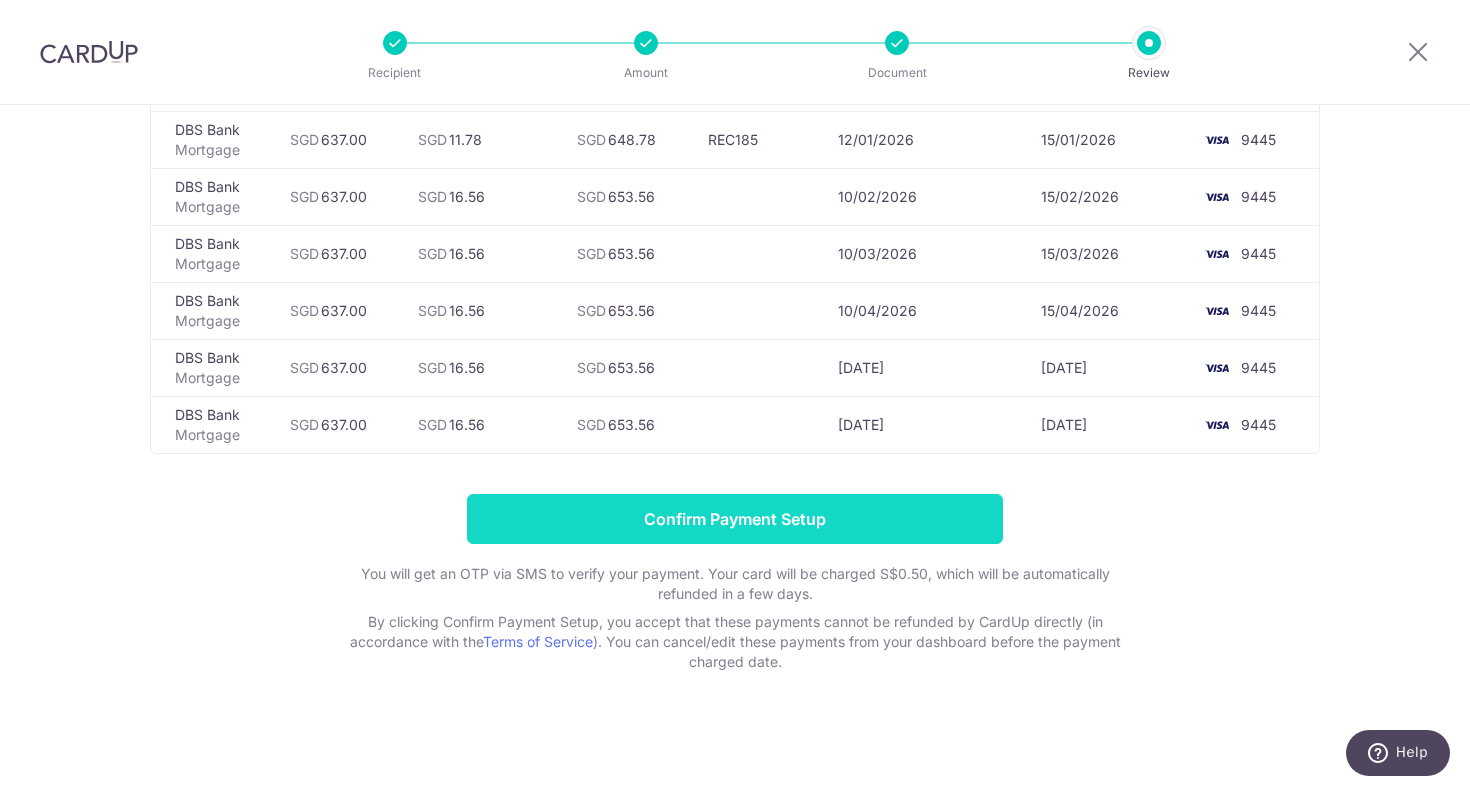 click on "Confirm Payment Setup" at bounding box center [735, 519] 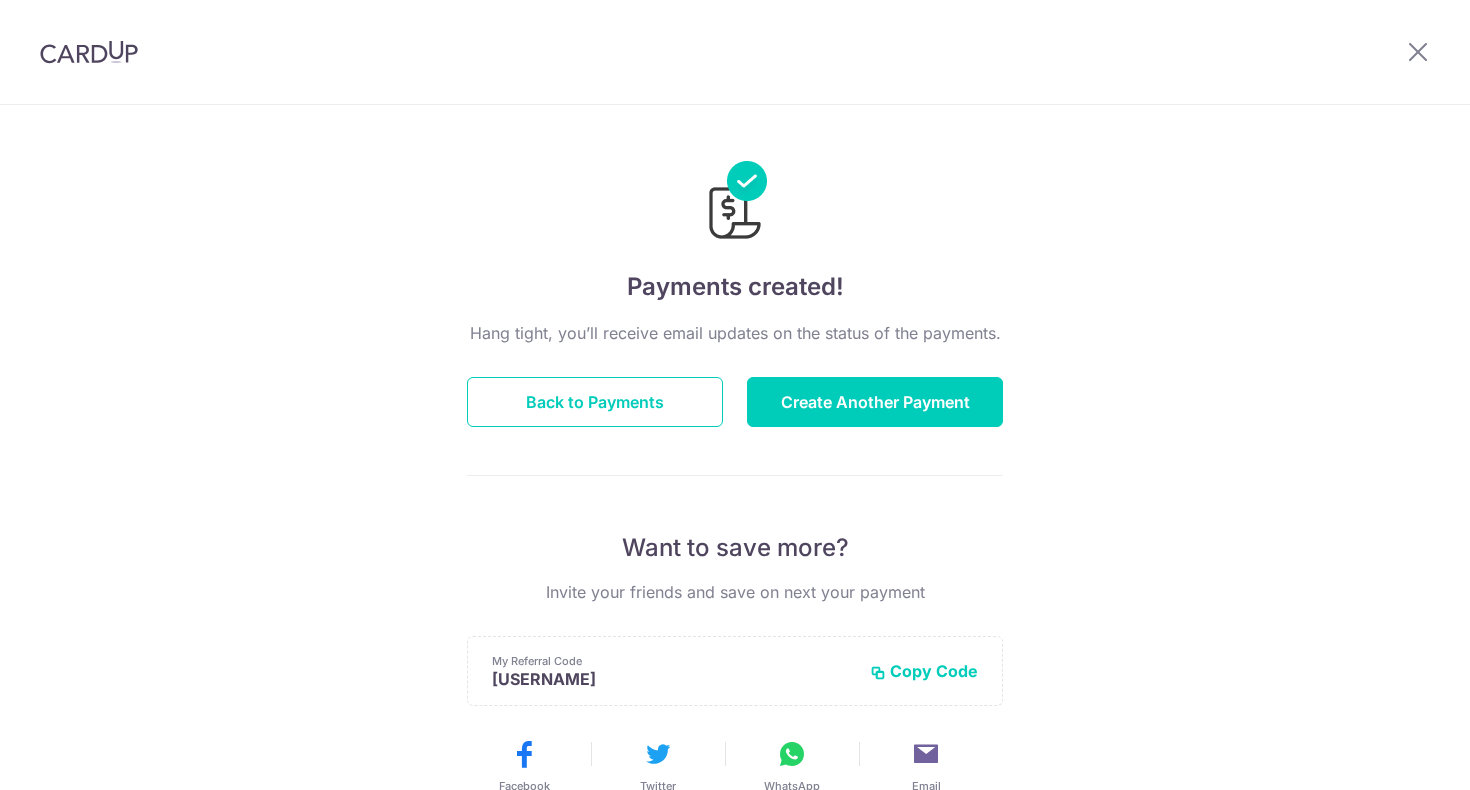 scroll, scrollTop: 0, scrollLeft: 0, axis: both 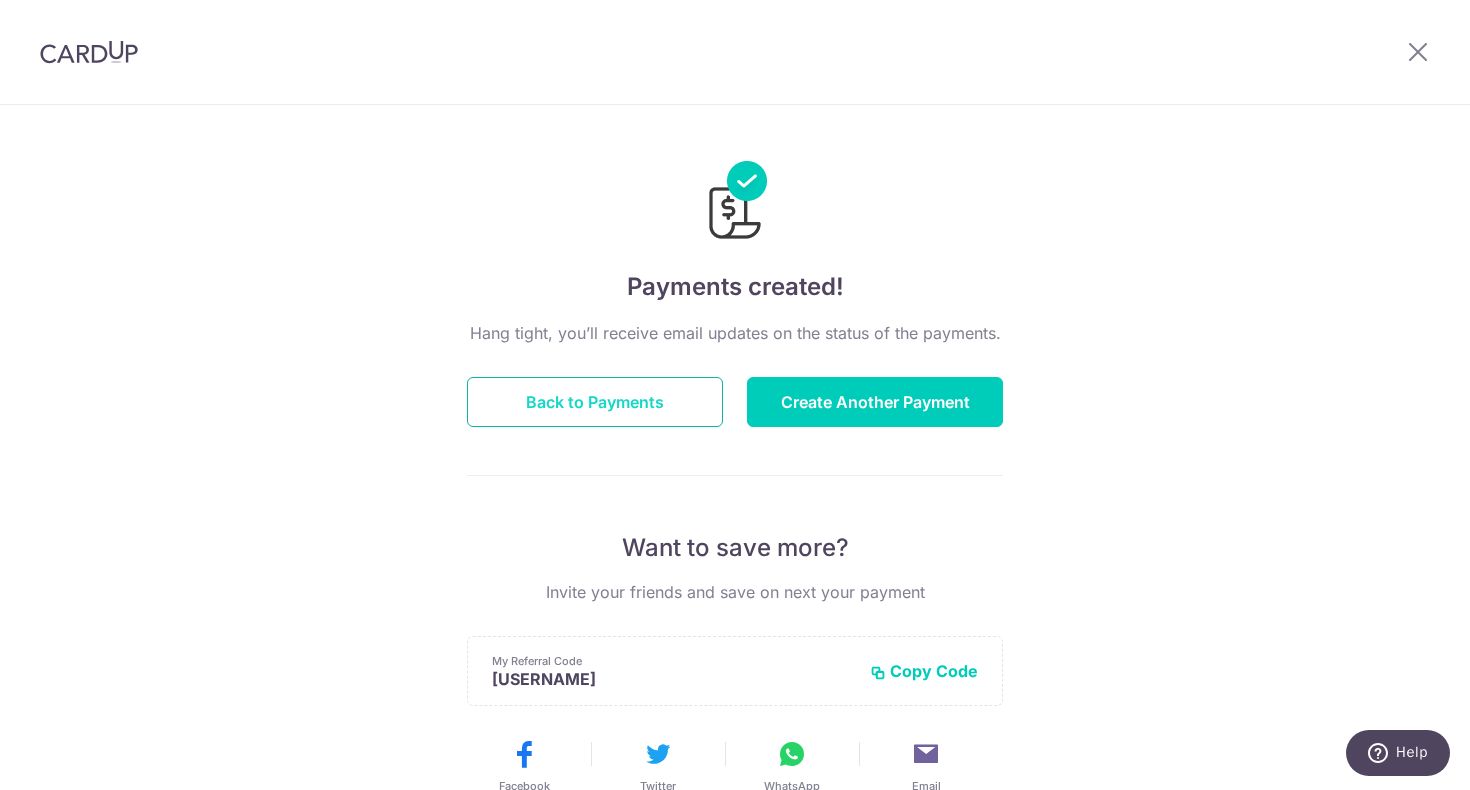 click on "Back to Payments" at bounding box center (595, 402) 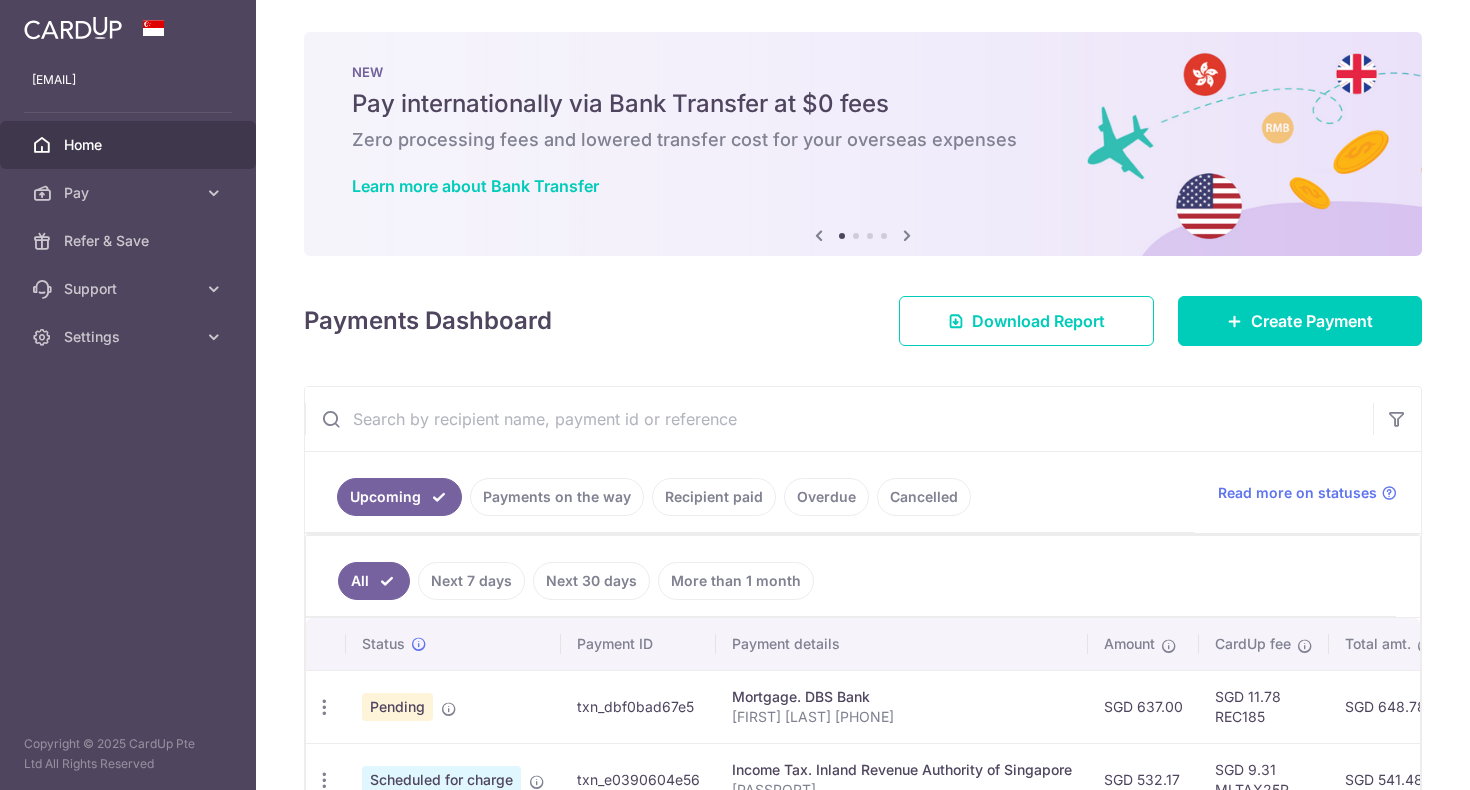 scroll, scrollTop: 0, scrollLeft: 0, axis: both 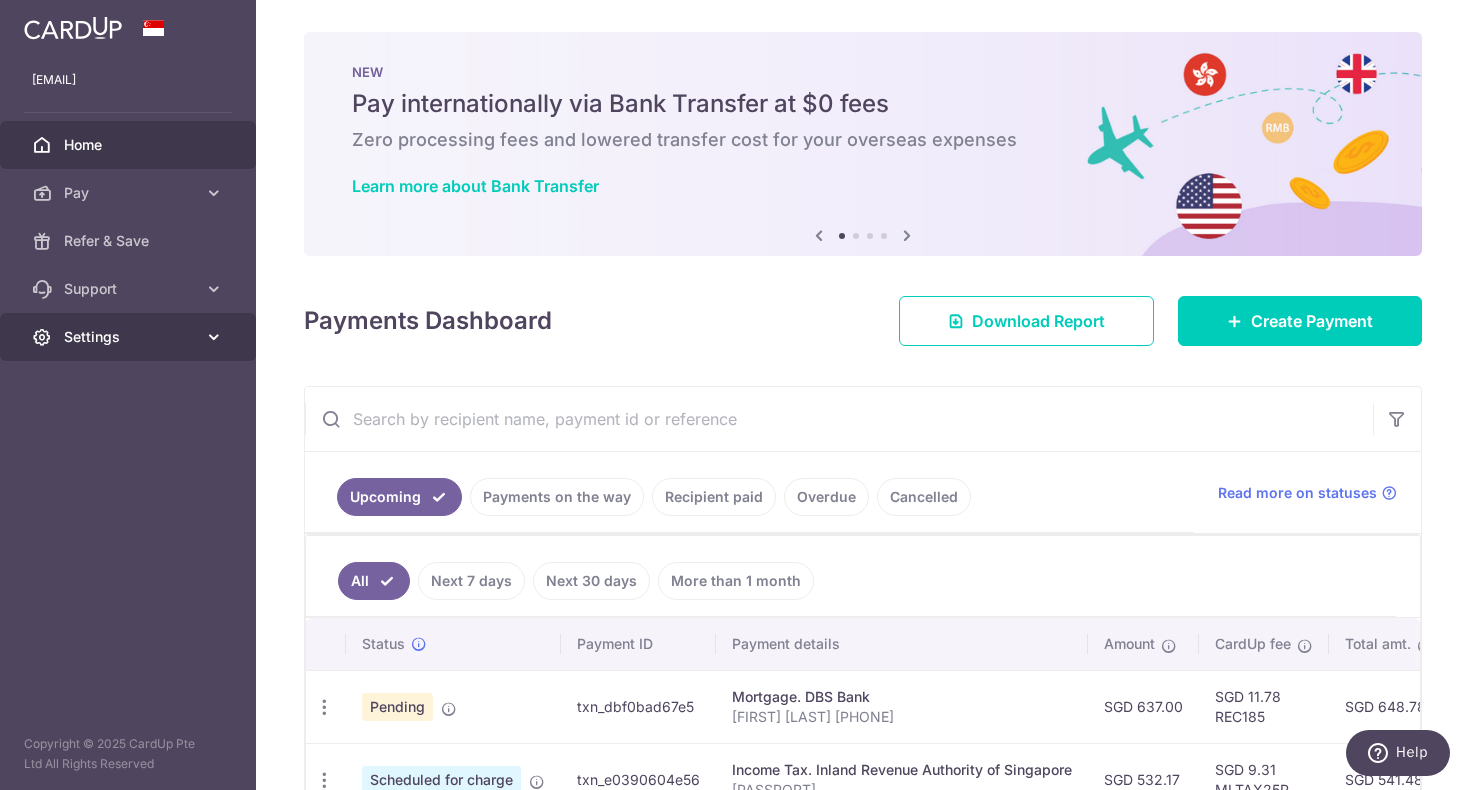 click on "Settings" at bounding box center (128, 337) 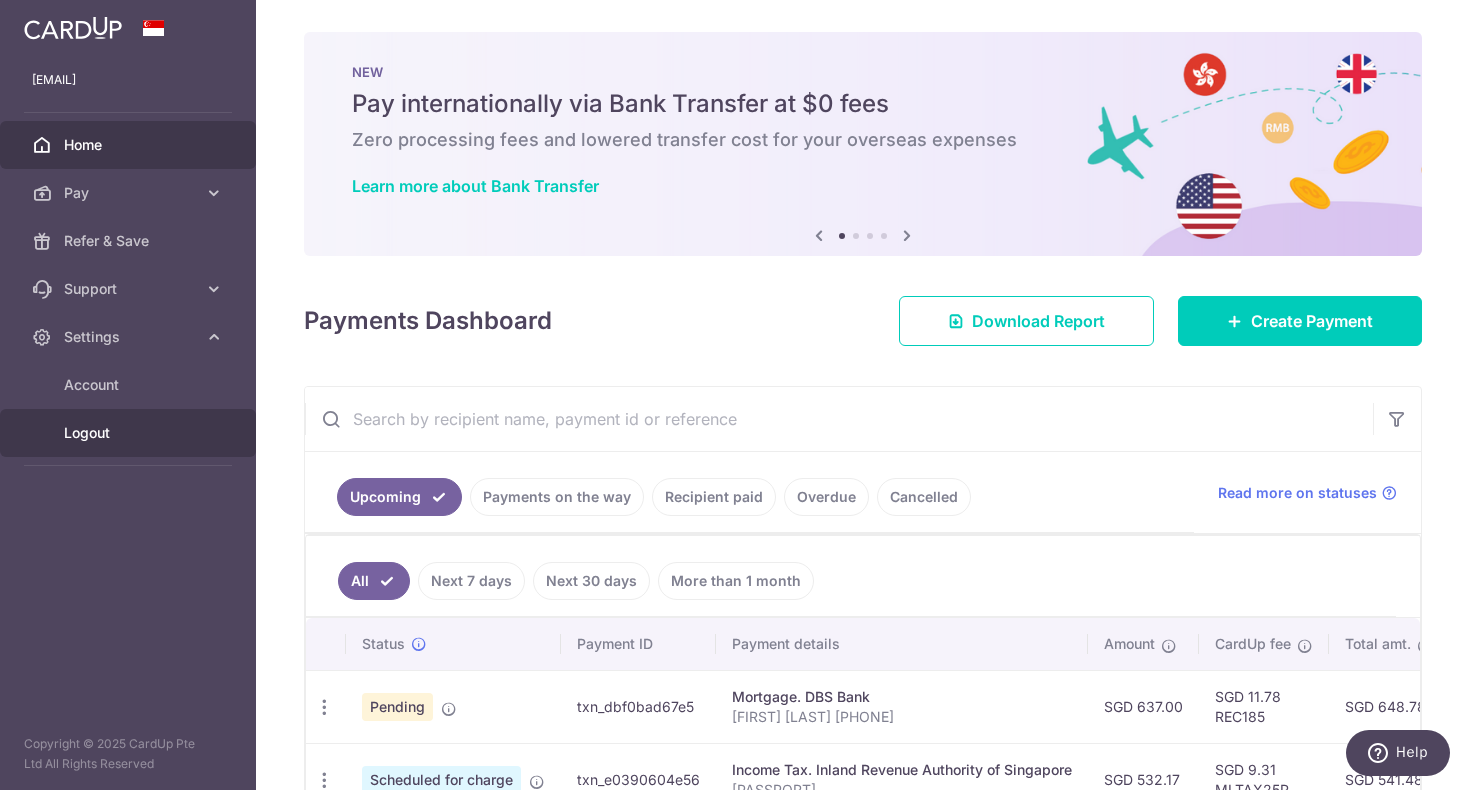 click on "Logout" at bounding box center [130, 433] 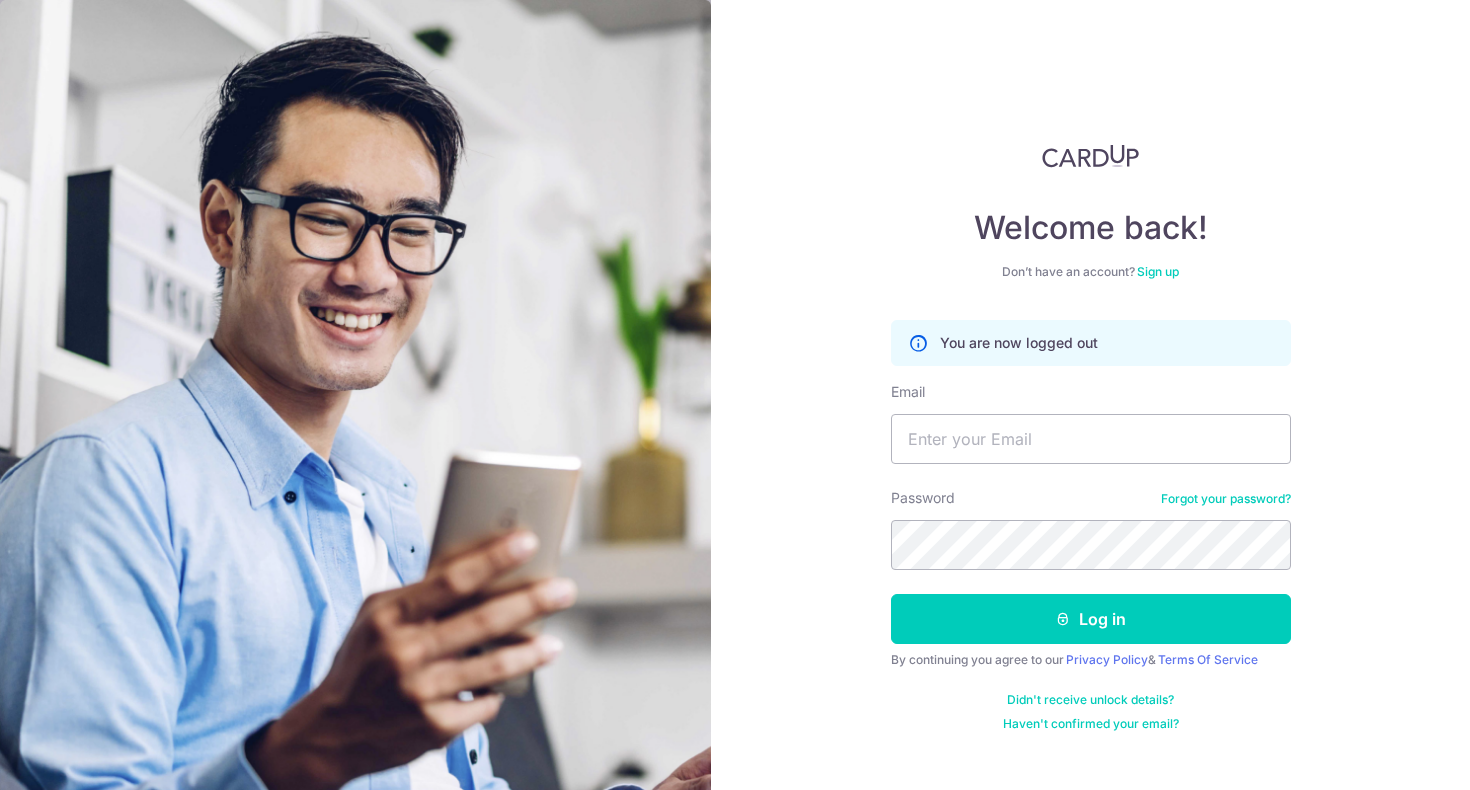 scroll, scrollTop: 0, scrollLeft: 0, axis: both 